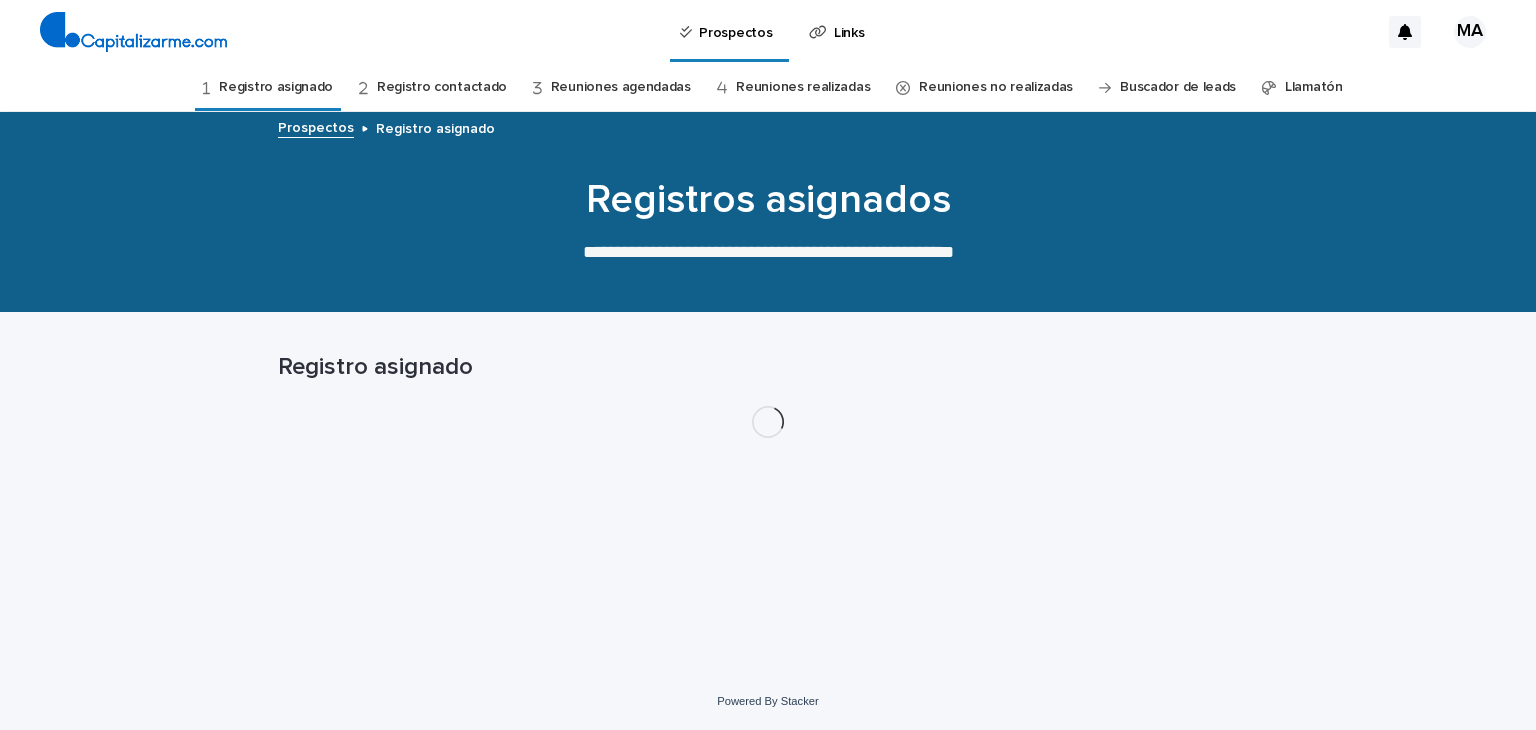 scroll, scrollTop: 0, scrollLeft: 0, axis: both 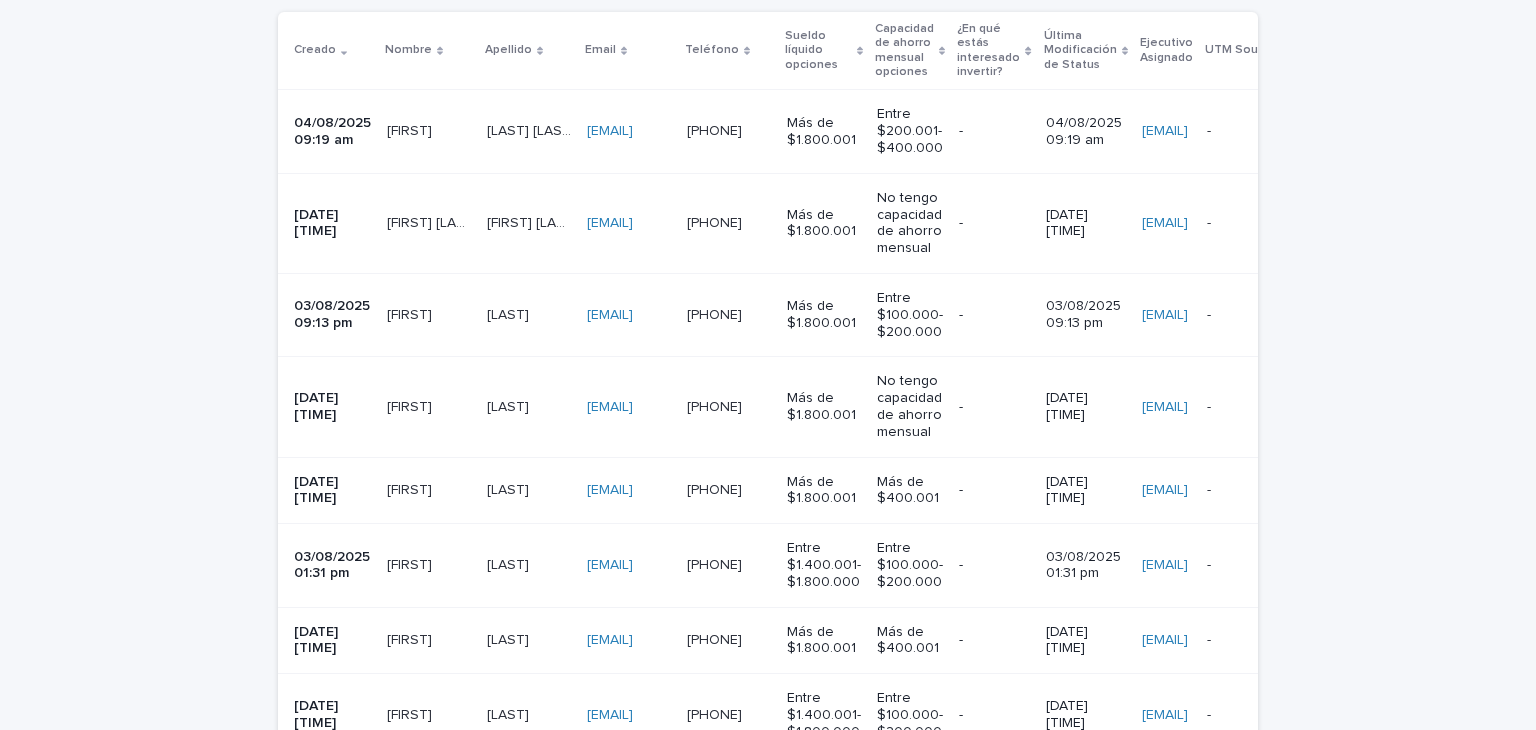 click on "[FIRST] [FIRST]" at bounding box center (429, 131) 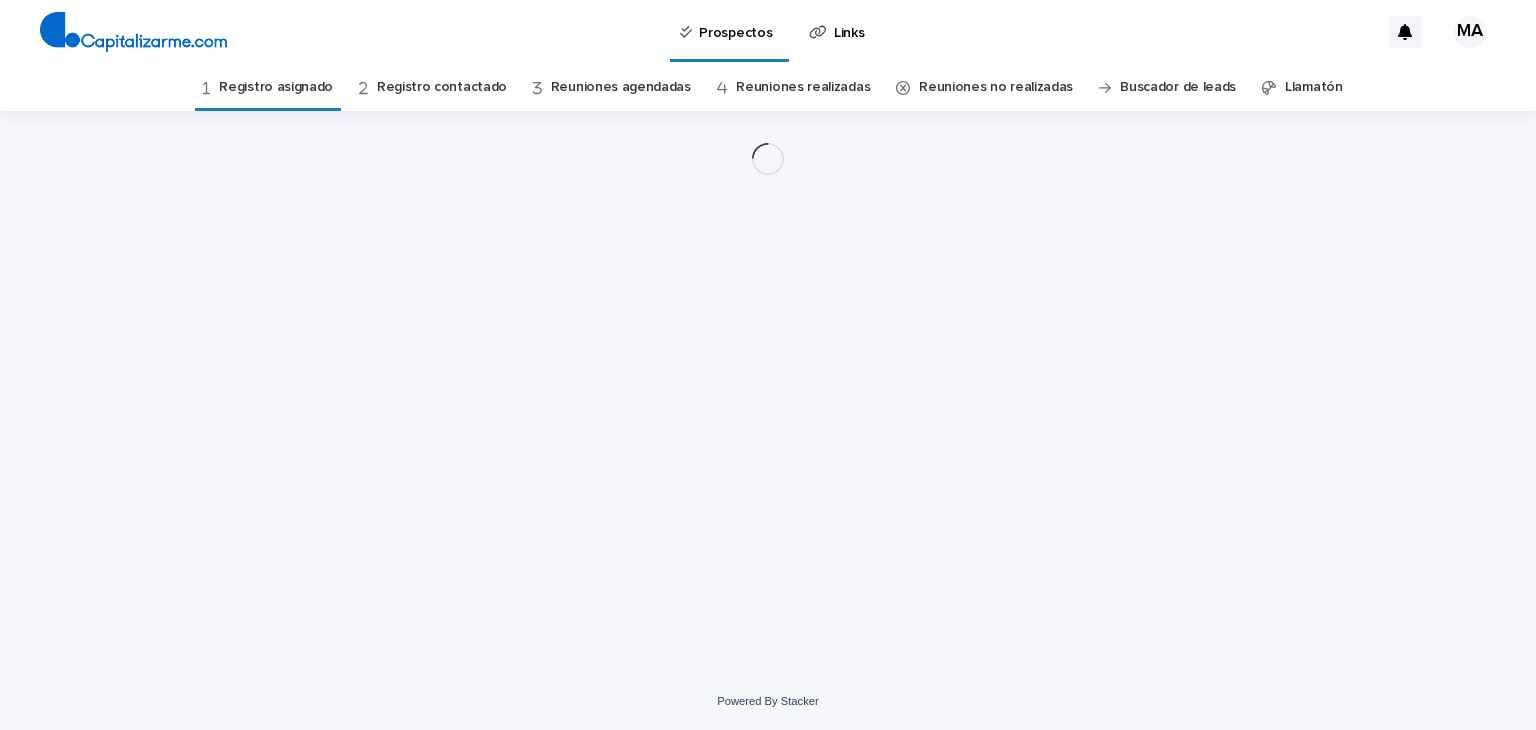 scroll, scrollTop: 0, scrollLeft: 0, axis: both 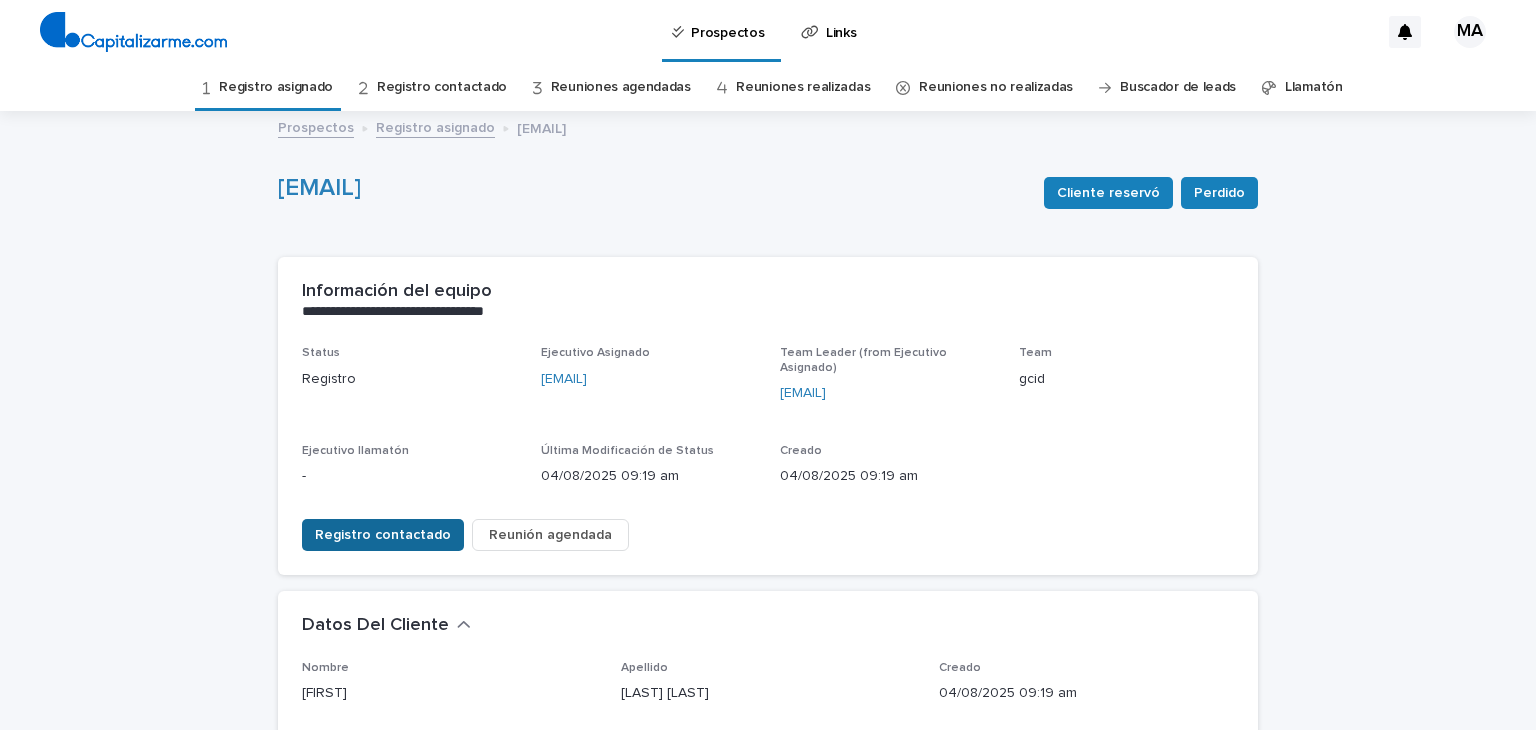 click on "Registro contactado" at bounding box center (383, 535) 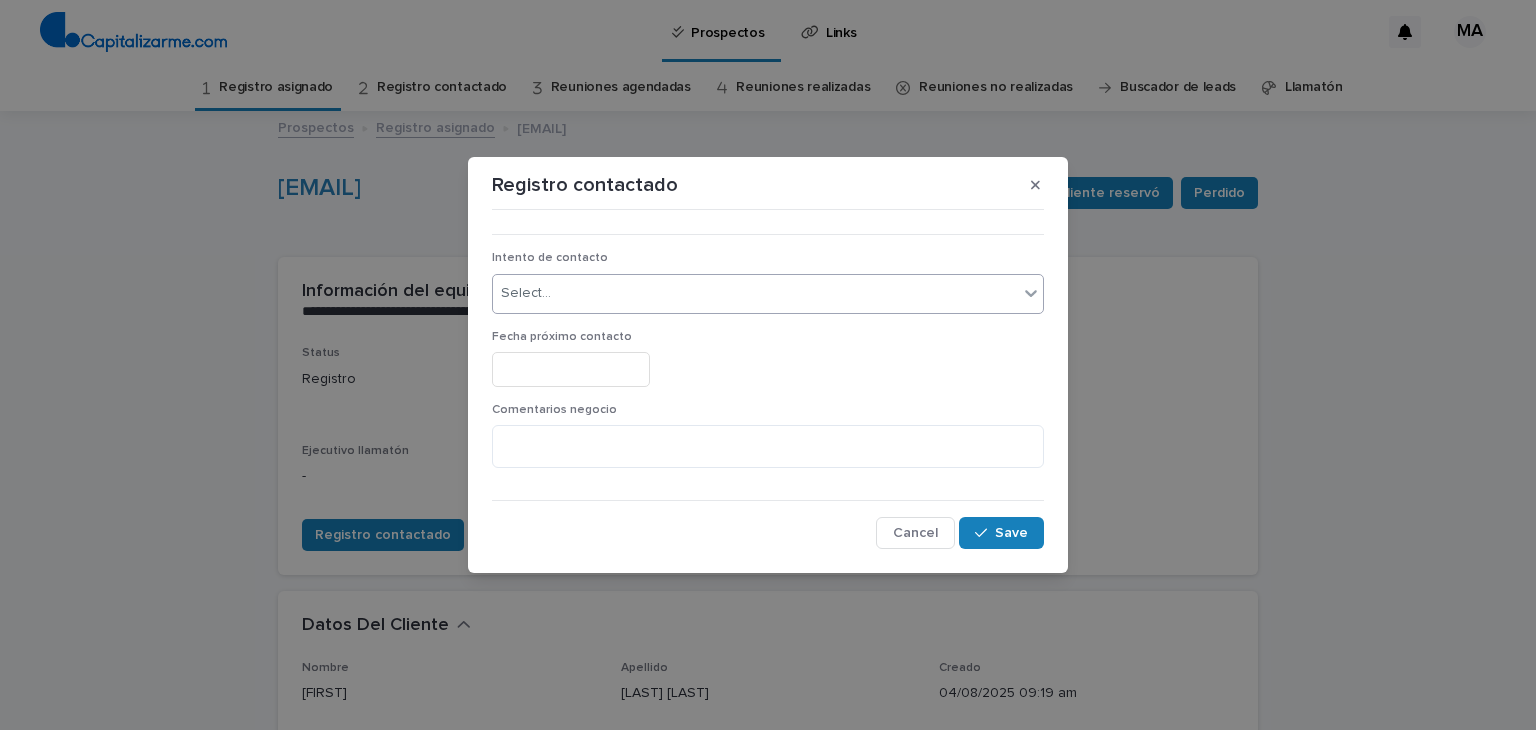 click on "Select..." at bounding box center (755, 293) 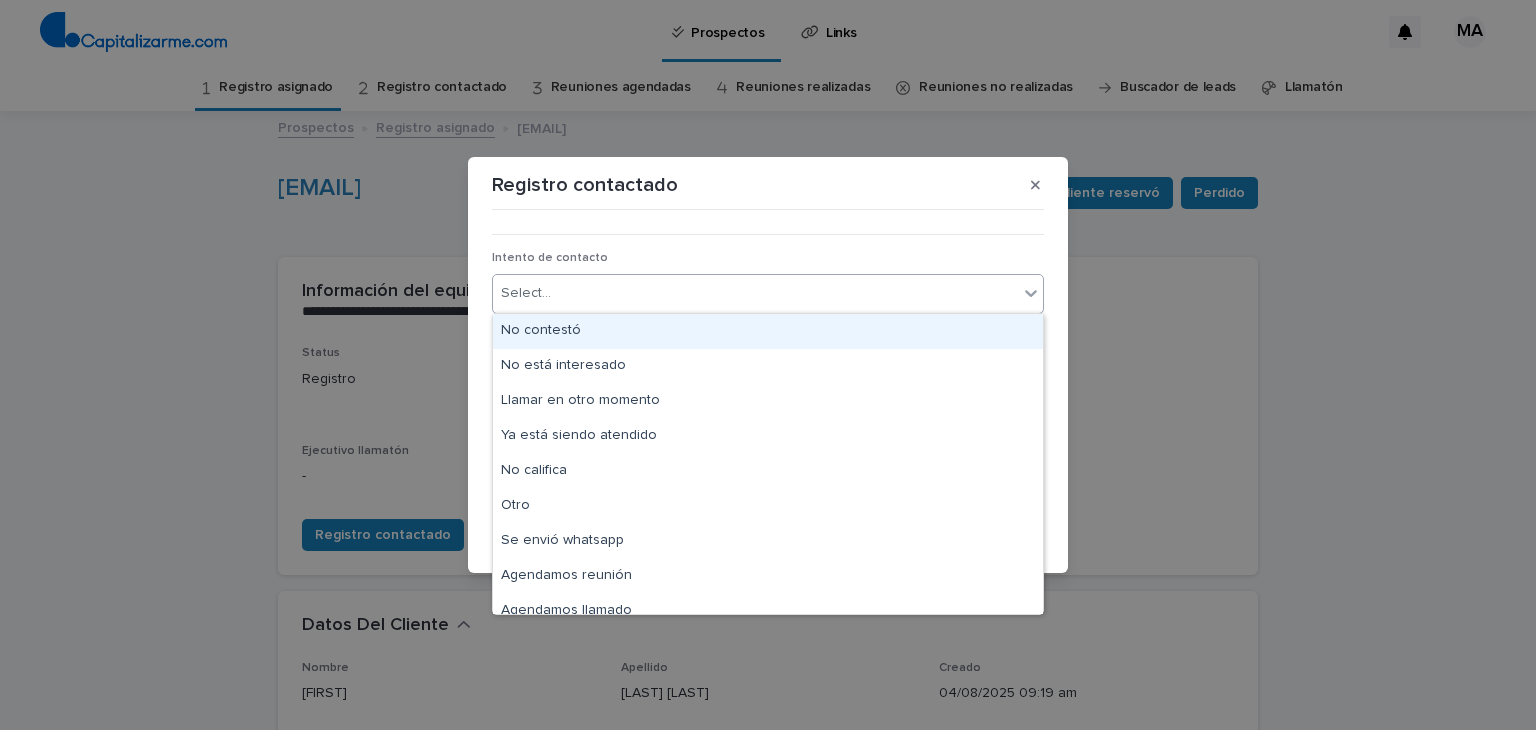 click on "No contestó" at bounding box center [768, 331] 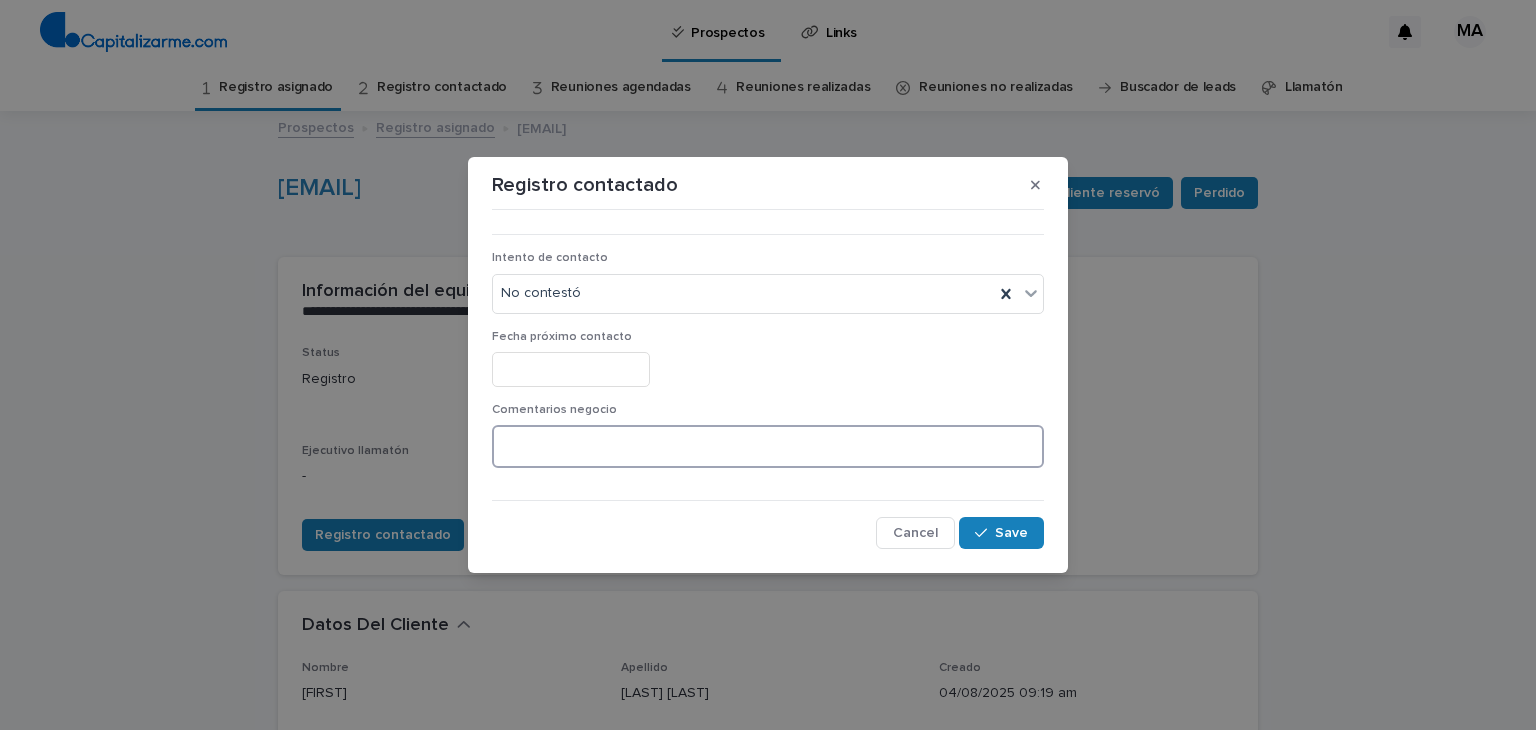 click at bounding box center [768, 446] 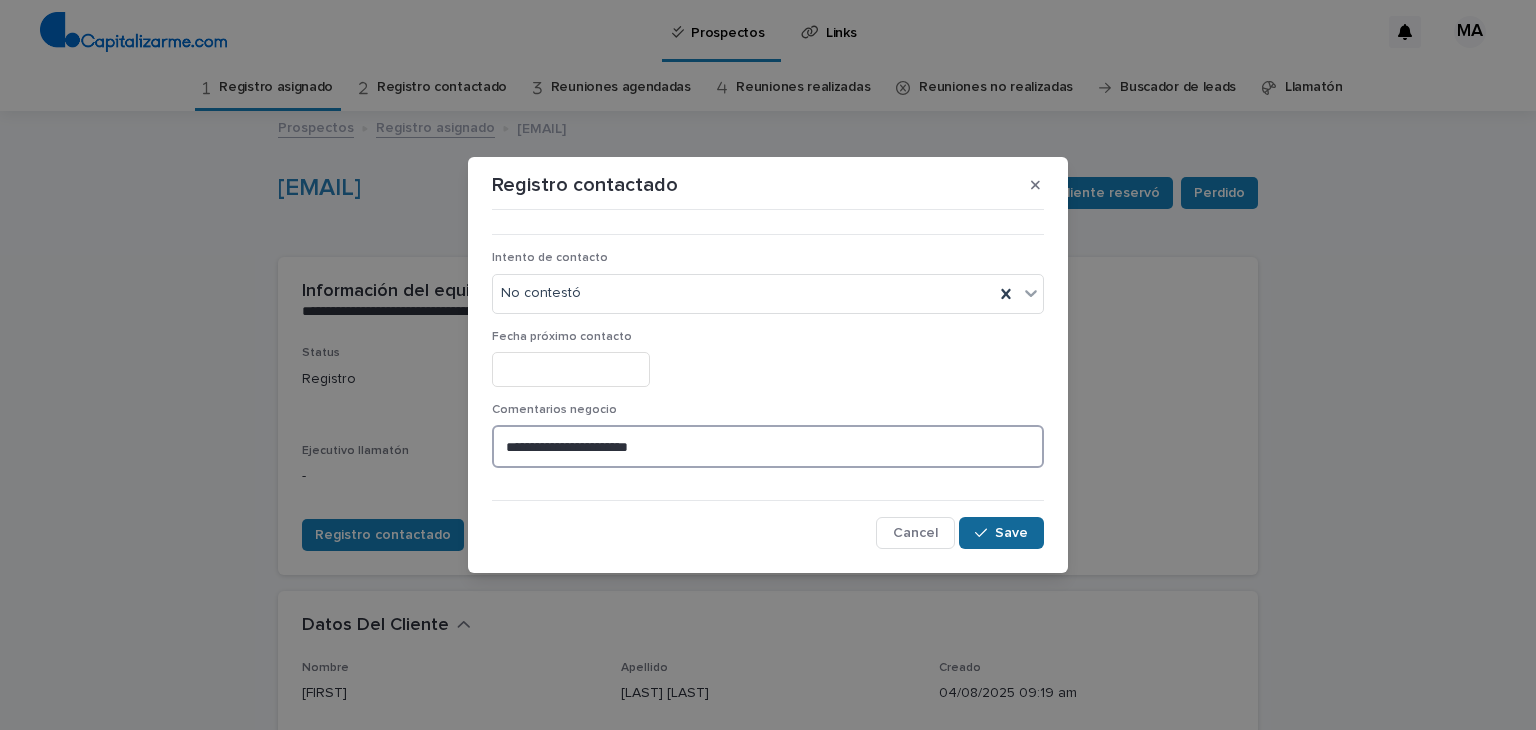 type on "**********" 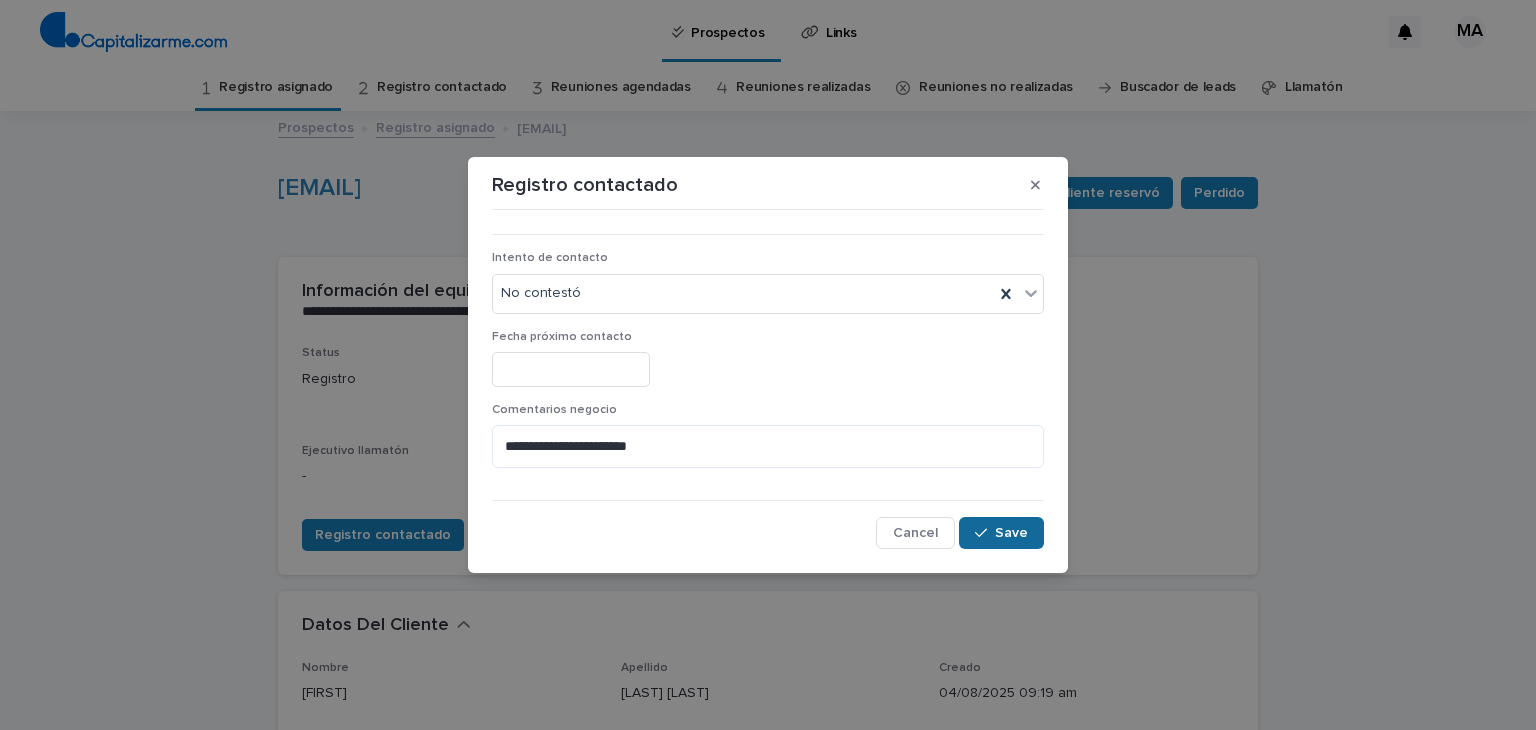 click on "Save" at bounding box center (1011, 533) 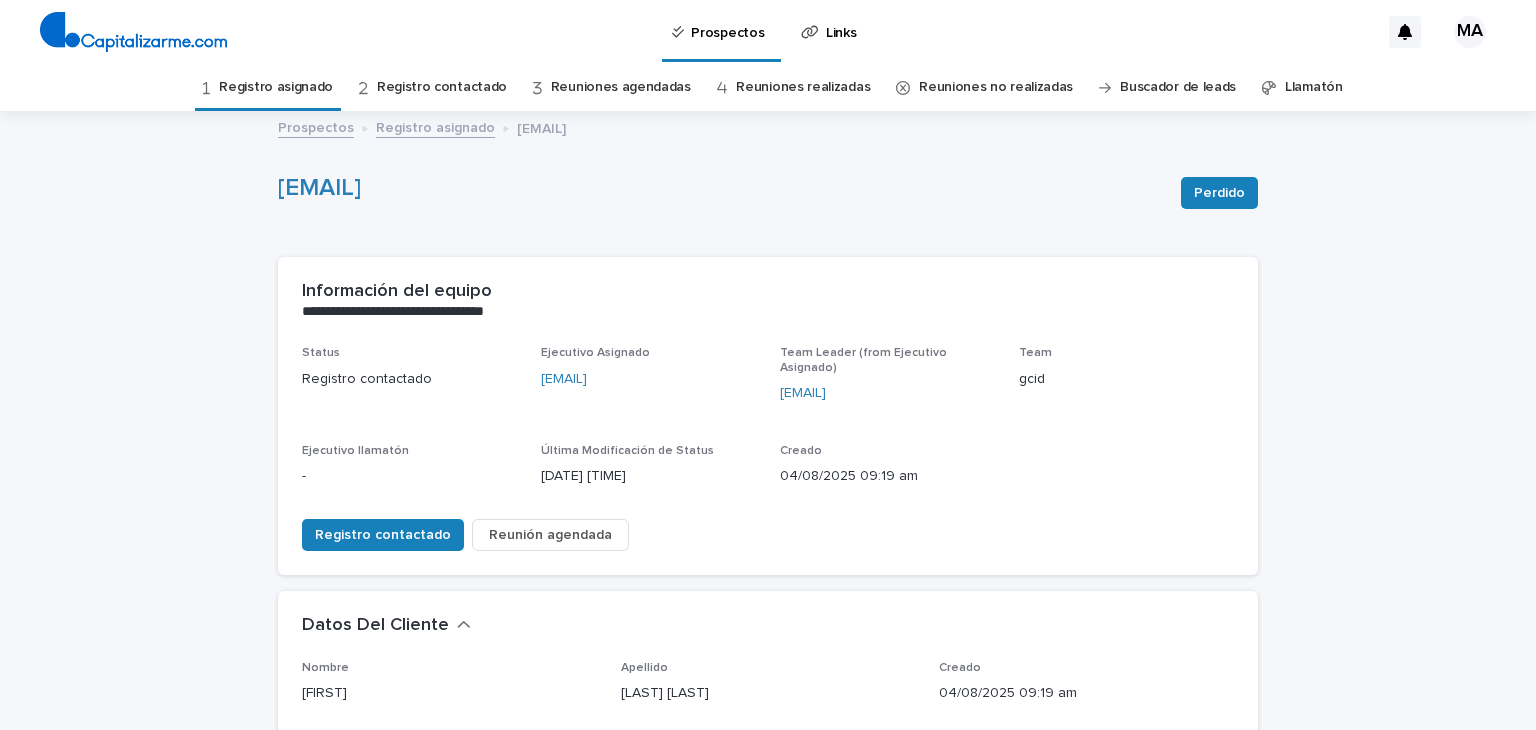 click on "Registro asignado" at bounding box center [276, 87] 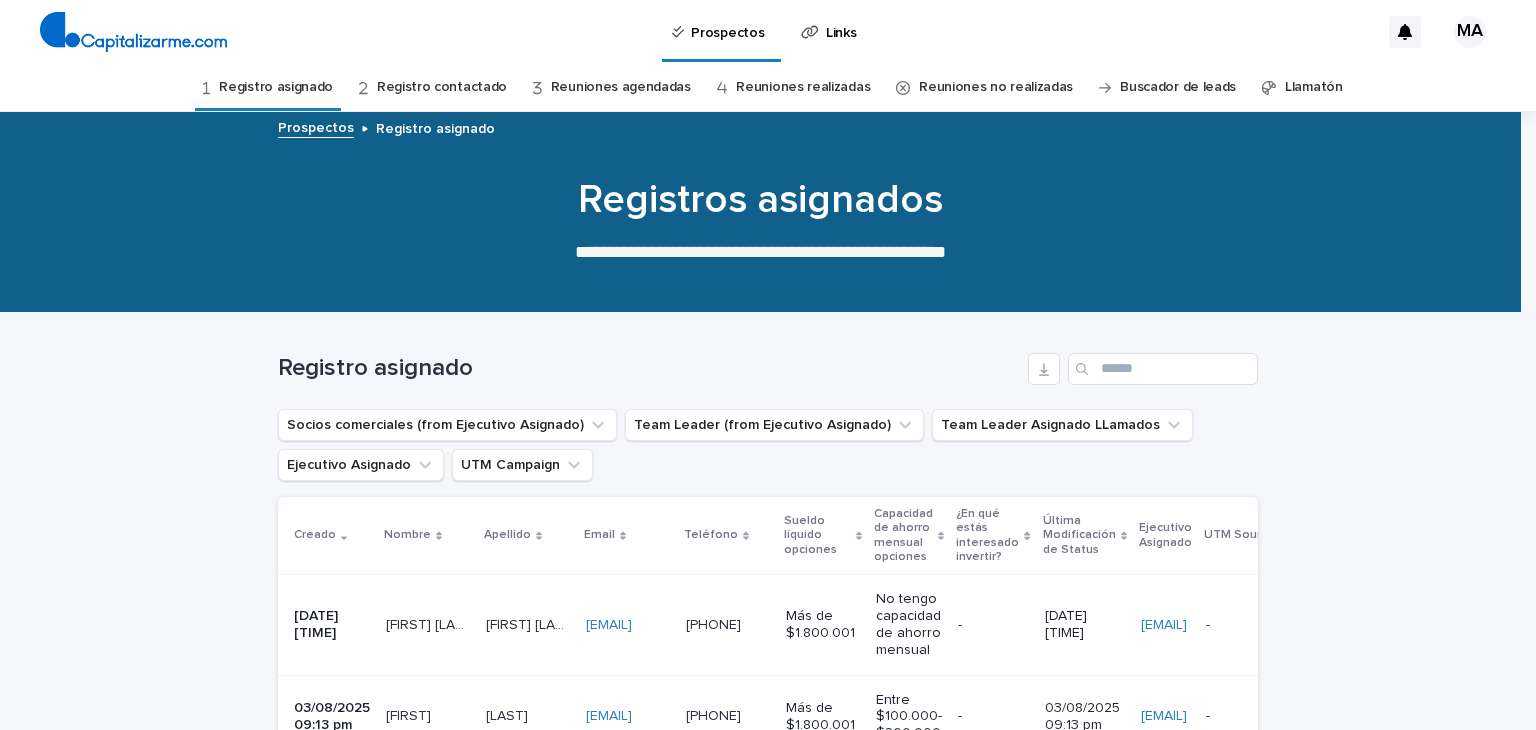 click on "[FIRST] [LAST]" at bounding box center (430, 623) 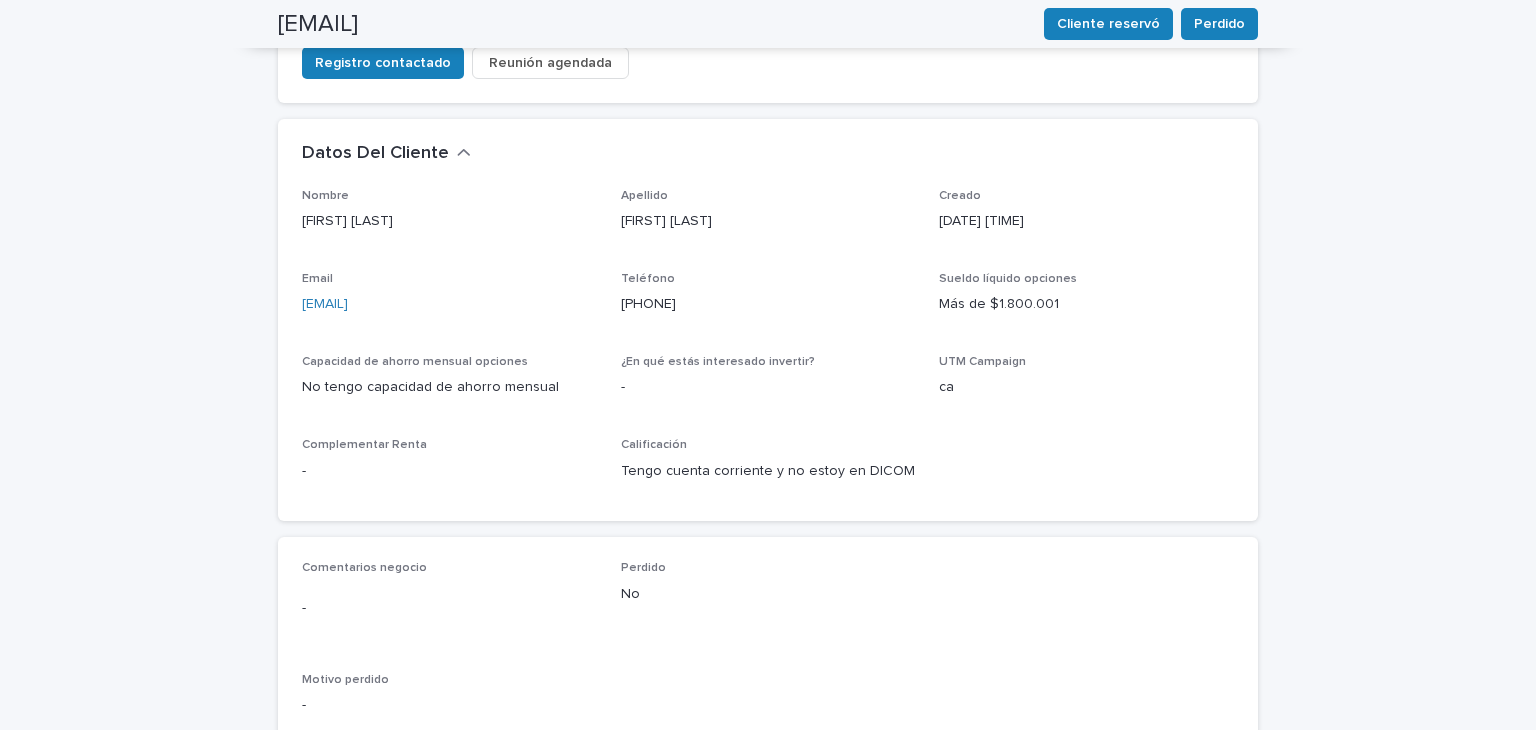 scroll, scrollTop: 532, scrollLeft: 0, axis: vertical 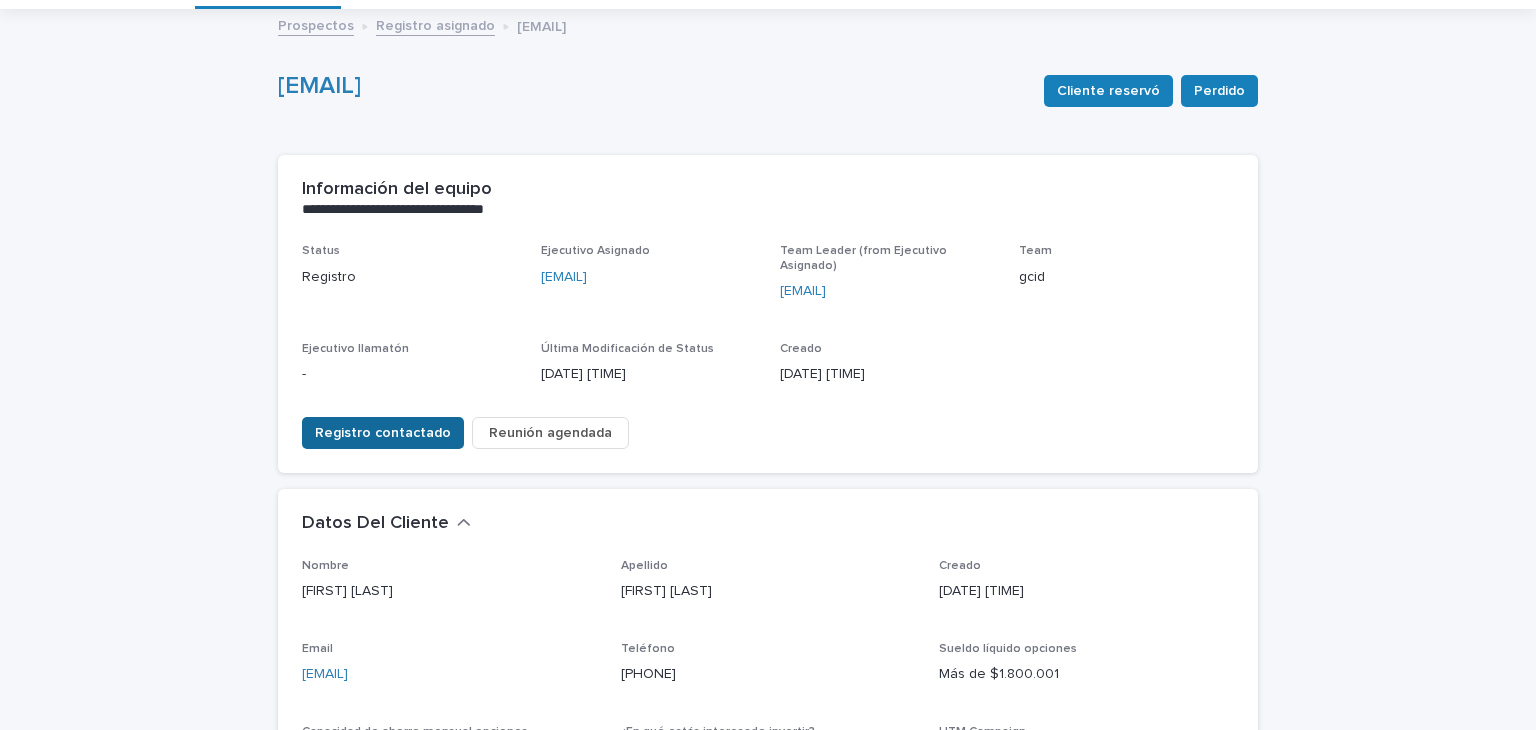 click on "Registro contactado" at bounding box center (383, 433) 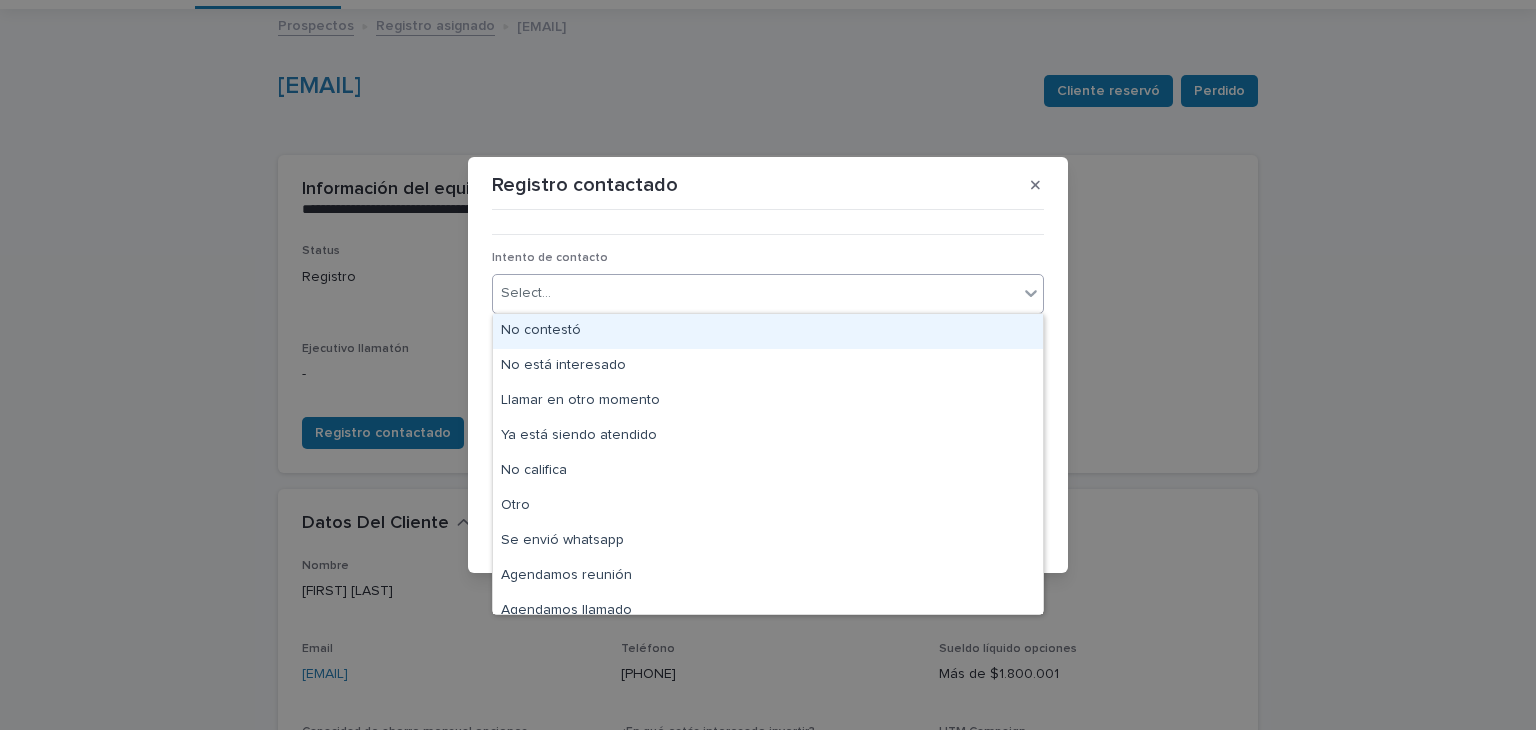 click on "Select..." at bounding box center (755, 293) 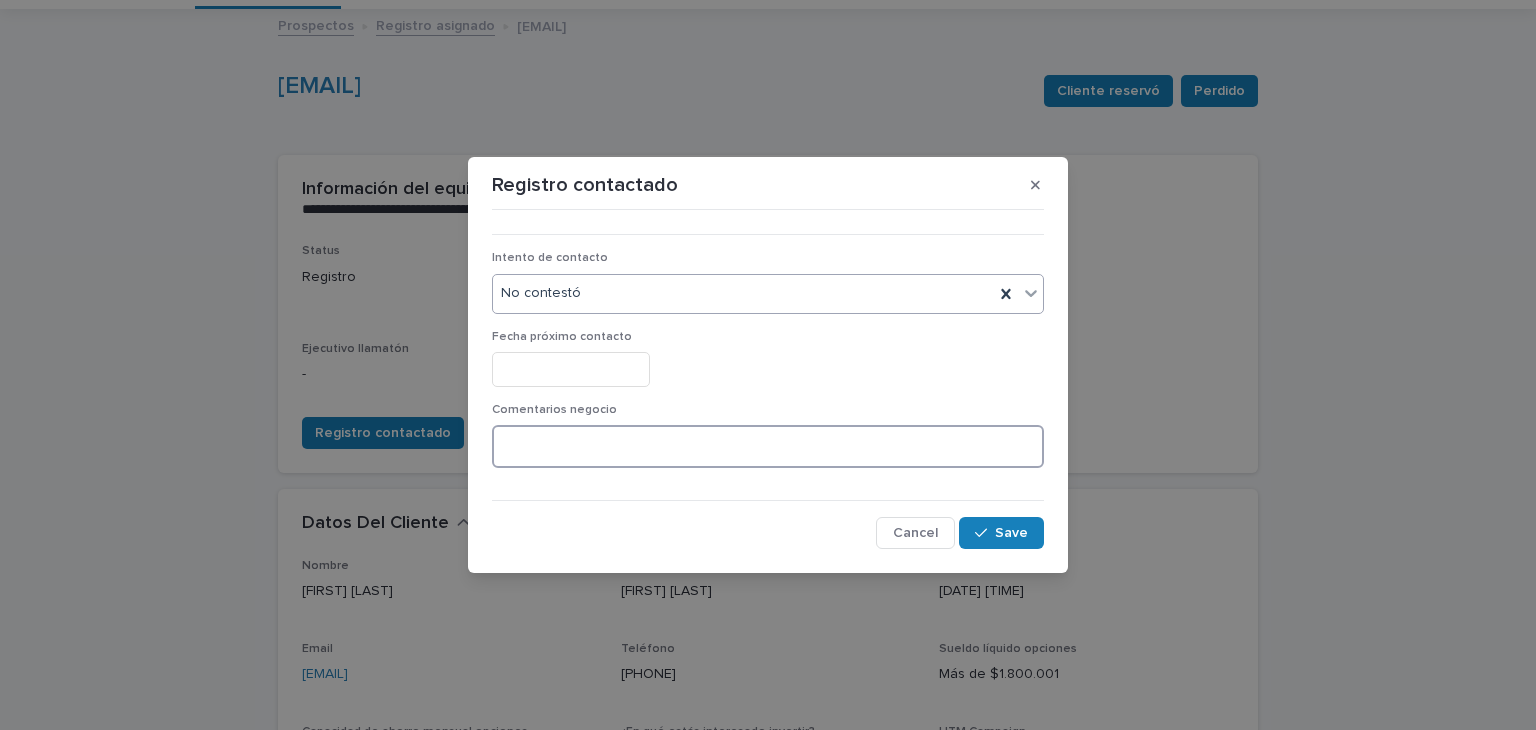 click at bounding box center [768, 446] 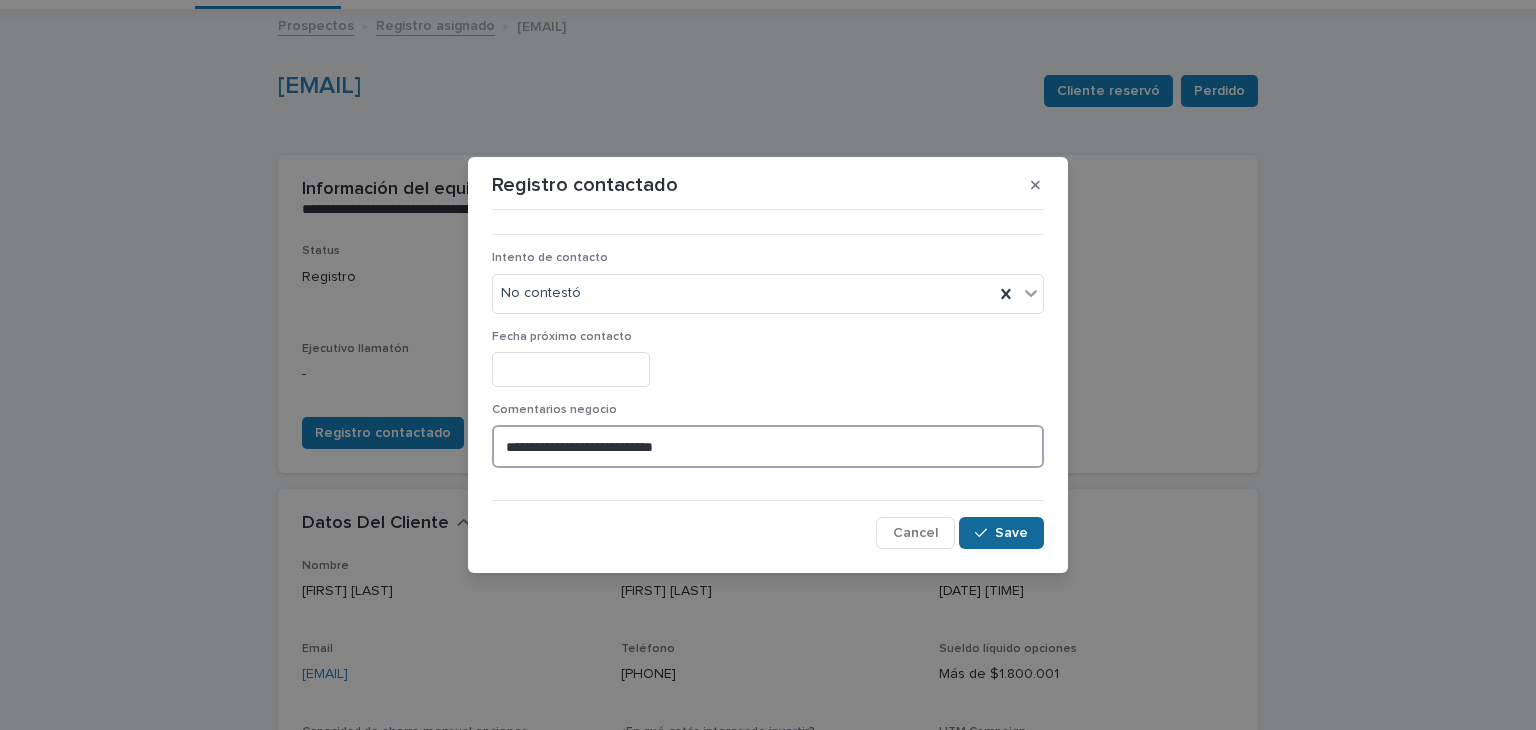 type on "**********" 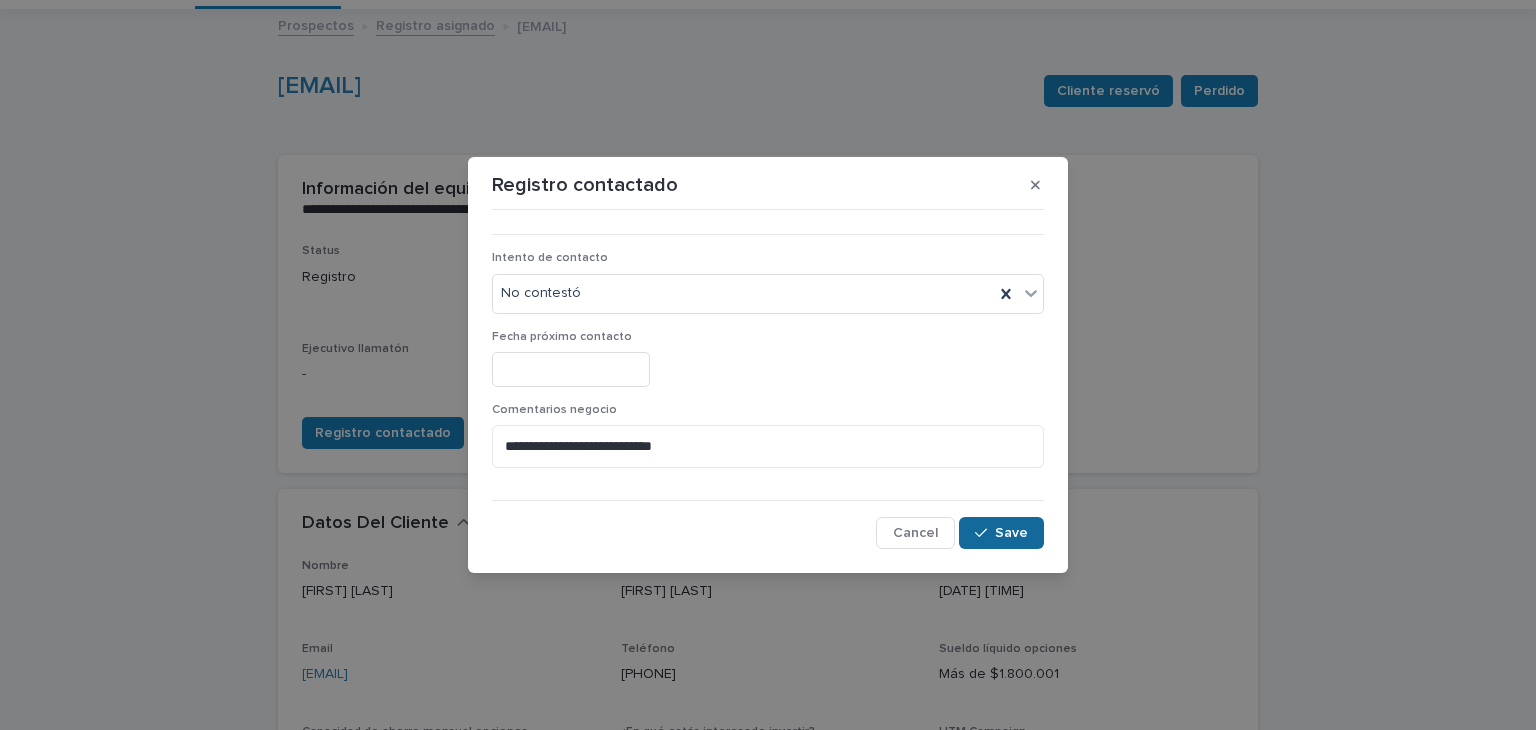 click on "Save" at bounding box center (1011, 533) 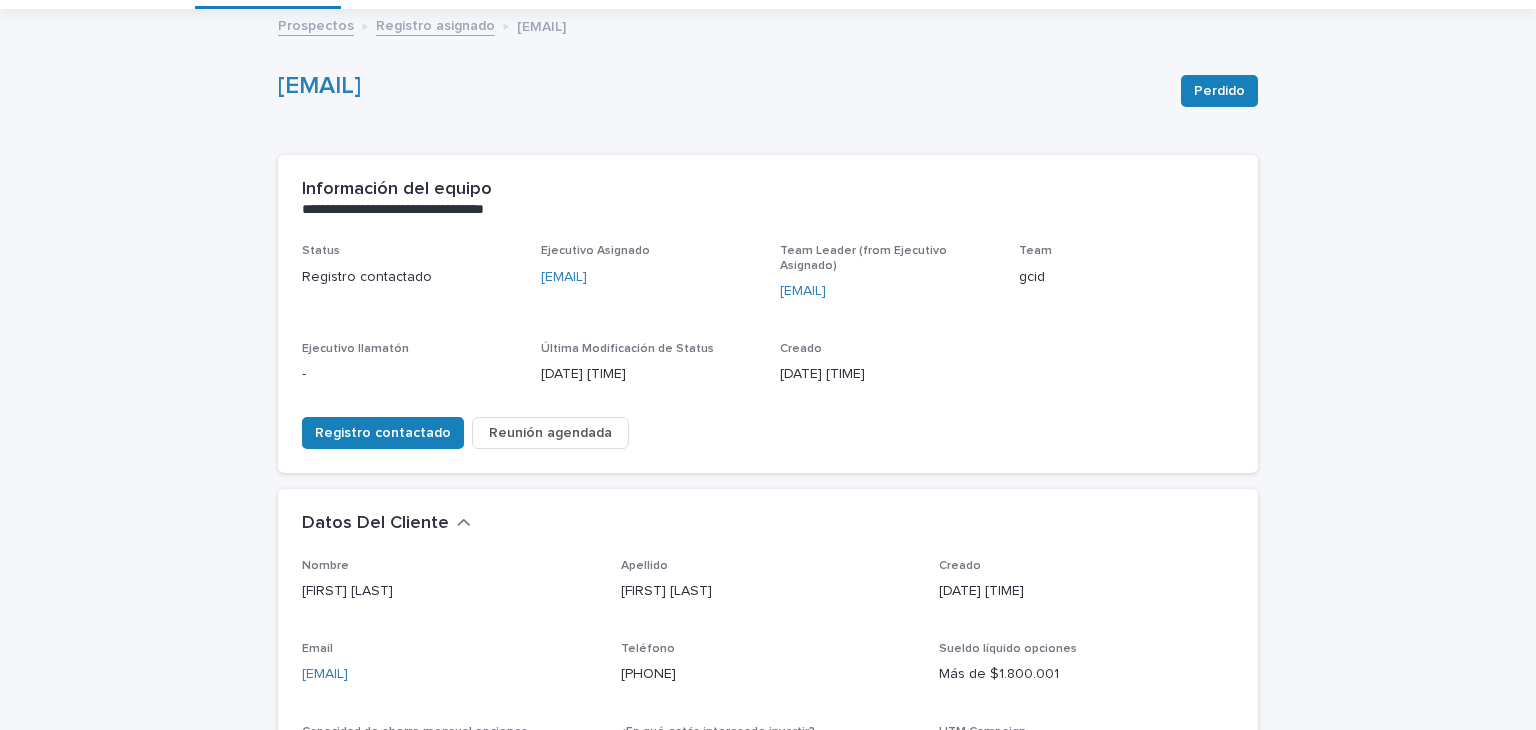 click on "Status Registro contactado Ejecutivo Asignado [EMAIL] Team Leader (from Ejecutivo Asignado) [EMAIL] Team gcid Ejecutivo llamatón - Última Modificación de Status [DATE] [TIME] Creado [DATE] [TIME]" at bounding box center (768, 322) 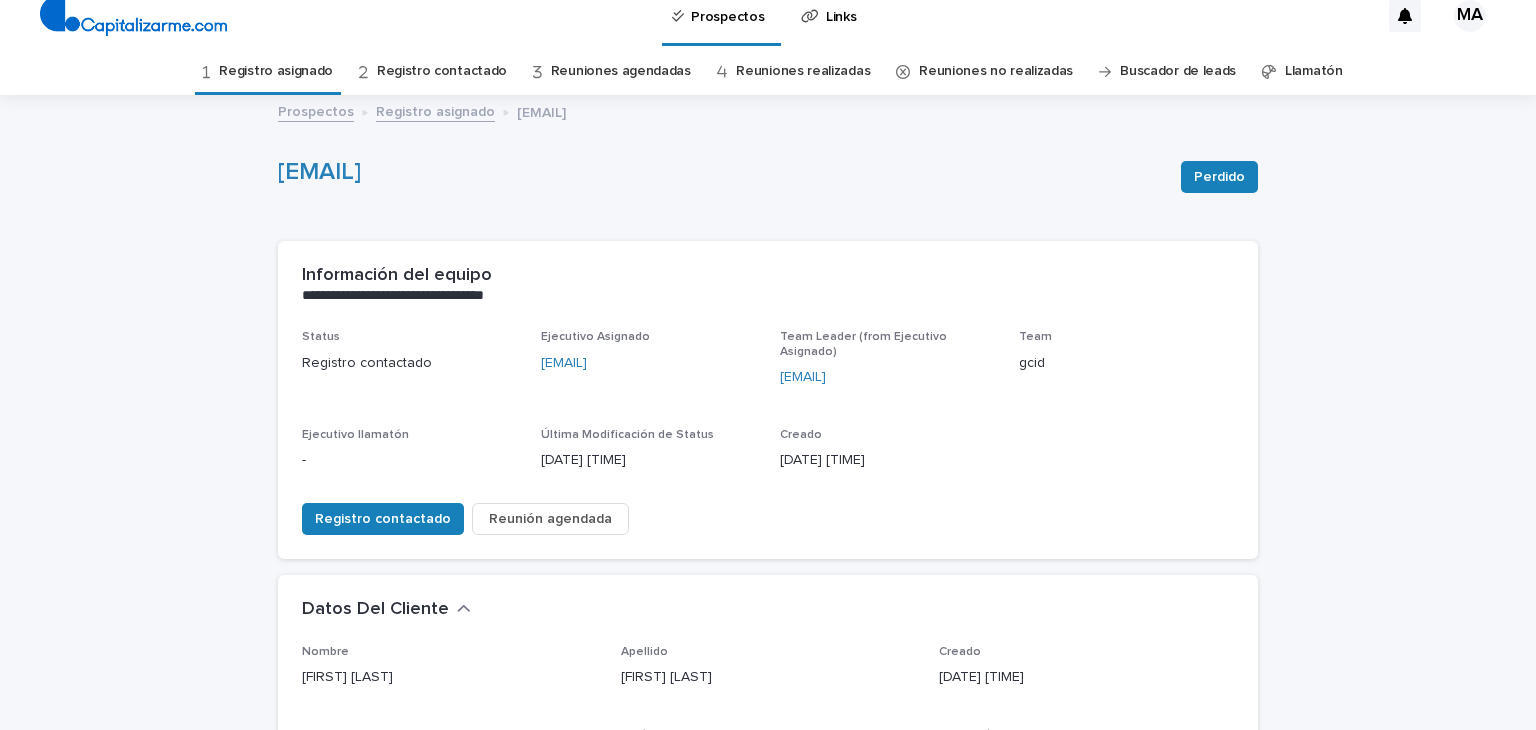 scroll, scrollTop: 0, scrollLeft: 0, axis: both 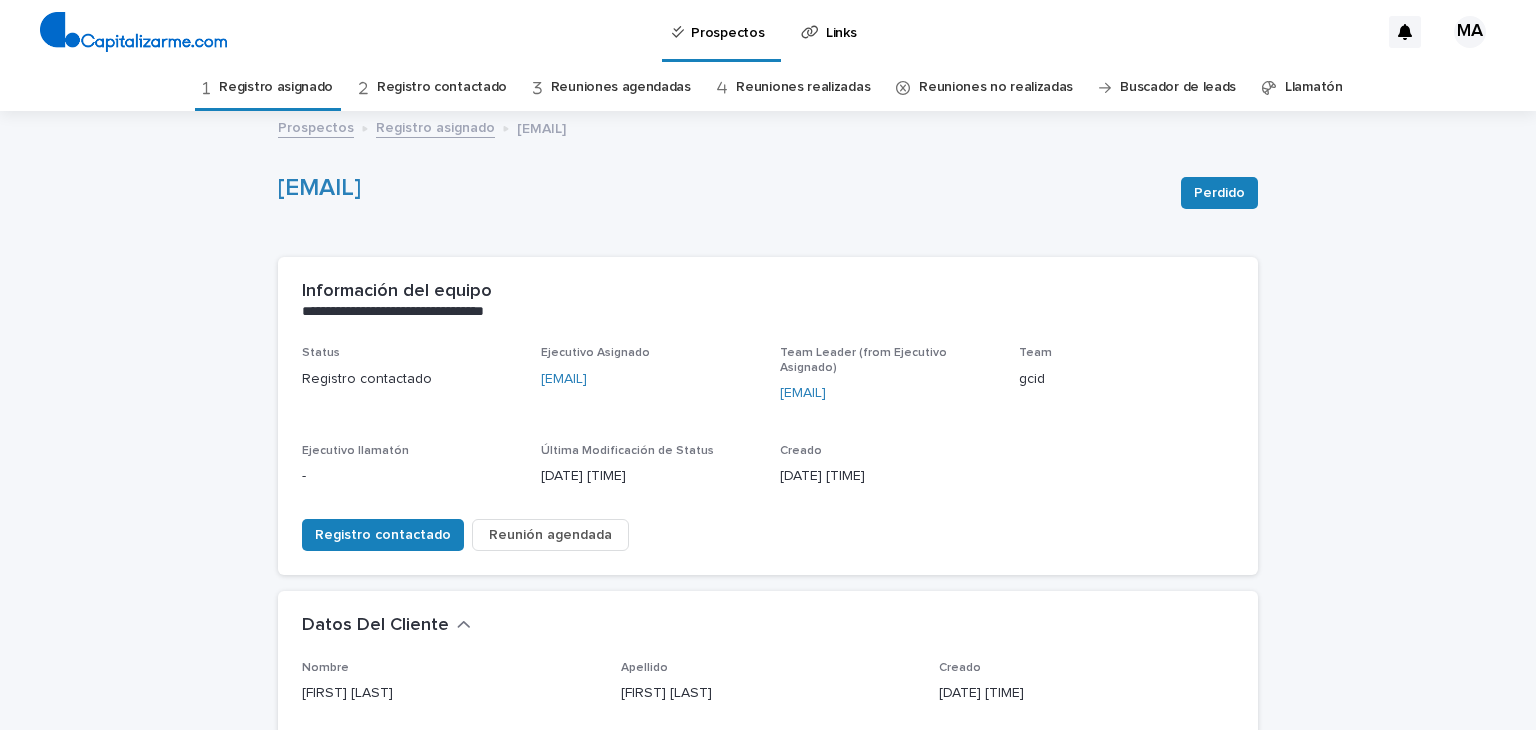 click on "Registro asignado" at bounding box center [276, 87] 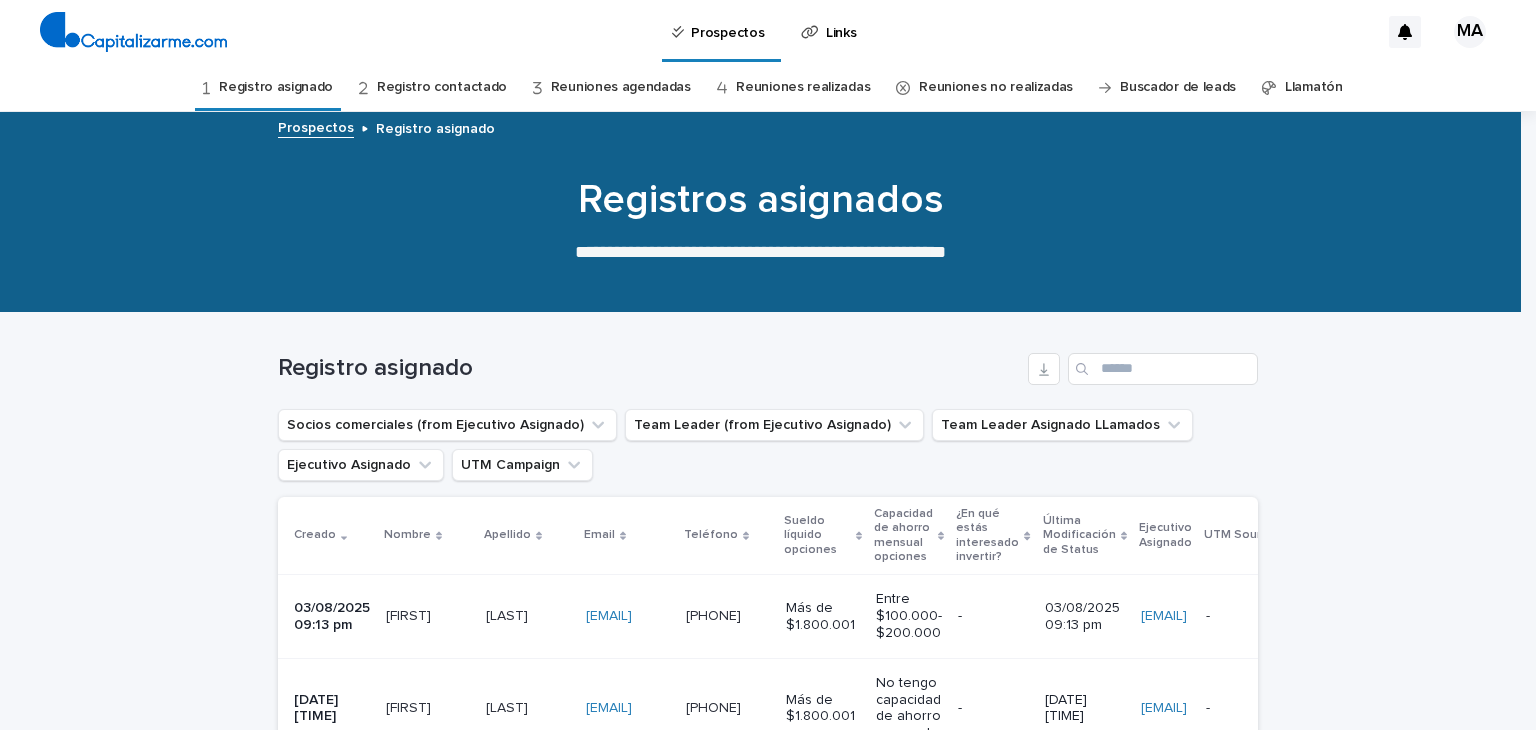 click on "[FIRST]" at bounding box center [410, 614] 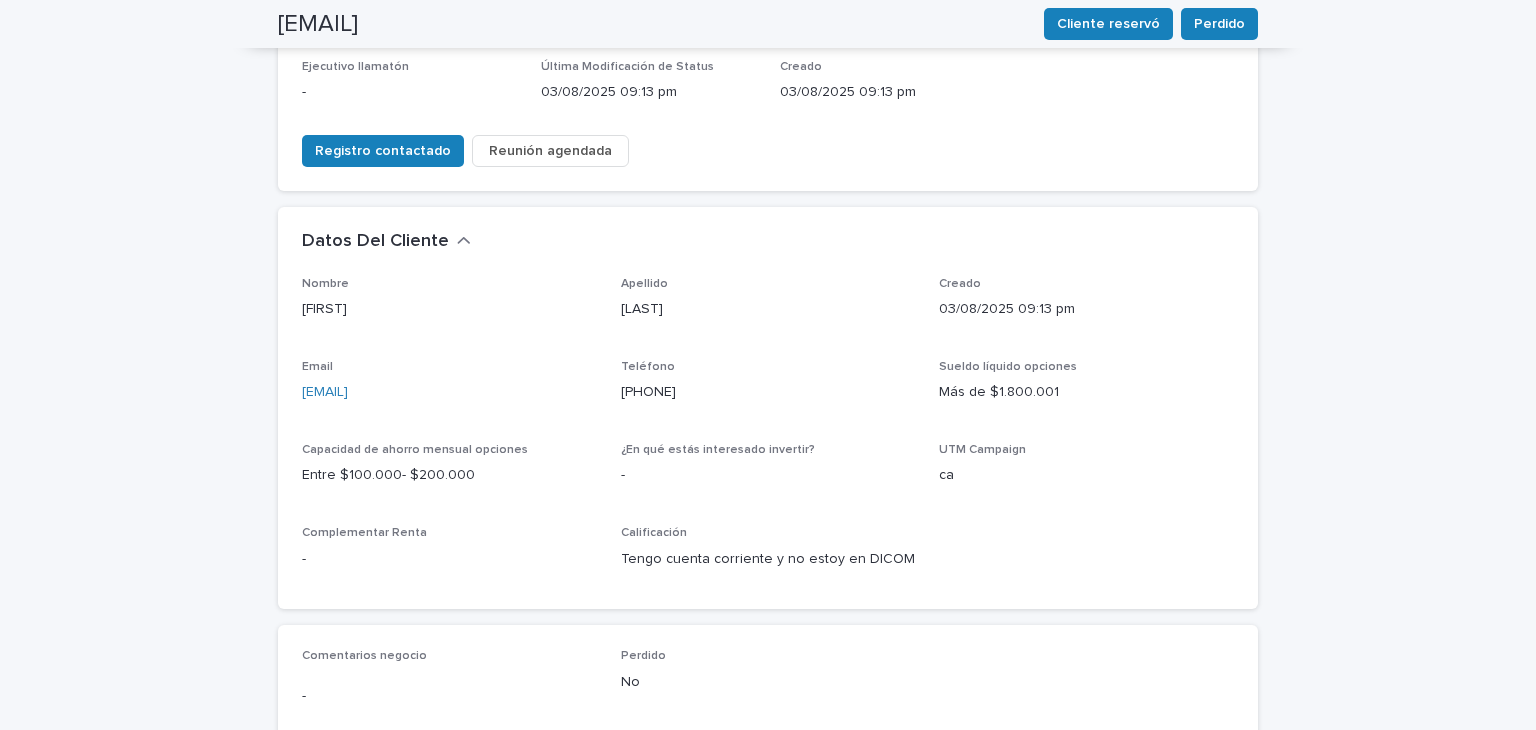 scroll, scrollTop: 440, scrollLeft: 0, axis: vertical 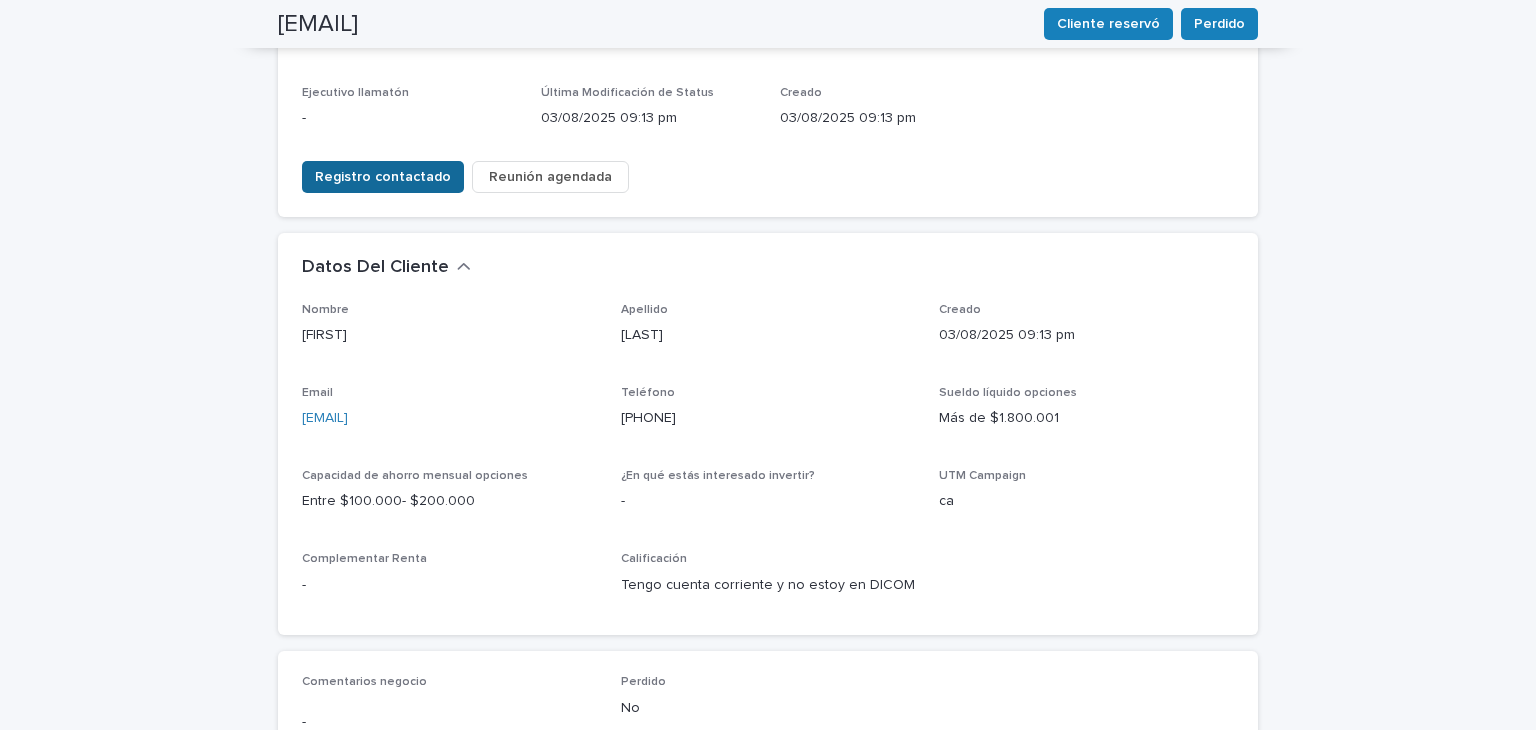 click on "Registro contactado" at bounding box center [383, 177] 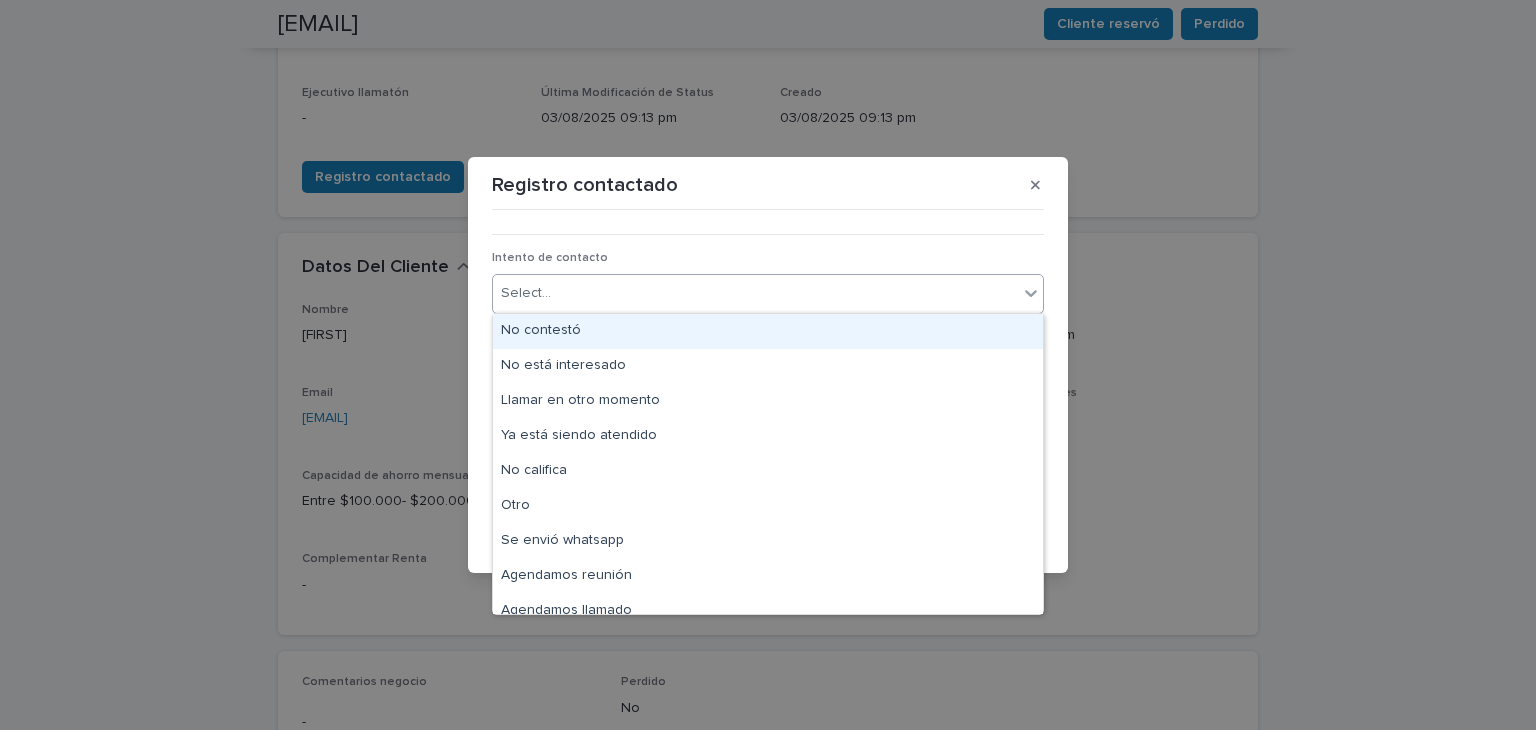click on "Select..." at bounding box center (755, 293) 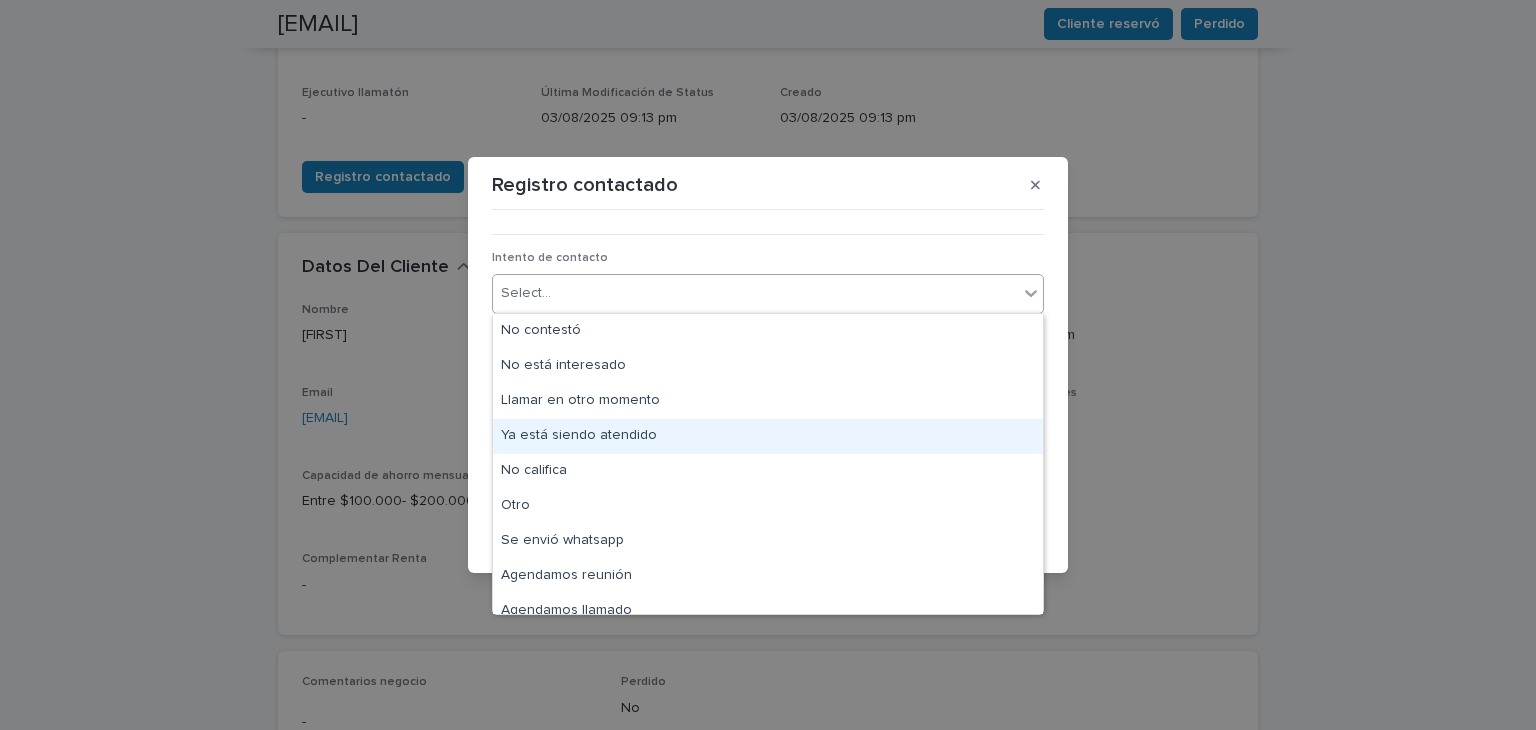click on "Ya está siendo atendido" at bounding box center (768, 436) 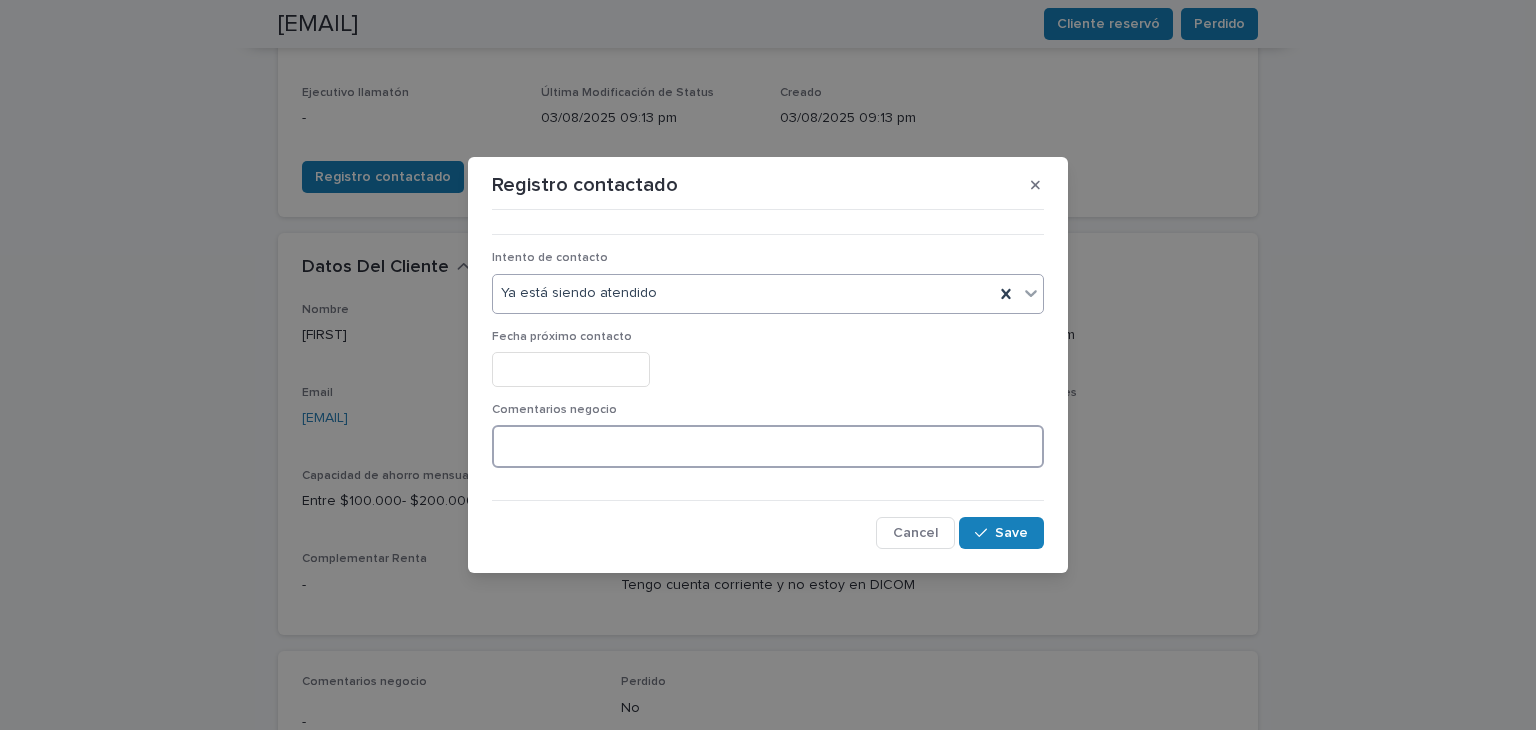 click at bounding box center [768, 446] 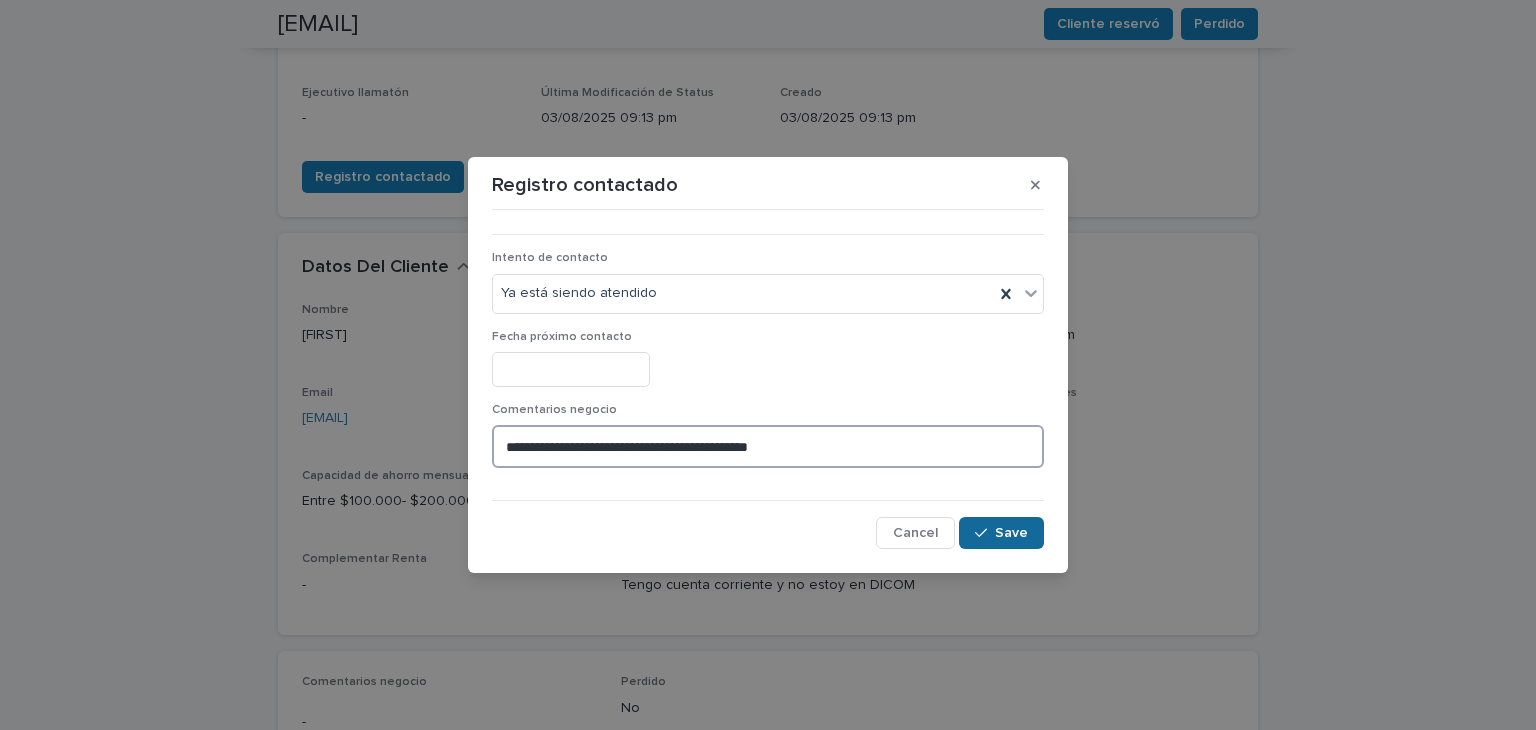 type on "**********" 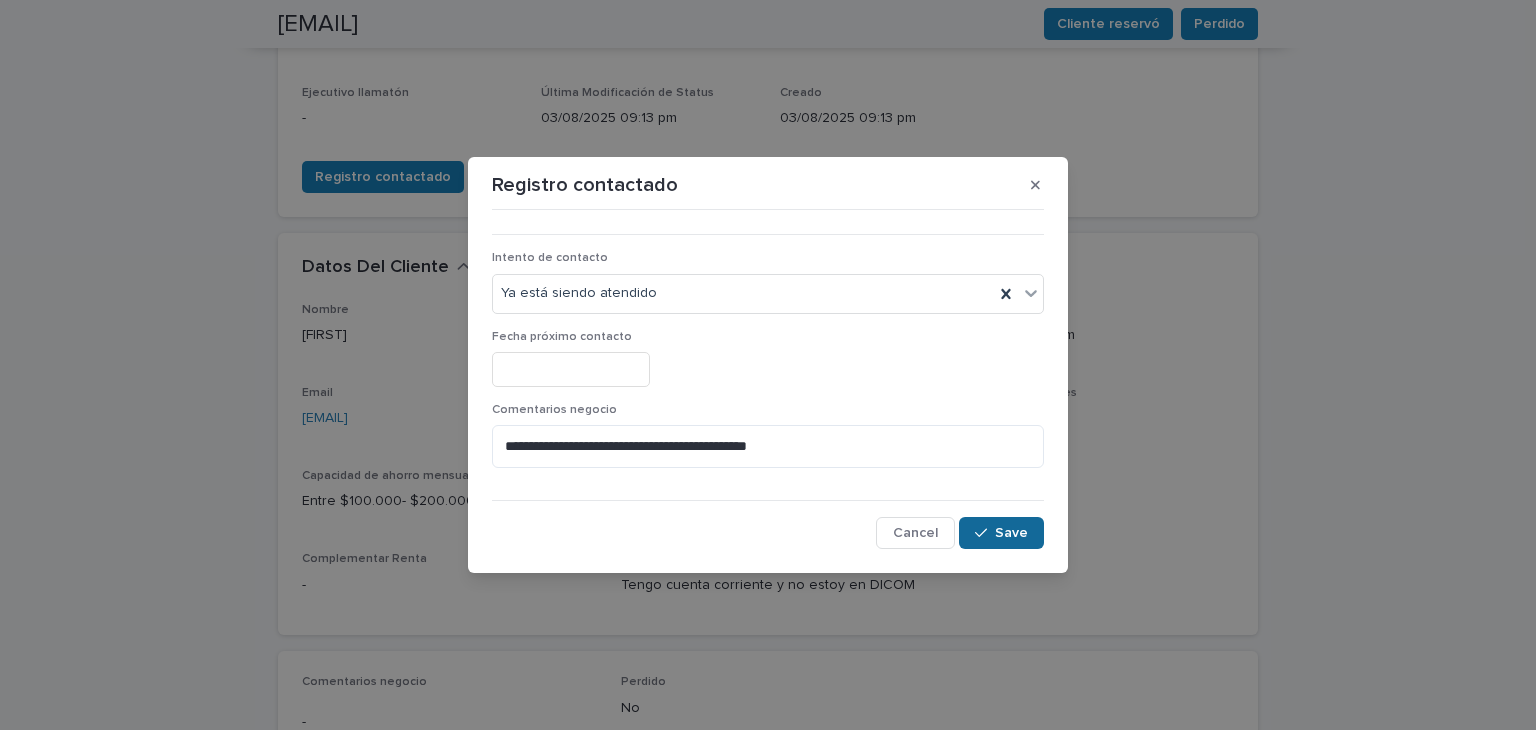 click on "Save" at bounding box center (1001, 533) 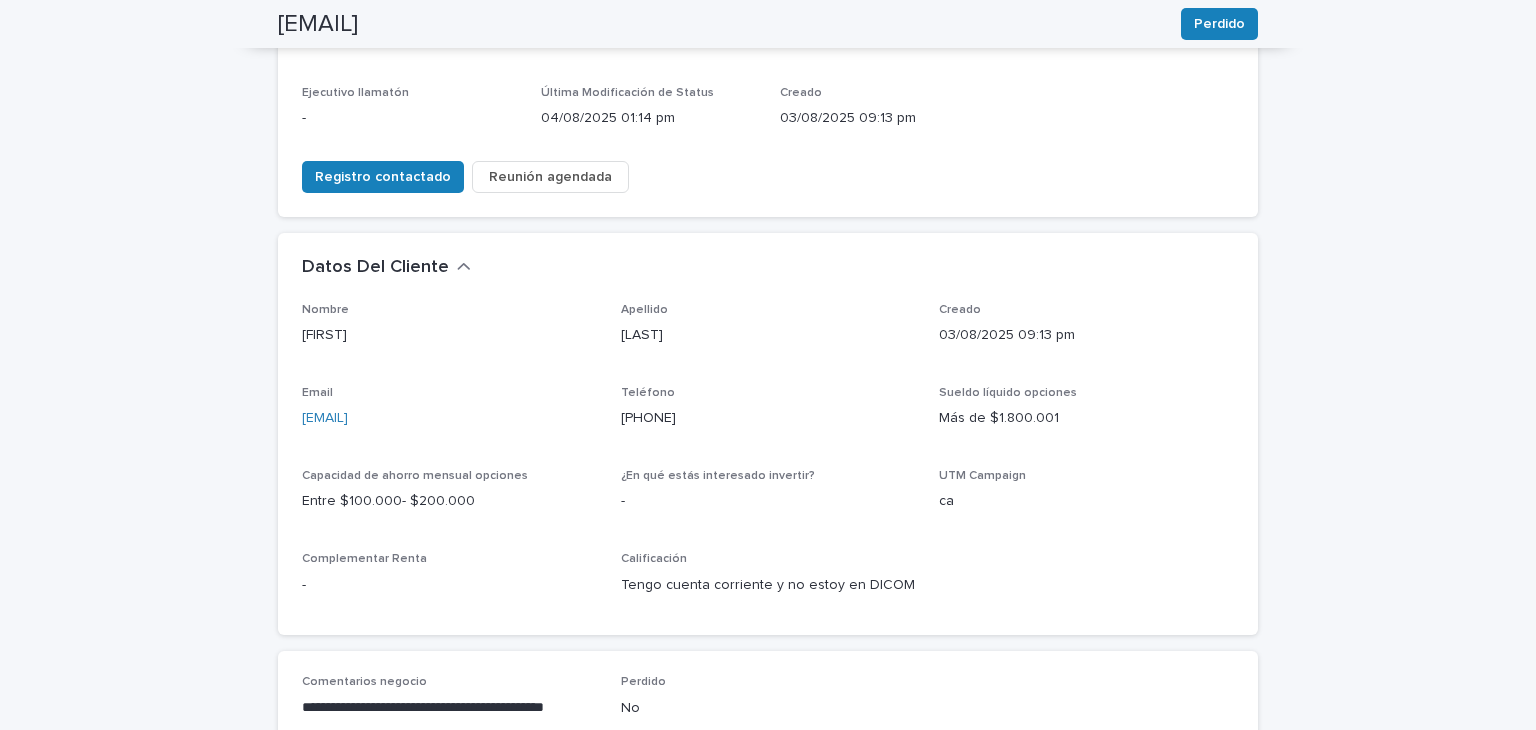 scroll, scrollTop: 344, scrollLeft: 0, axis: vertical 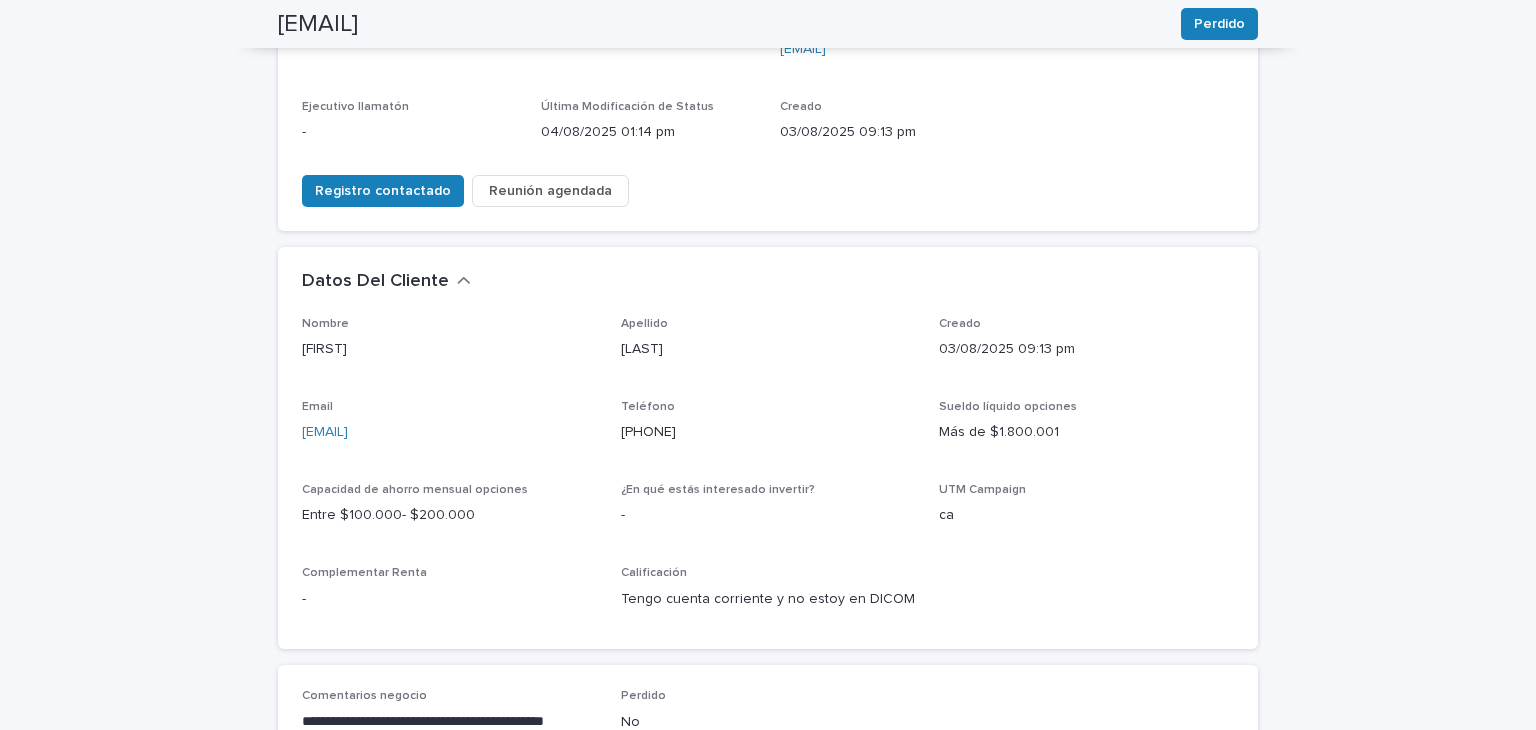 type 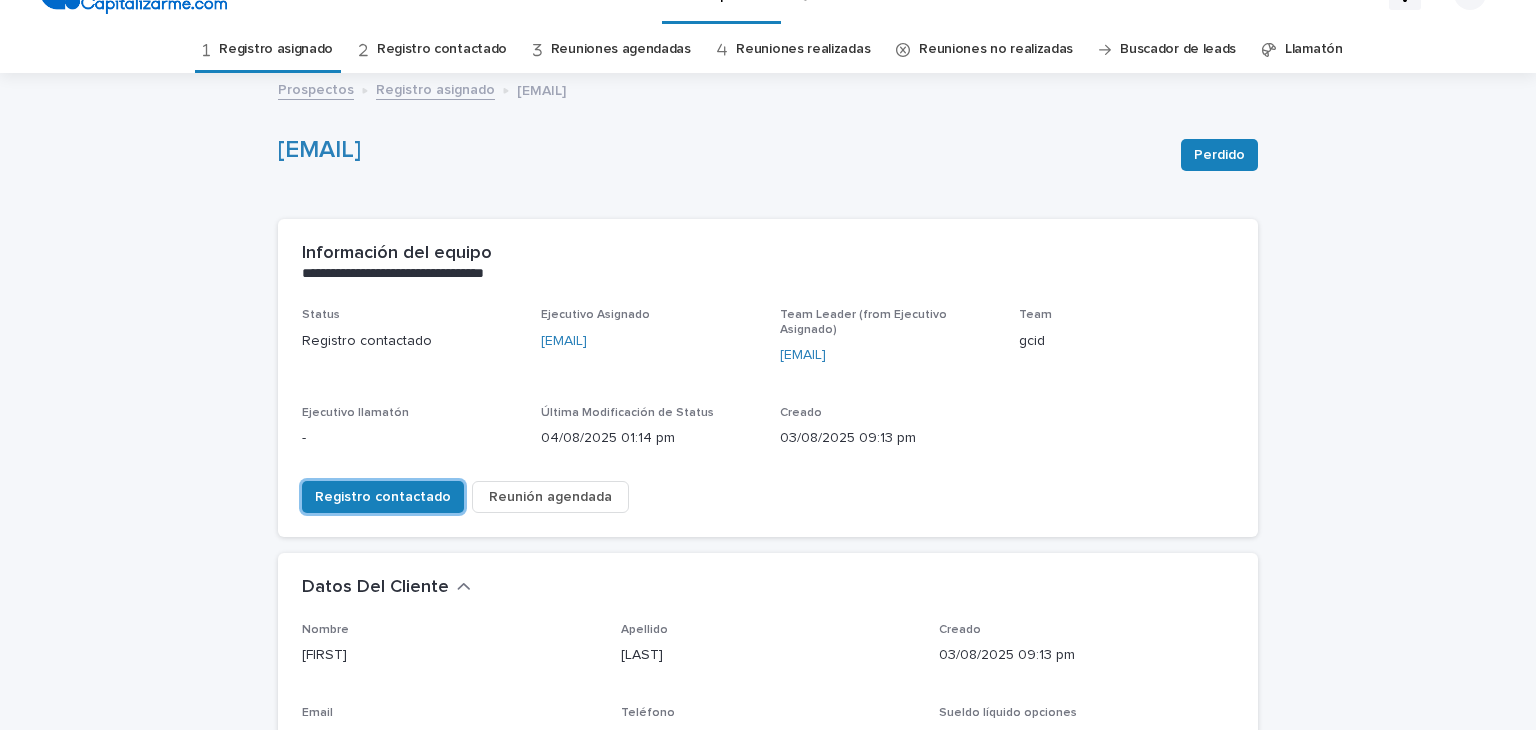 scroll, scrollTop: 0, scrollLeft: 0, axis: both 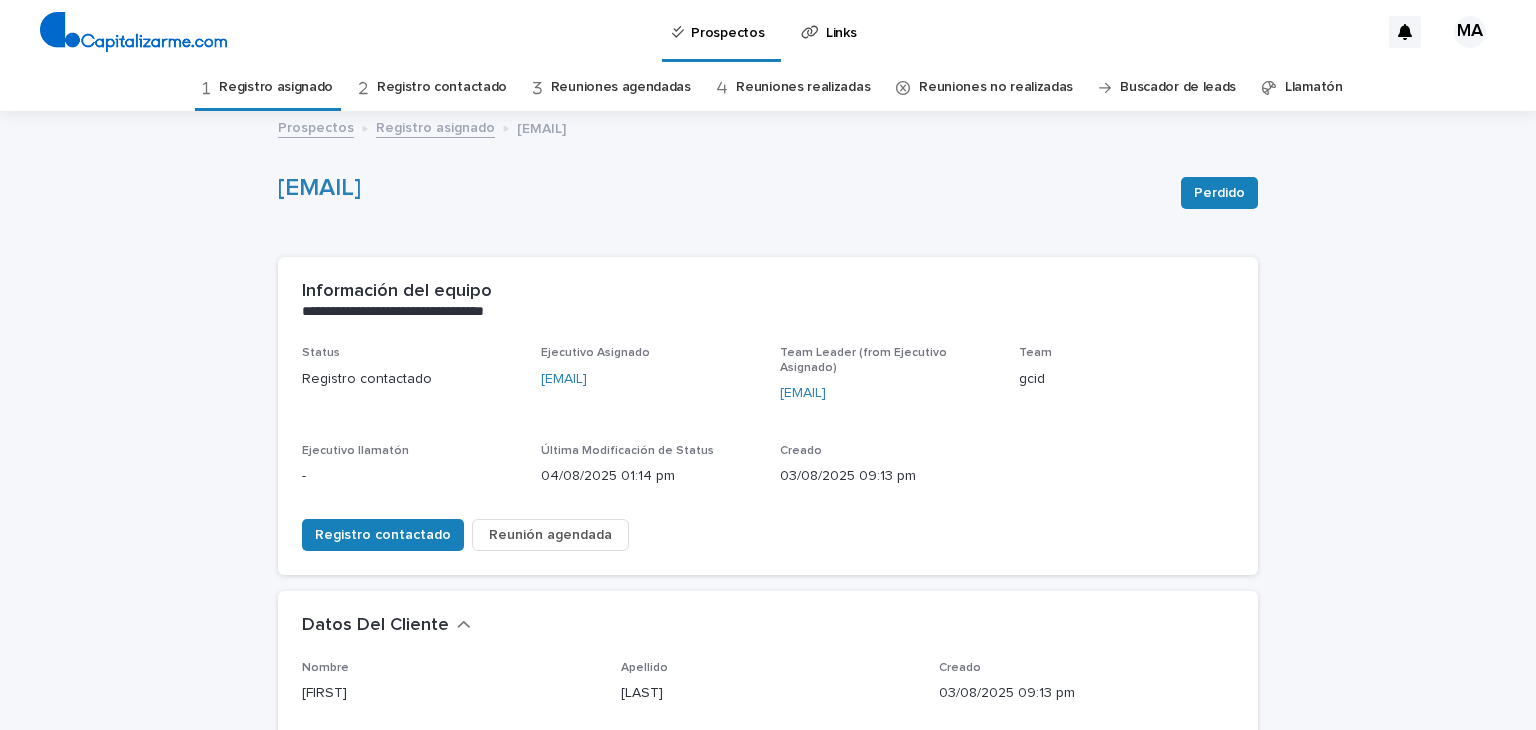 click on "Registro asignado" at bounding box center [276, 87] 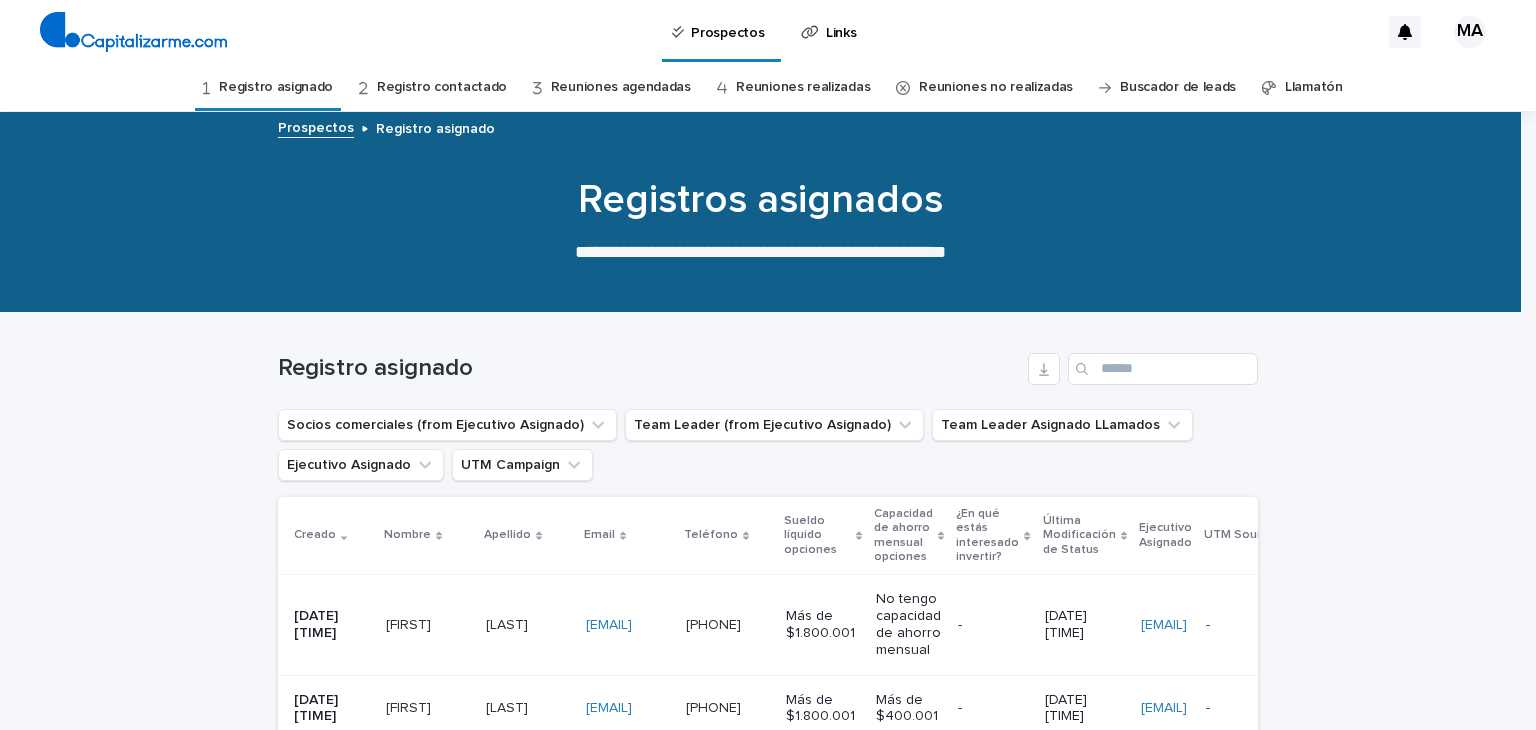click on "Loading... Saving… Loading... Saving… Registro asignado Socios comerciales (from Ejecutivo Asignado) Team Leader (from Ejecutivo Asignado) Team Leader Asignado LLamados Ejecutivo Asignado UTM Campaign Creado Nombre Apellido Email Teléfono Sueldo líquido opciones Capacidad de ahorro mensual opciones ¿En qué estás interesado invertir? Última Modificación de Status Ejecutivo Asignado UTM Source UTM Campaign 03/08/2025 07:42 pm [FIRST] [FIRST]   [LAST] [LAST]   [EMAIL] [EMAIL]   [PHONE] [PHONE]   Más de $1.800.001 No tengo capacidad de ahorro mensual - 03/08/2025 07:42 pm [EMAIL]   - -   ca ca   Registro contactado Reunión Agendada 03/08/2025 05:22 pm [FIRST] [FIRST]   [LAST] [LAST]   [EMAIL] [EMAIL]   [PHONE] [PHONE]   Más de $1.800.001 Más de $400.001 - 03/08/2025 05:22 pm [EMAIL]   - -   ca ca   Registro contactado Reunión Agendada 03/08/2025 01:31 pm" at bounding box center (768, 904) 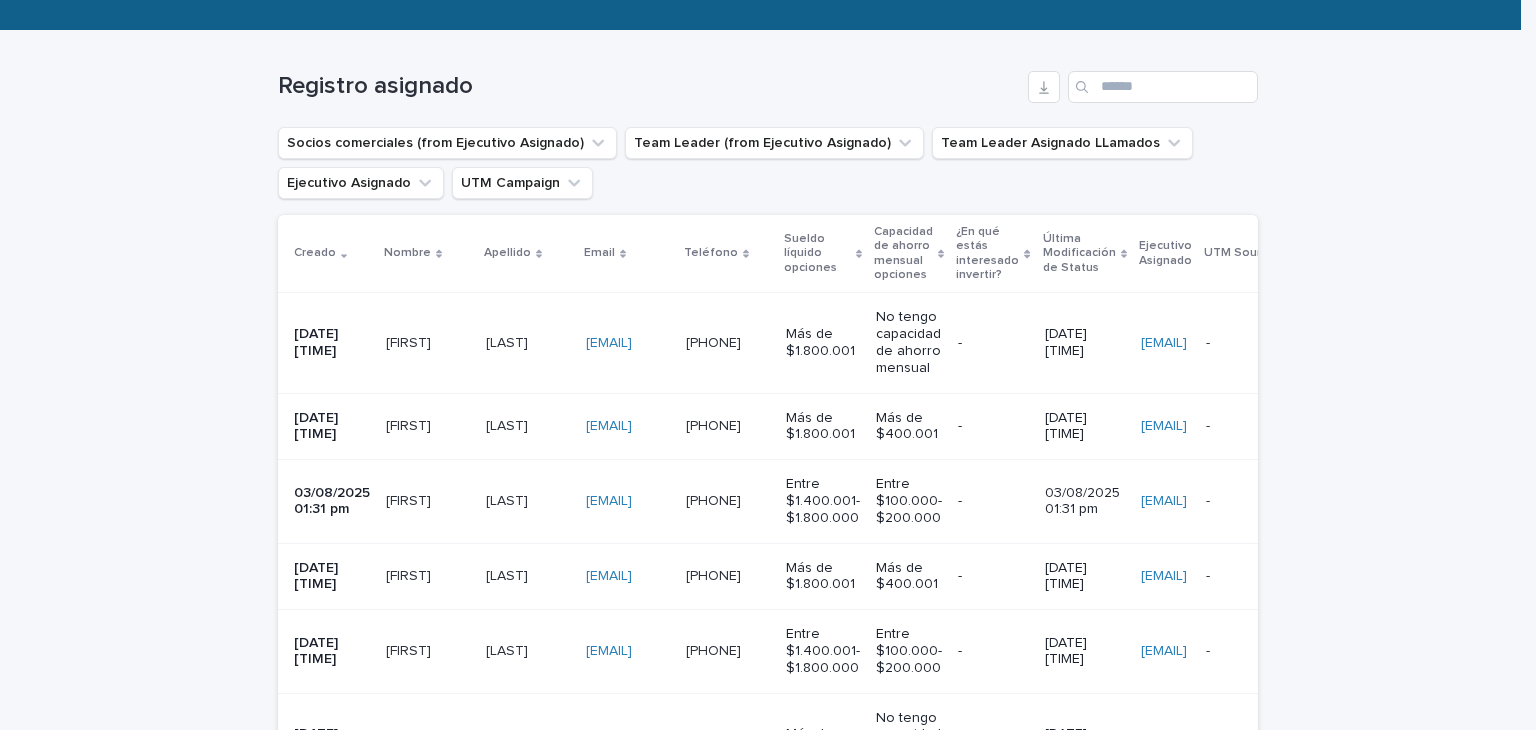 scroll, scrollTop: 320, scrollLeft: 0, axis: vertical 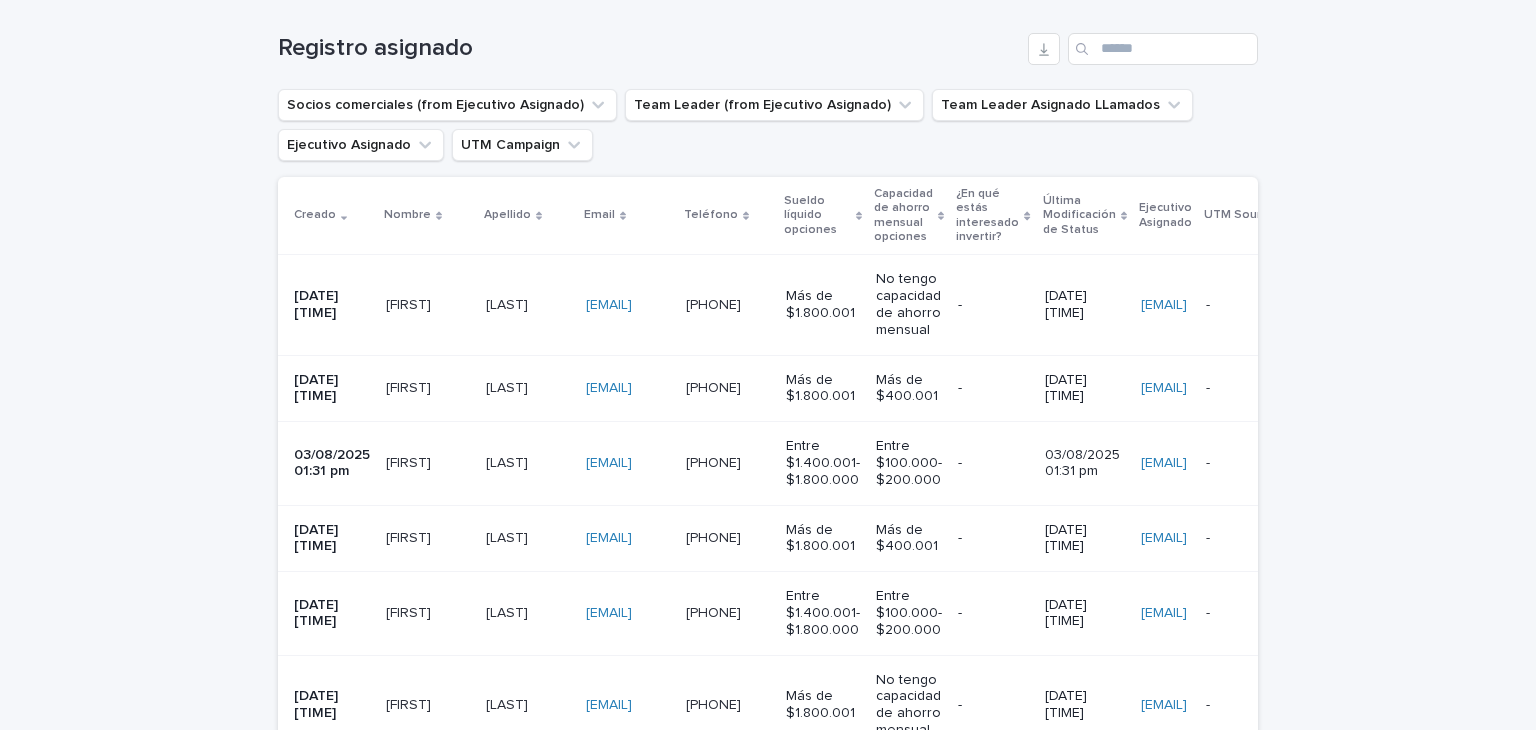 click on "[FIRST]" at bounding box center (410, 303) 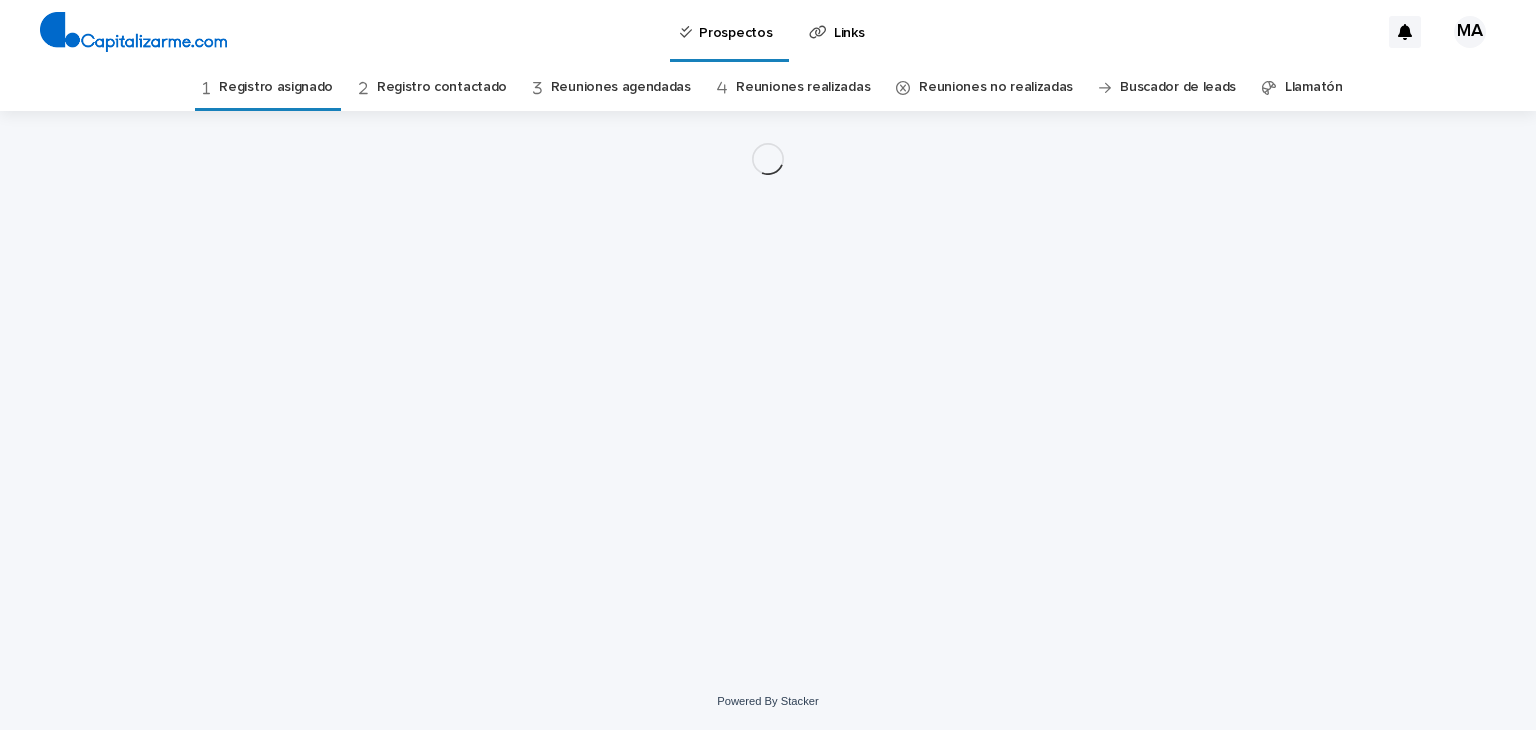 scroll, scrollTop: 0, scrollLeft: 0, axis: both 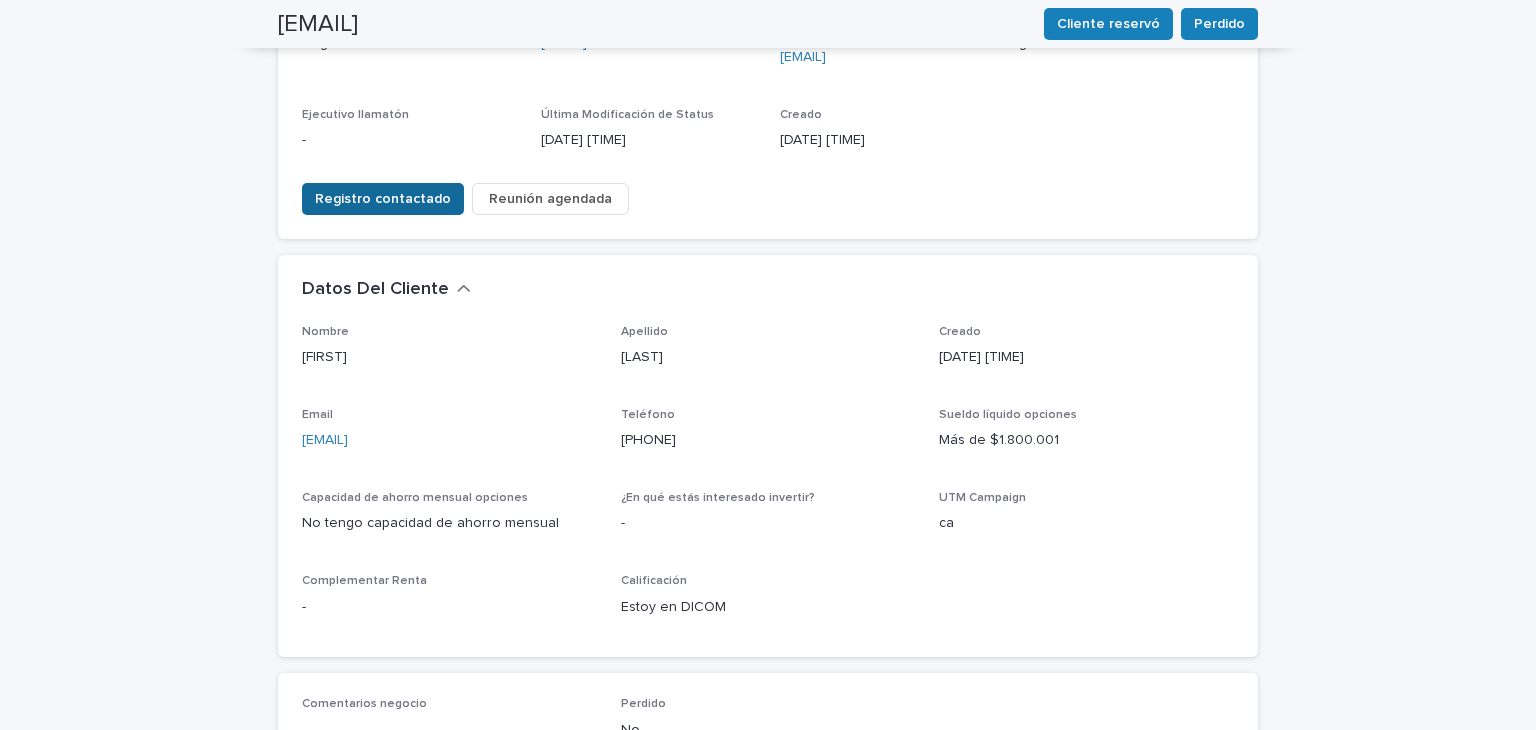 click on "Registro contactado" at bounding box center [383, 199] 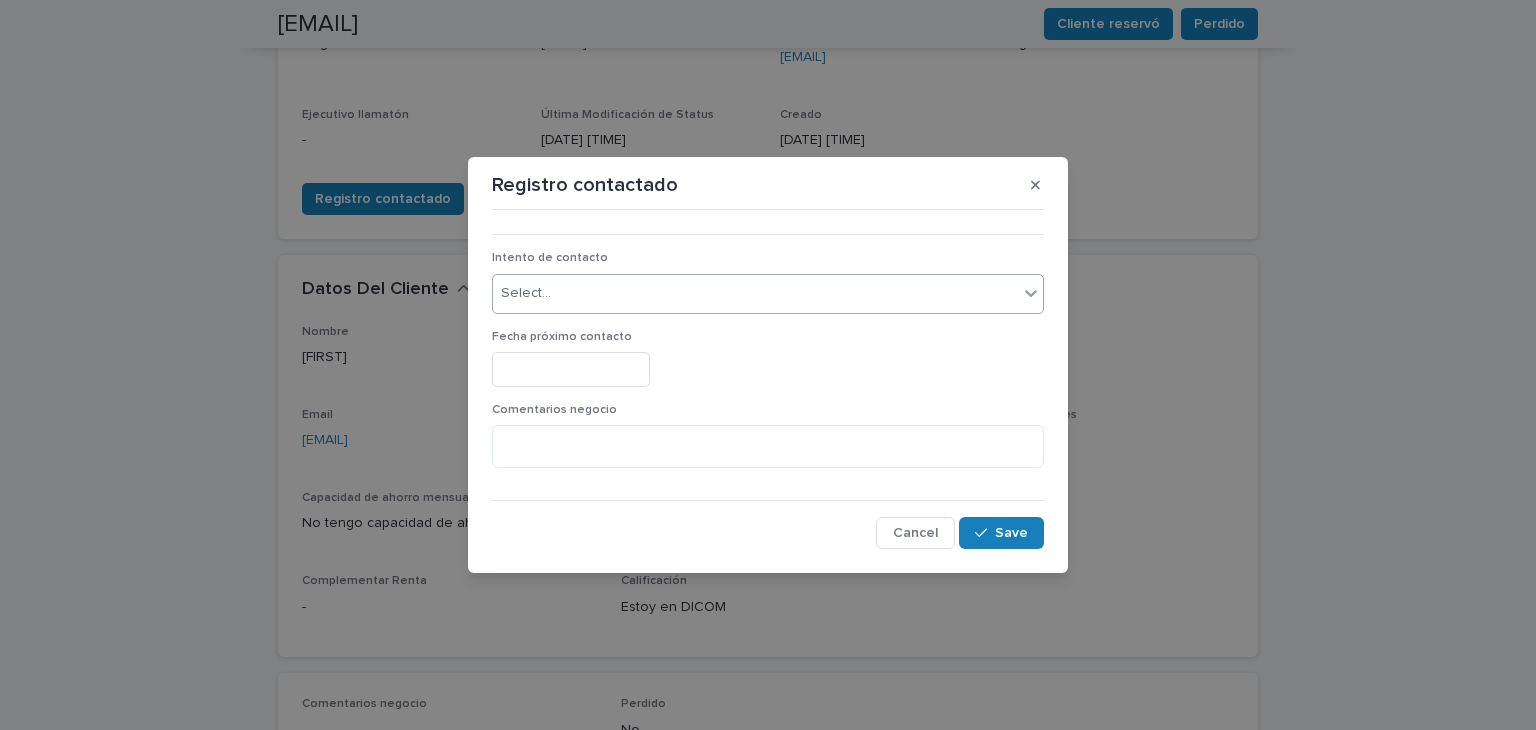 click on "Select..." at bounding box center [755, 293] 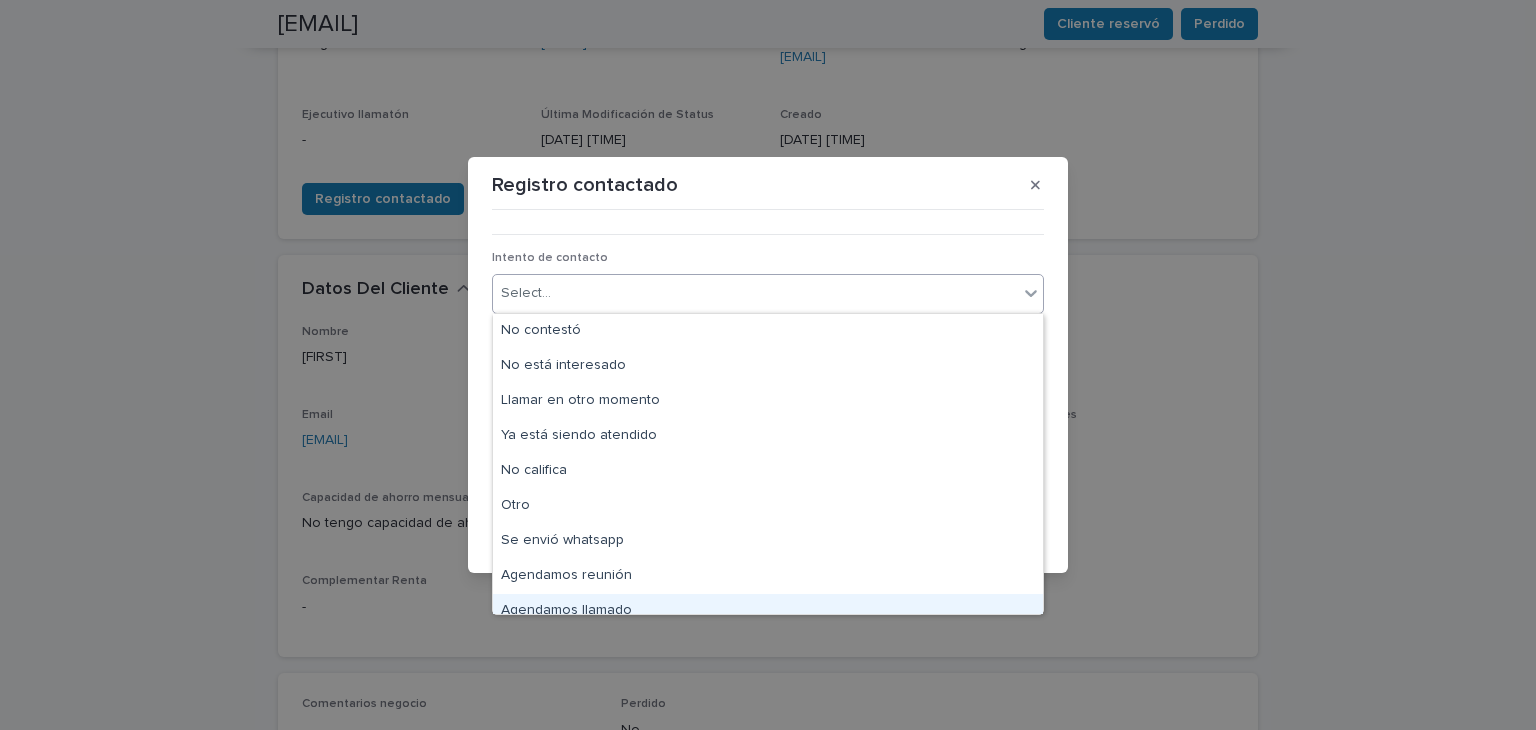 click on "Agendamos llamado" at bounding box center [768, 611] 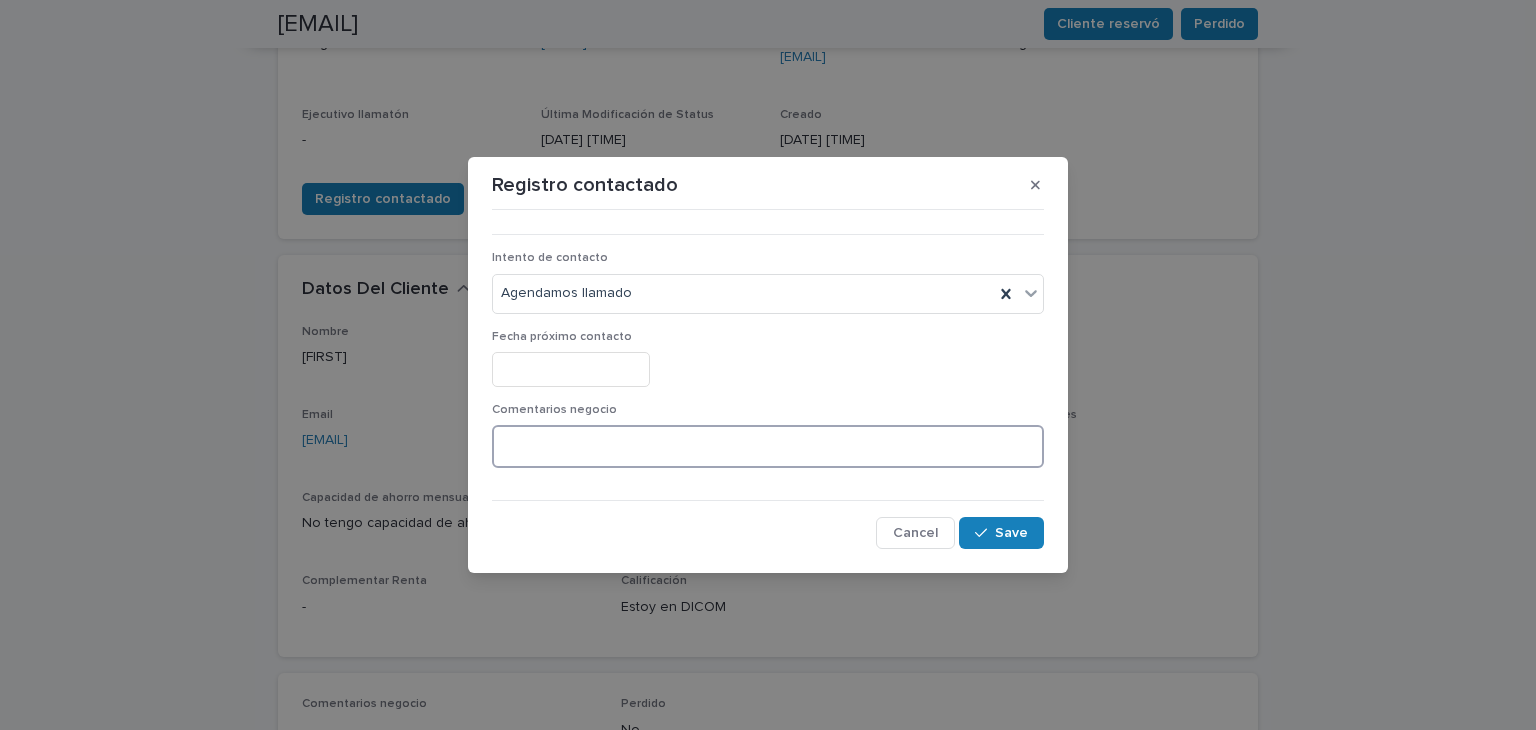 click at bounding box center (768, 446) 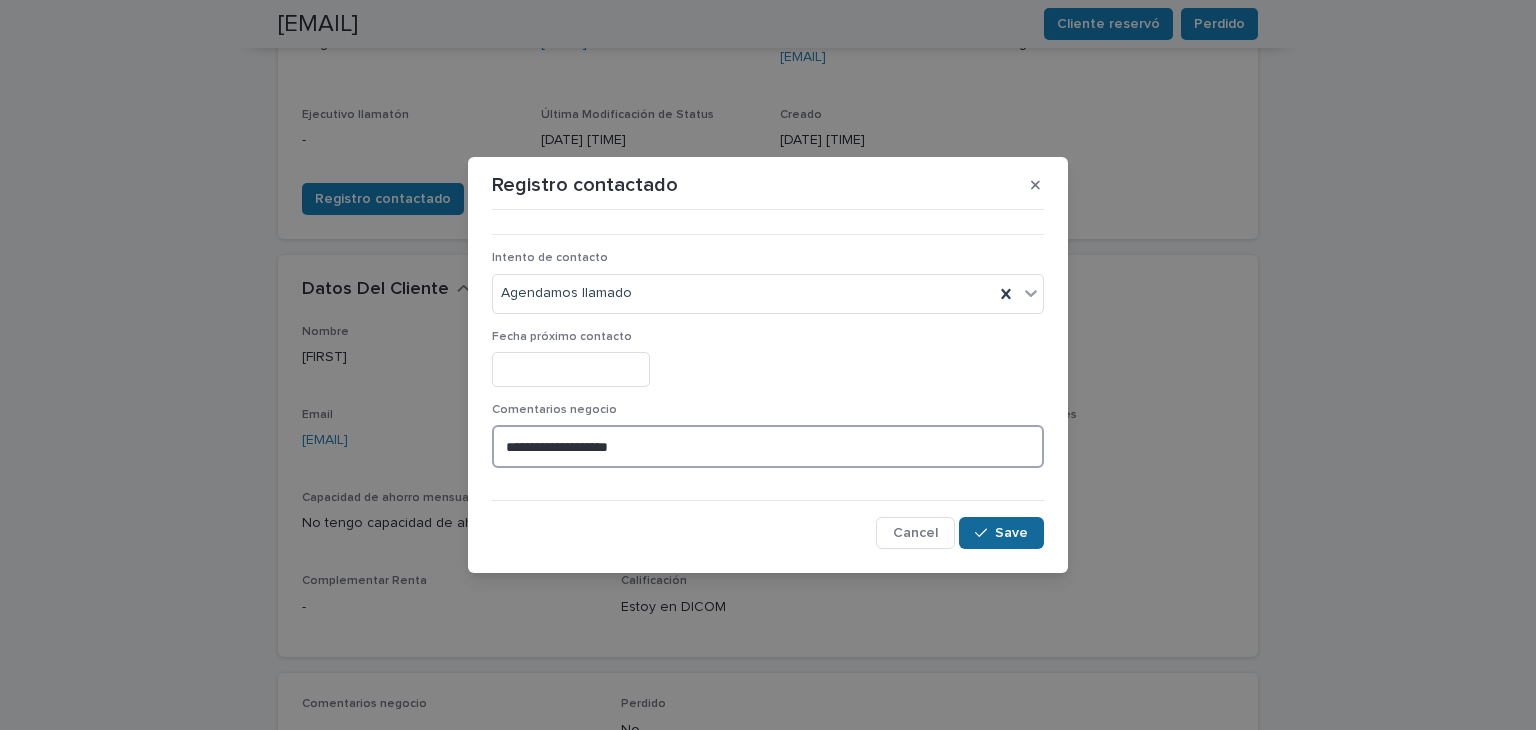 type on "**********" 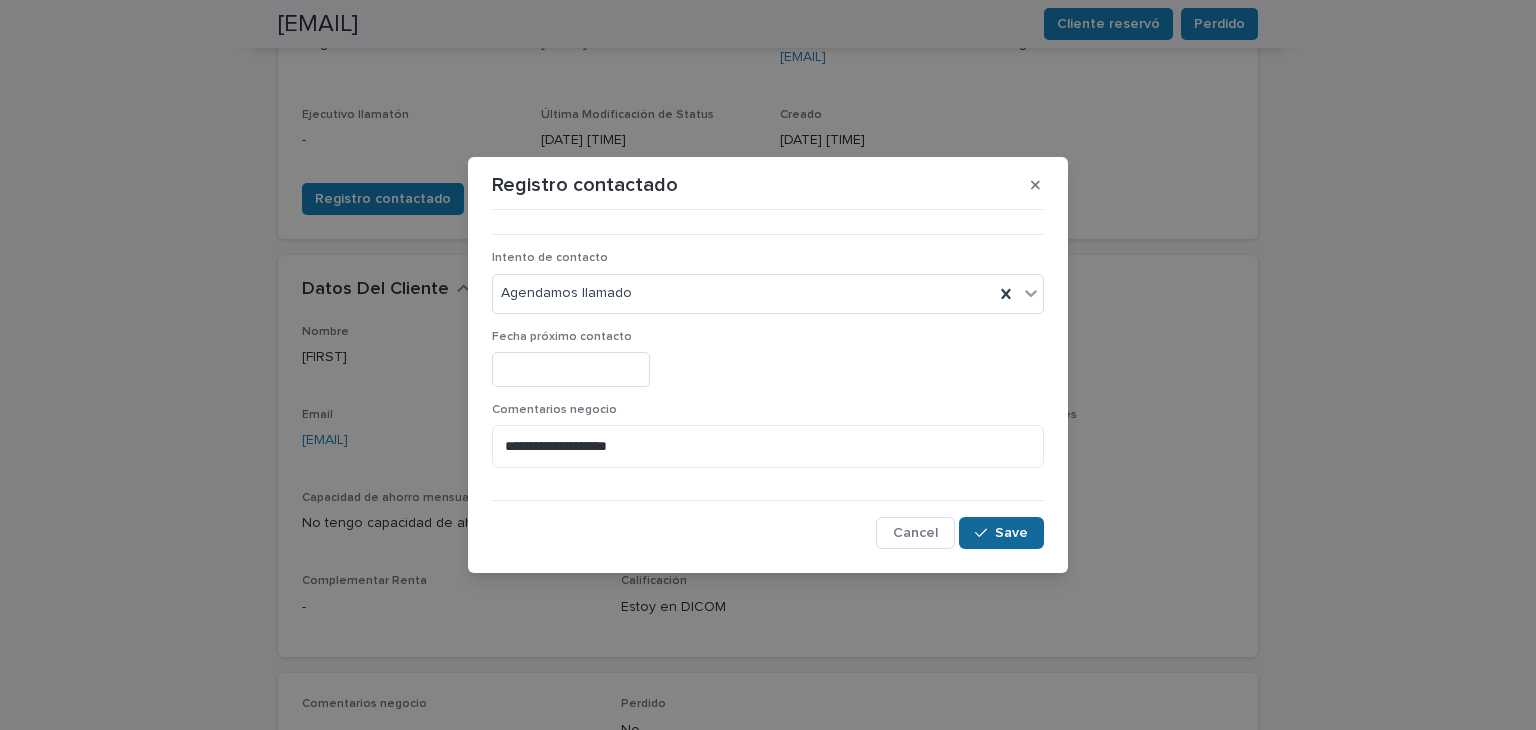 click on "Save" at bounding box center [1011, 533] 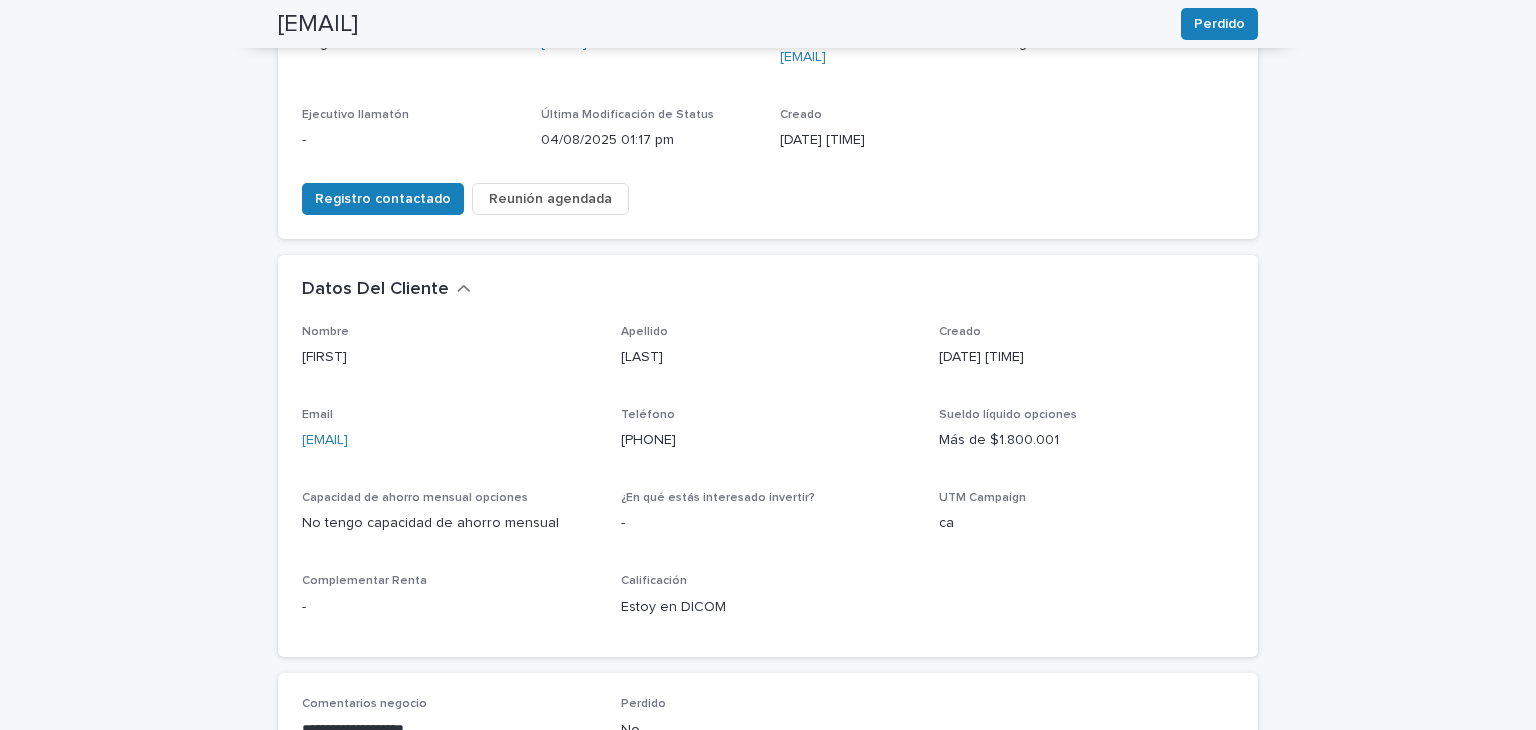 scroll, scrollTop: 323, scrollLeft: 0, axis: vertical 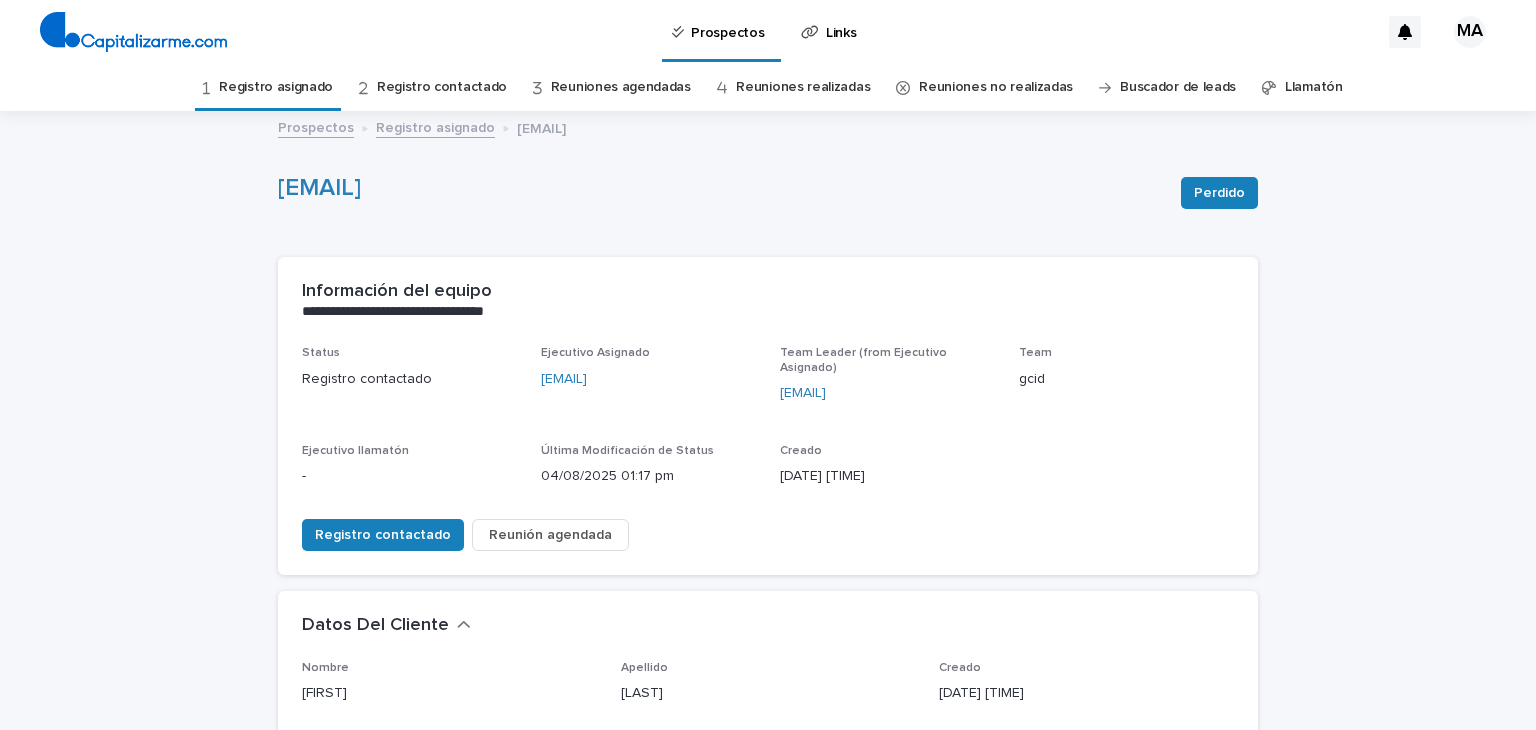 click on "Registro asignado" at bounding box center [276, 87] 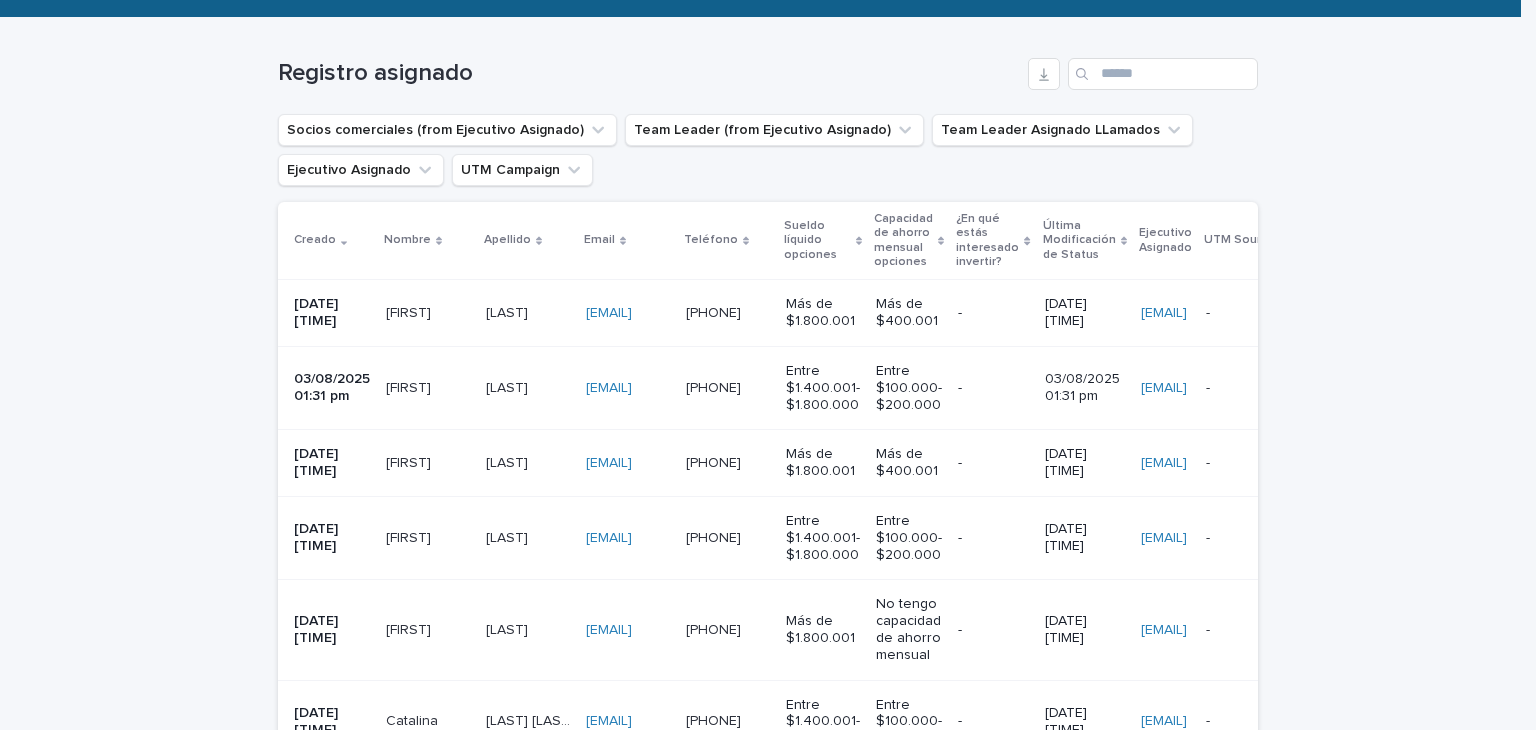 scroll, scrollTop: 298, scrollLeft: 0, axis: vertical 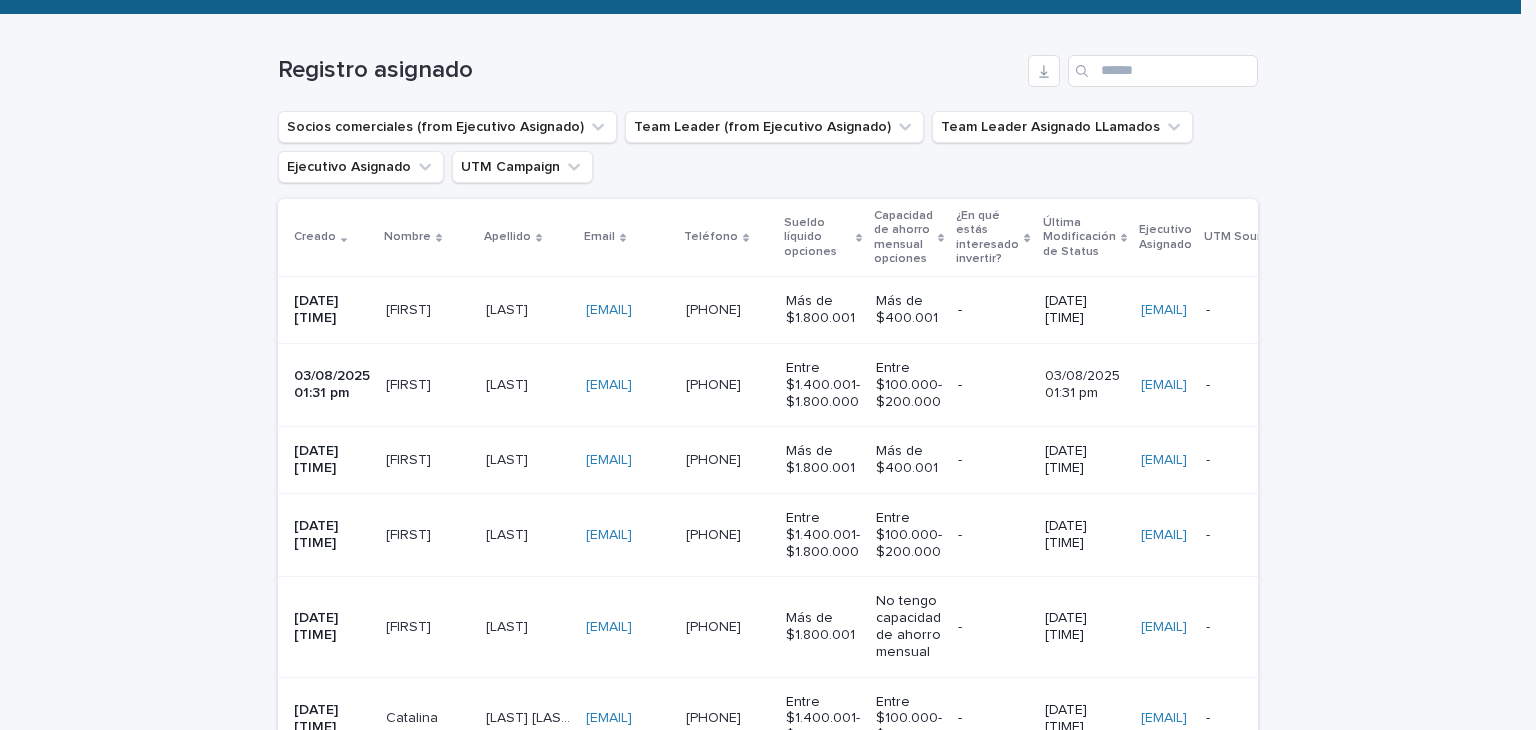 click on "[FIRST]" at bounding box center [410, 383] 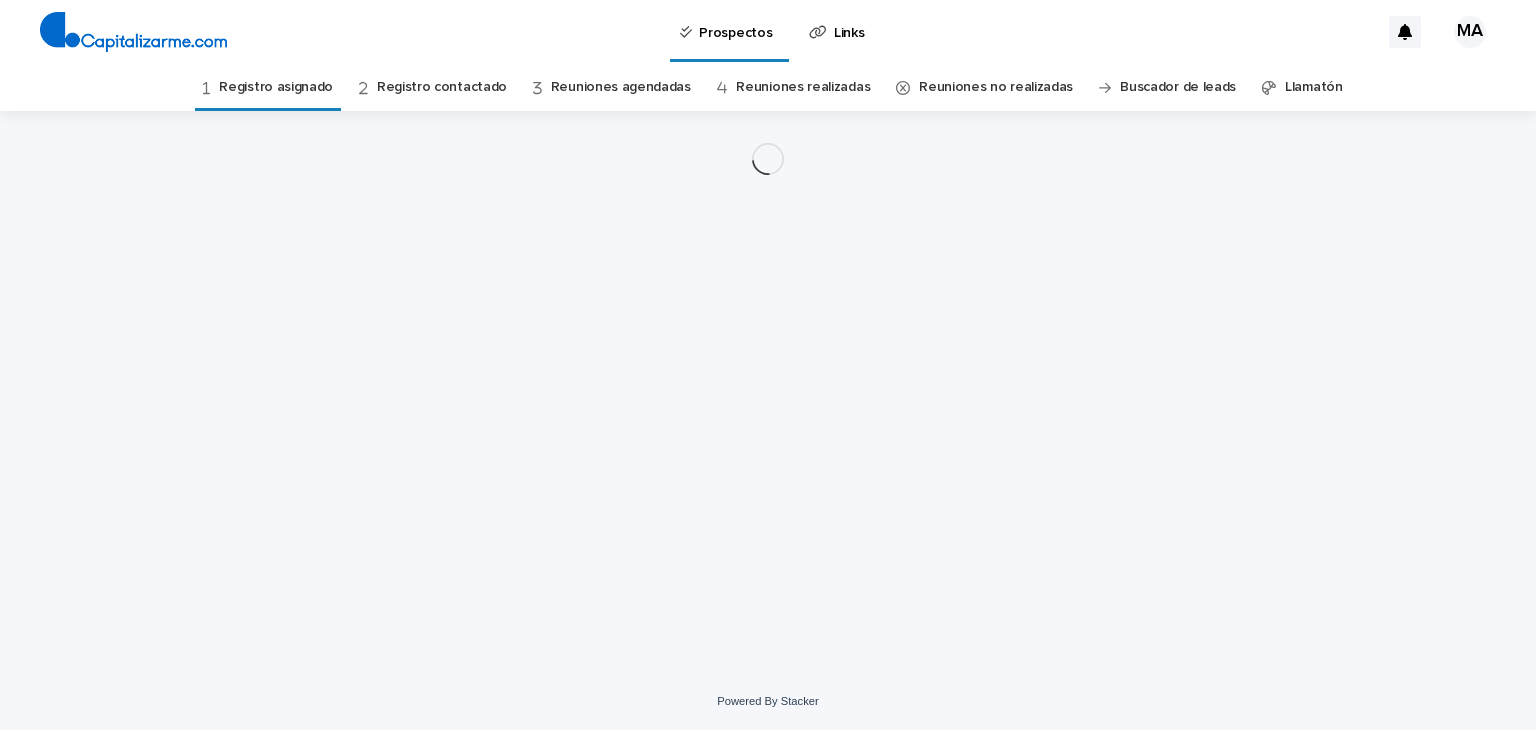 scroll, scrollTop: 0, scrollLeft: 0, axis: both 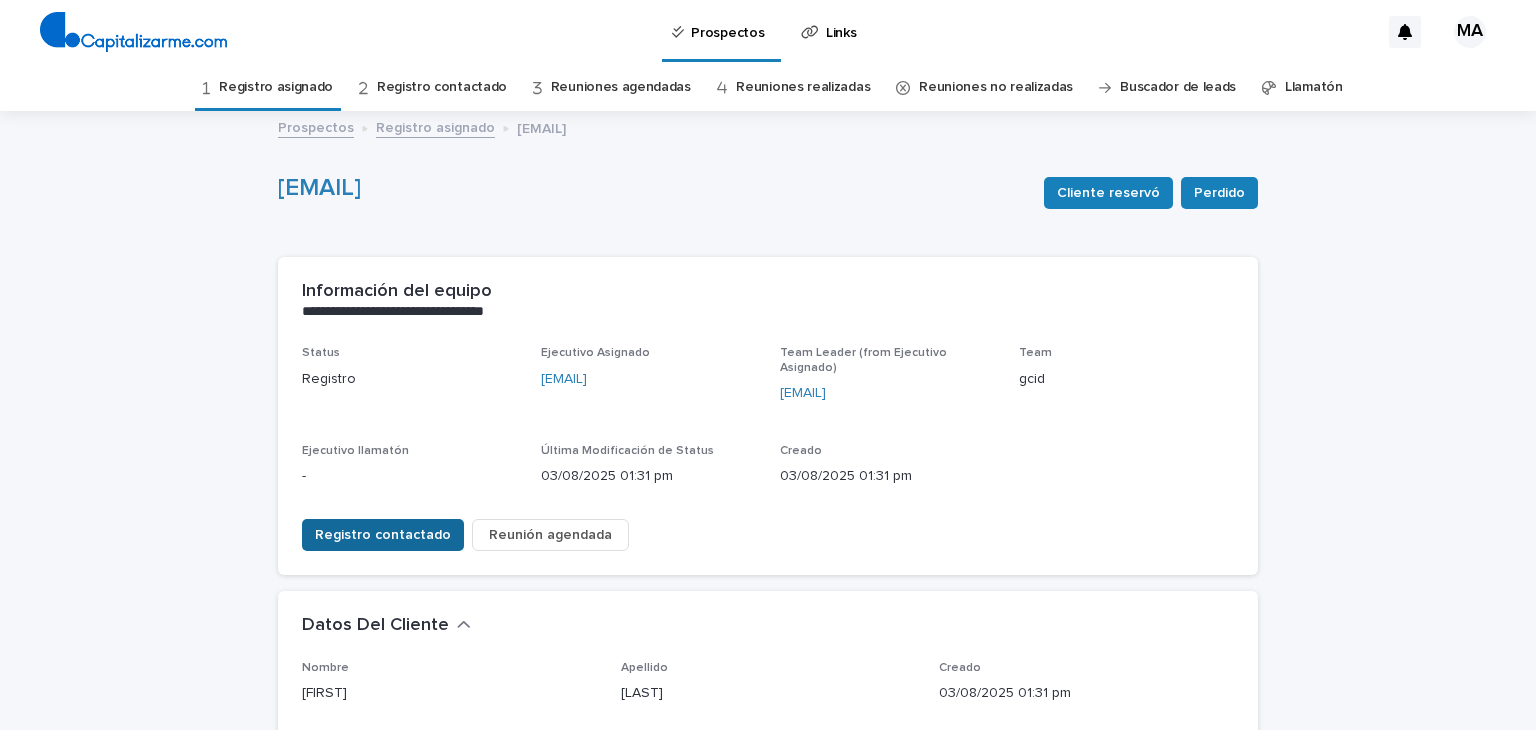 click on "Registro contactado" at bounding box center [383, 535] 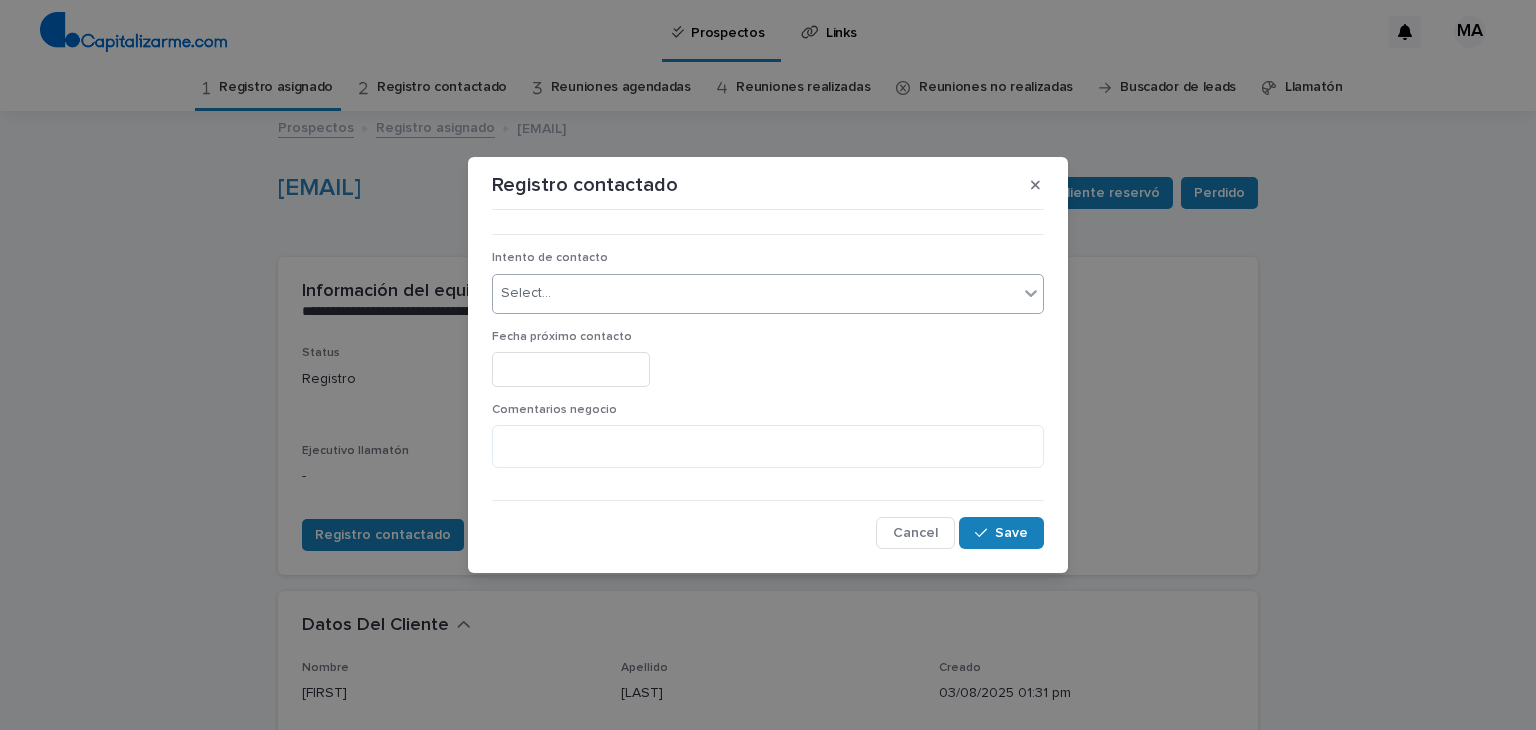 click on "Select..." at bounding box center [755, 293] 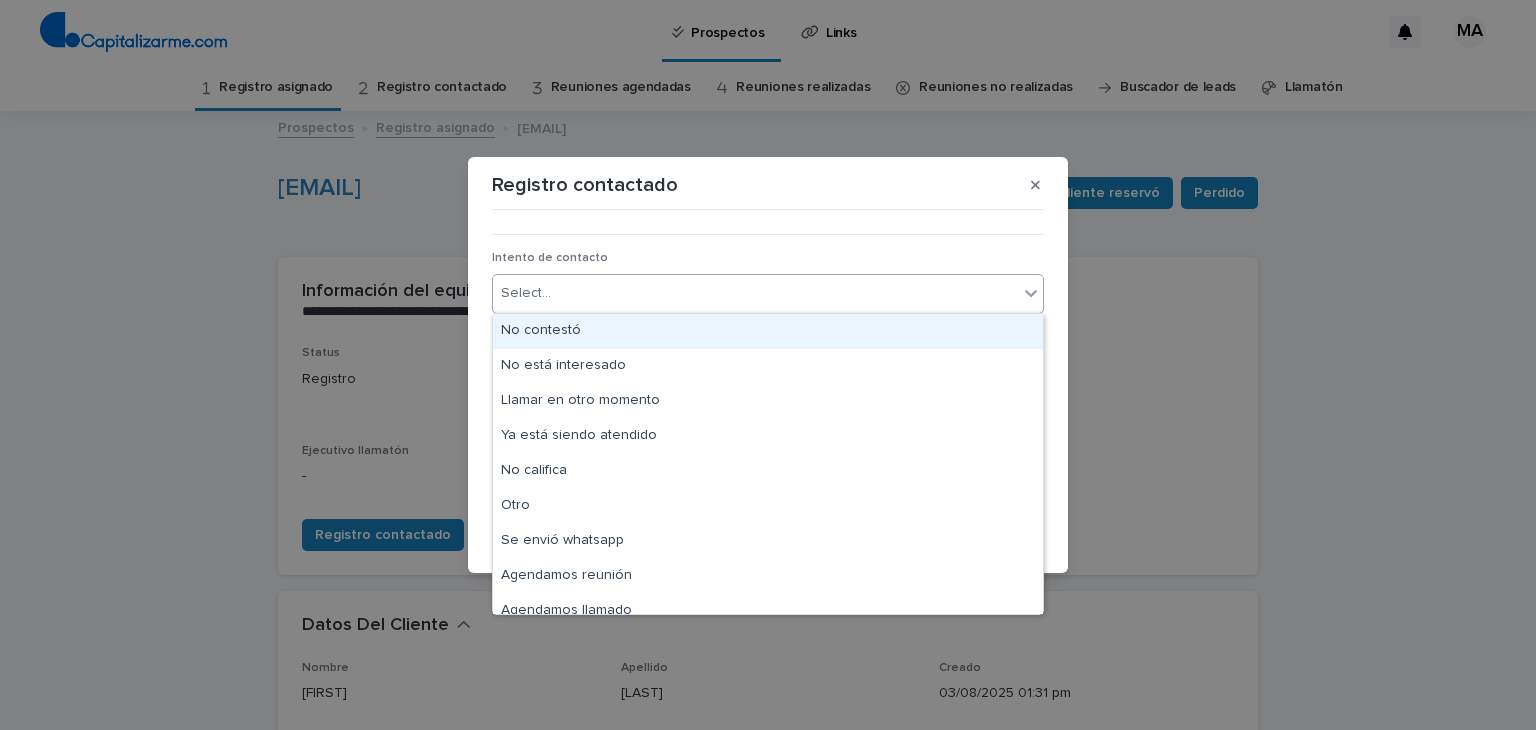click on "No contestó" at bounding box center [768, 331] 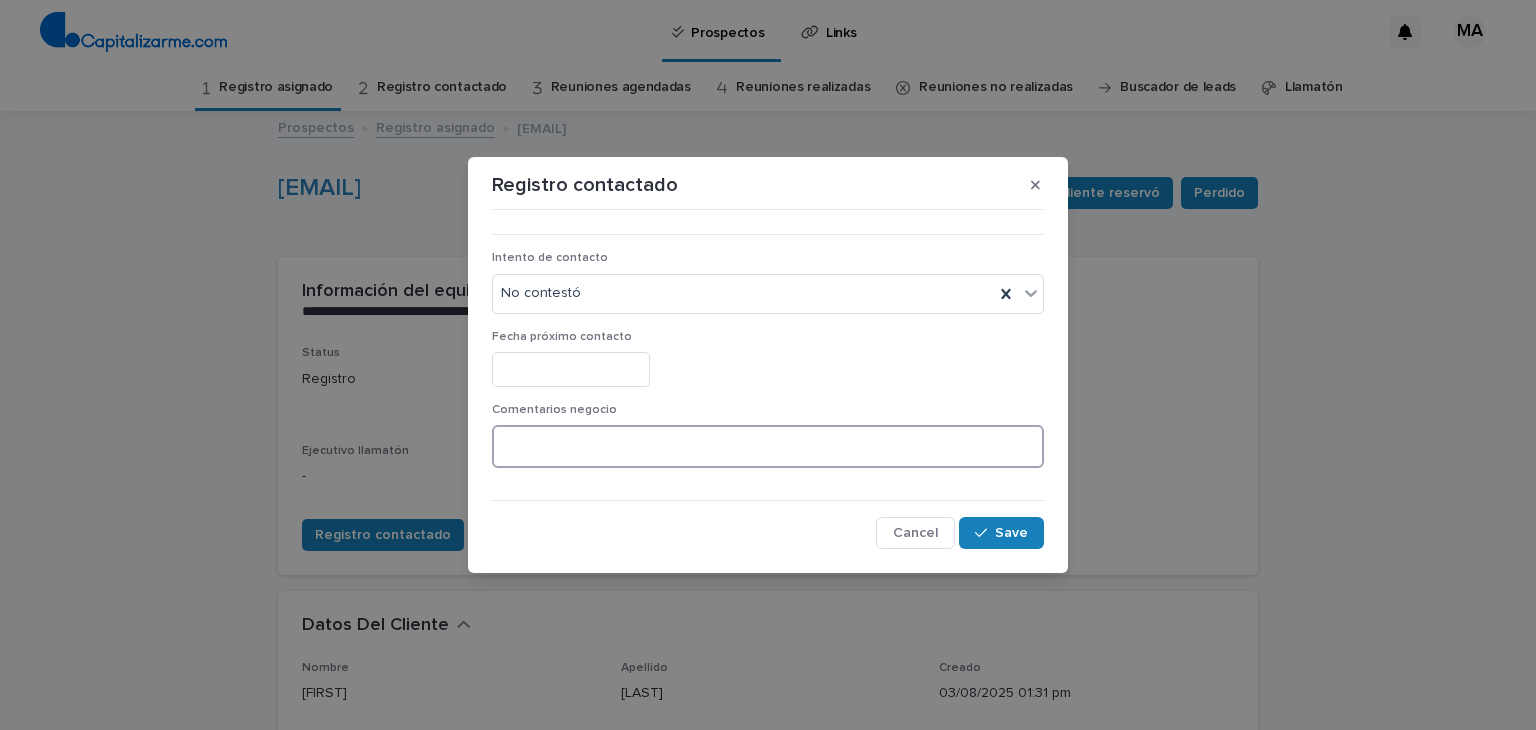 click at bounding box center [768, 446] 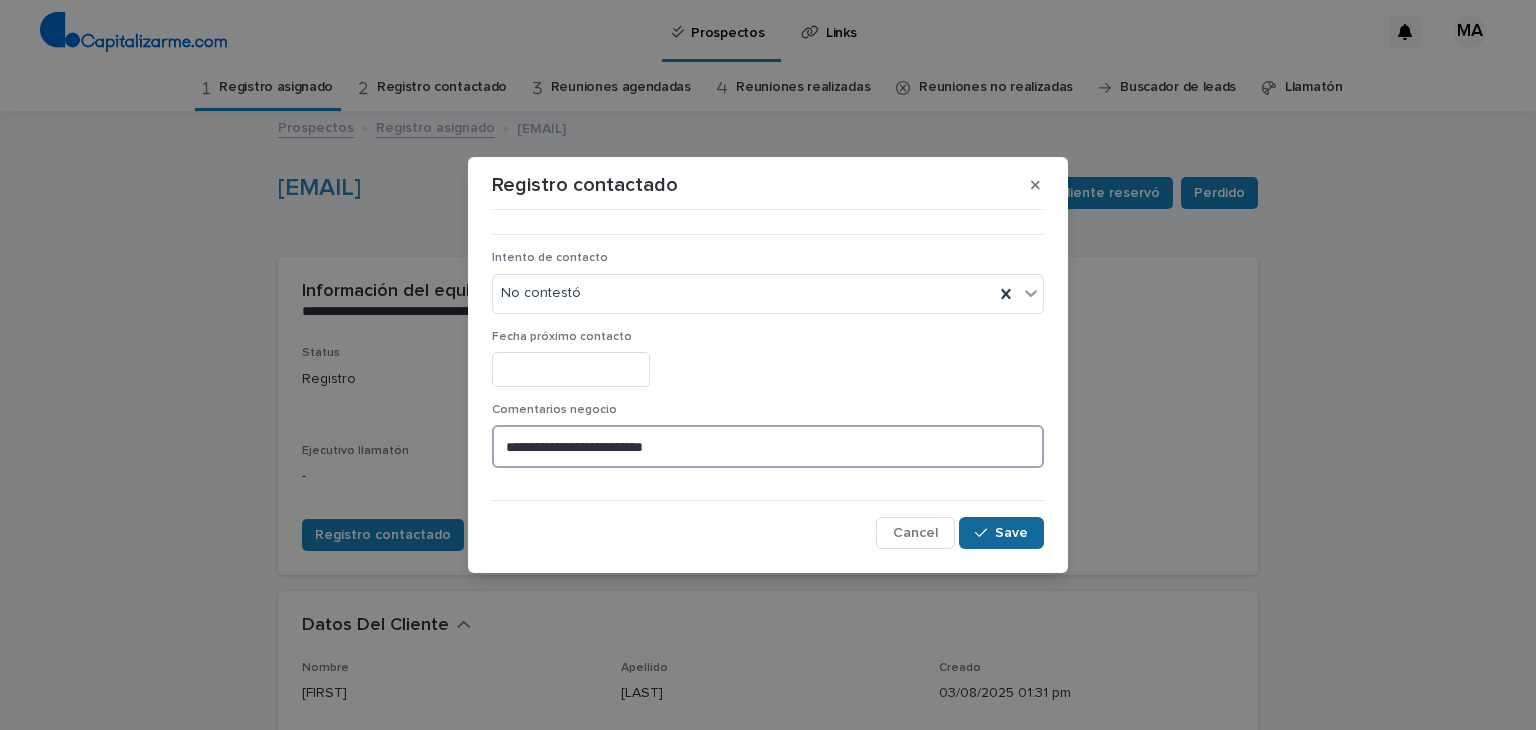 type on "**********" 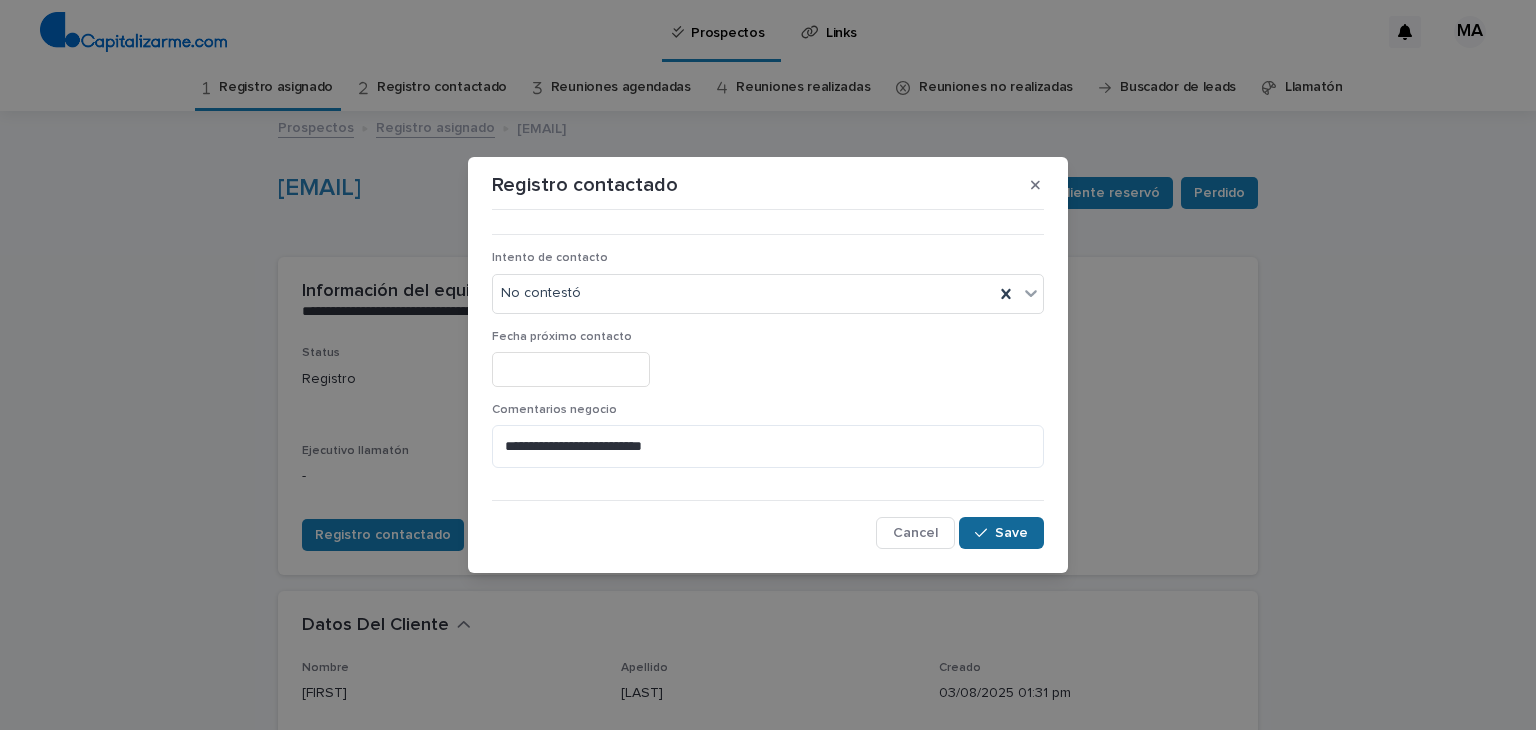 click on "Save" at bounding box center [1011, 533] 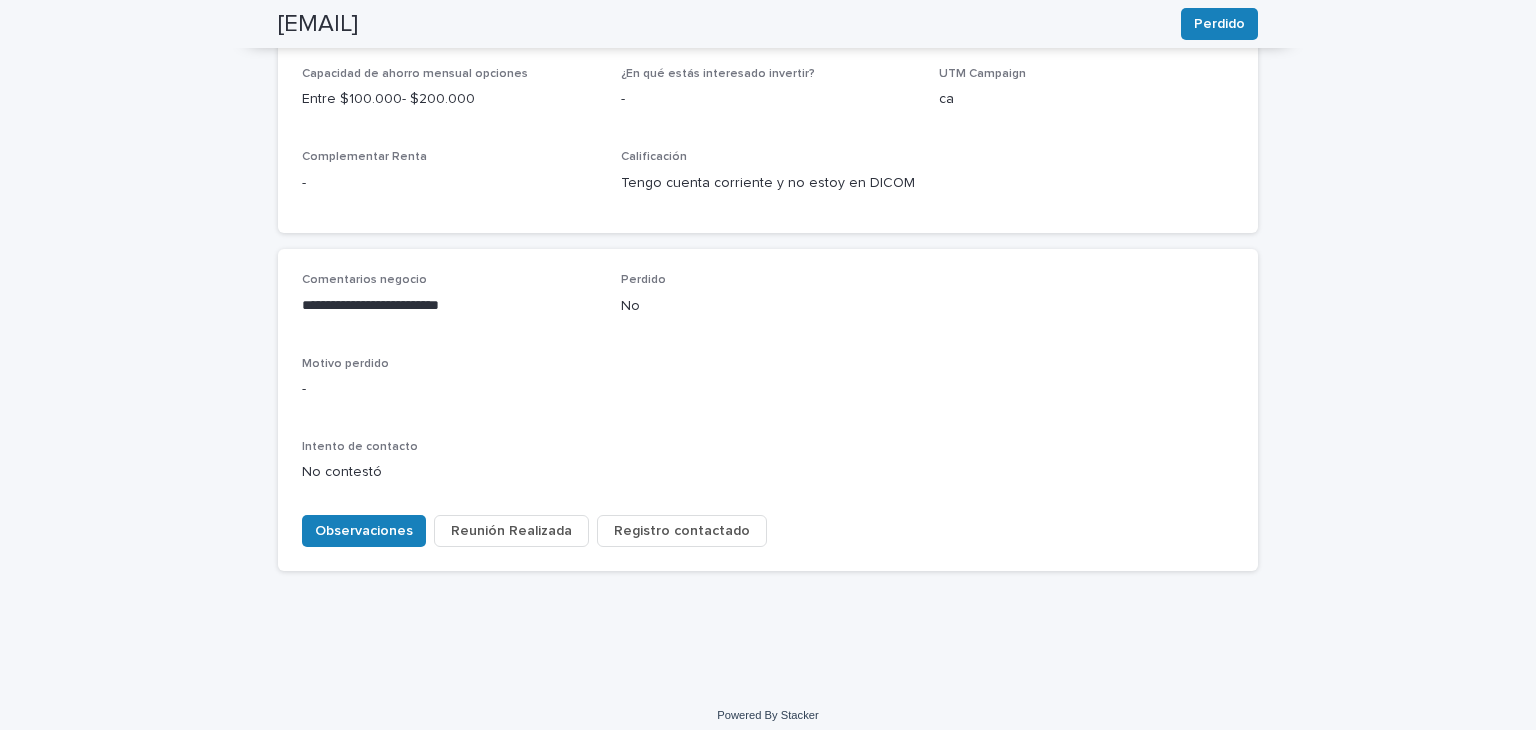 scroll, scrollTop: 0, scrollLeft: 0, axis: both 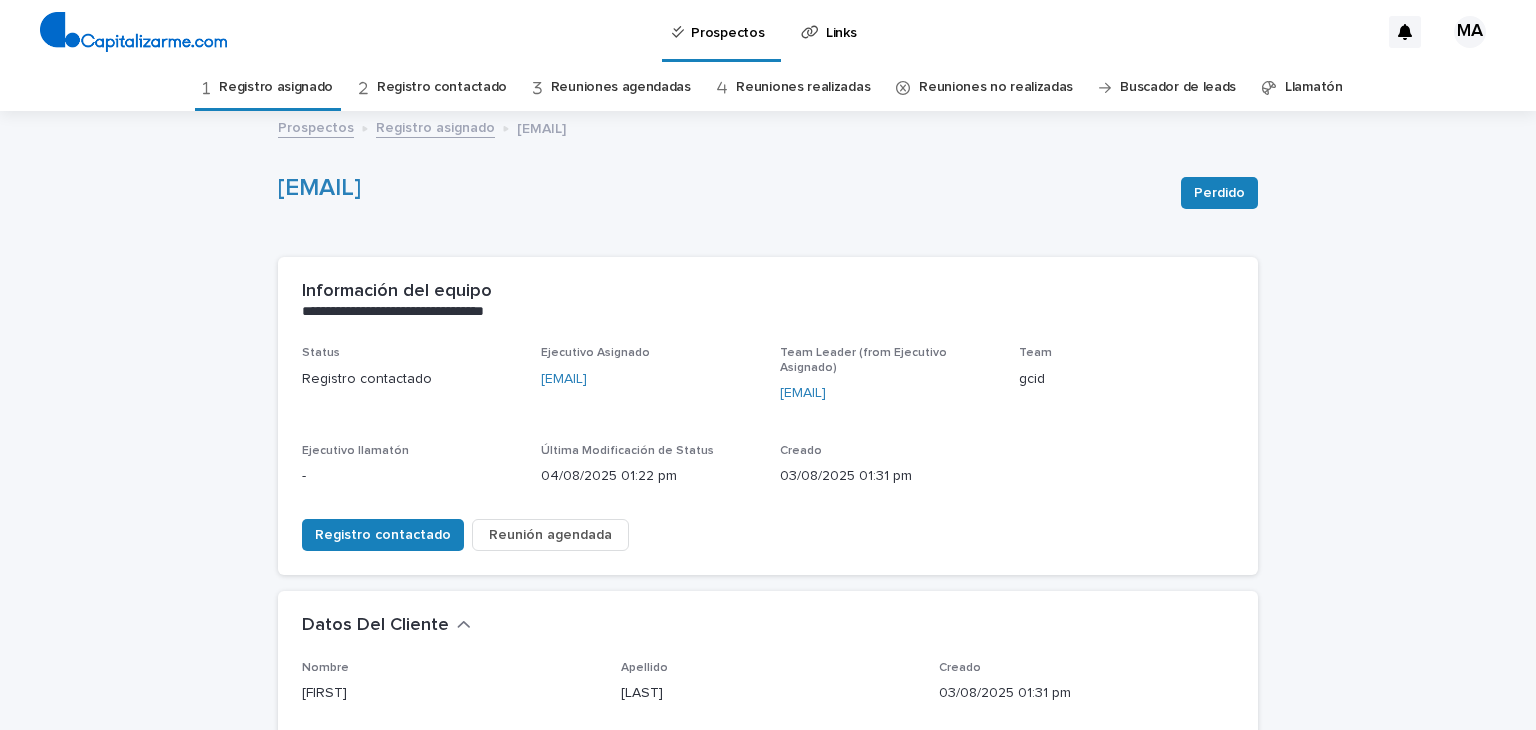 click on "Registro asignado" at bounding box center [276, 87] 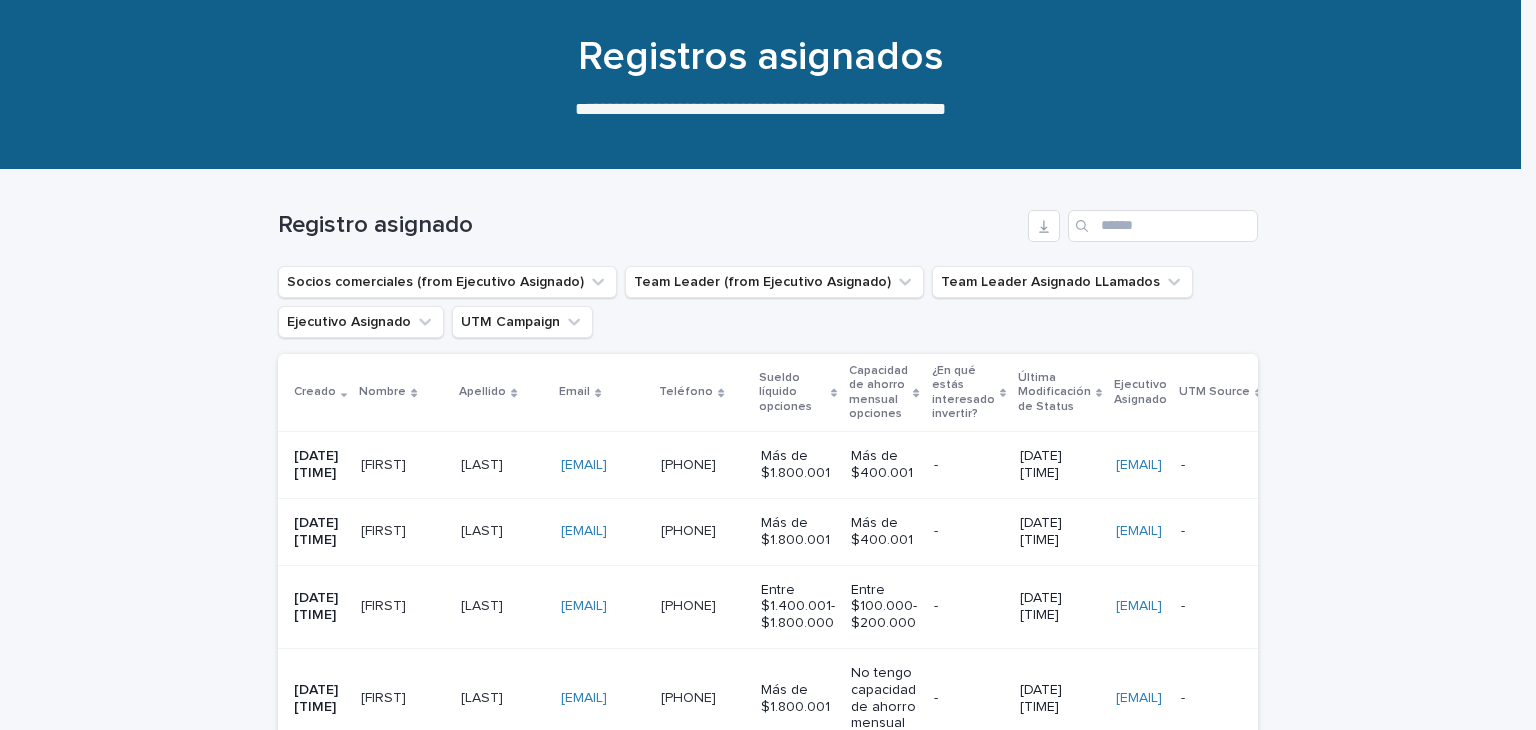 scroll, scrollTop: 144, scrollLeft: 0, axis: vertical 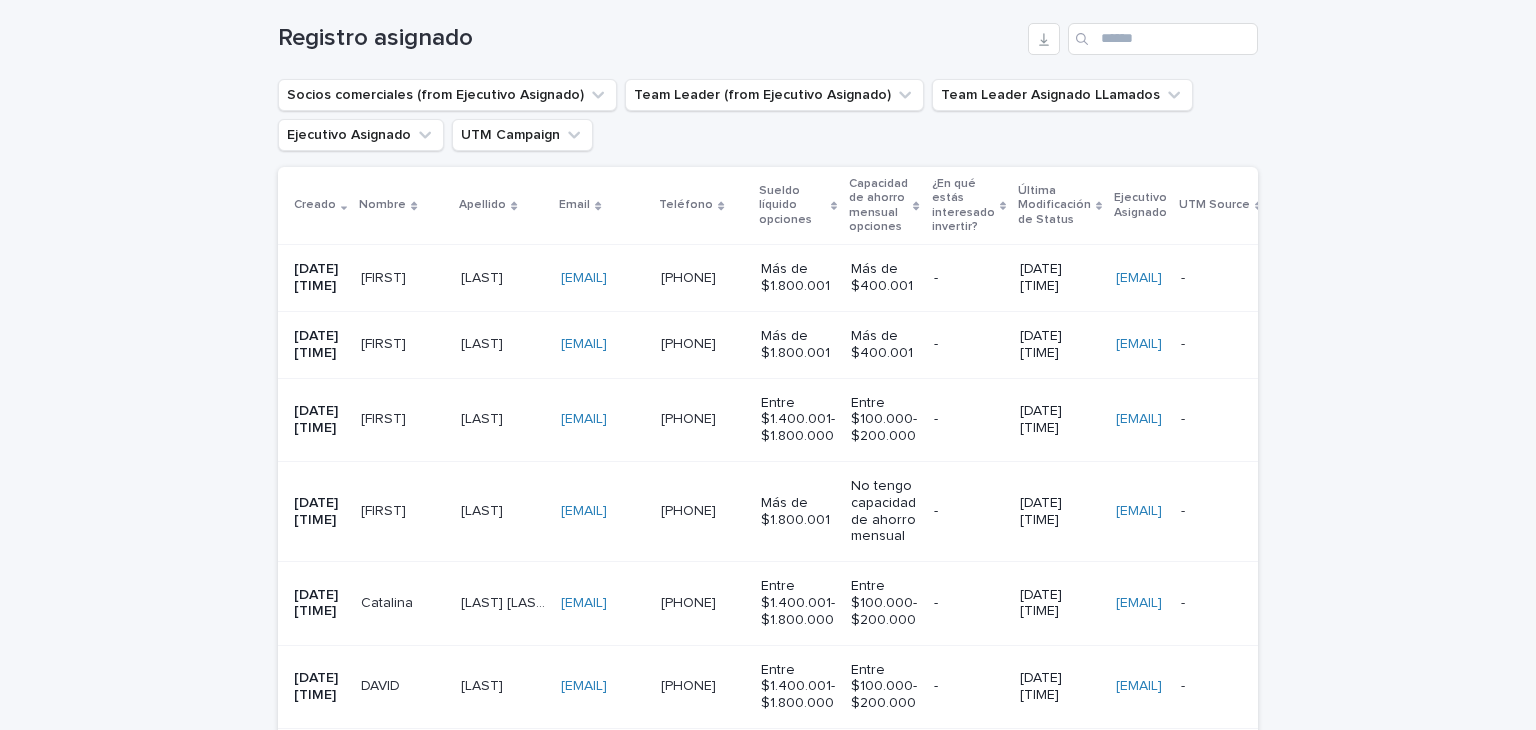 click on "[FIRST]" at bounding box center (385, 342) 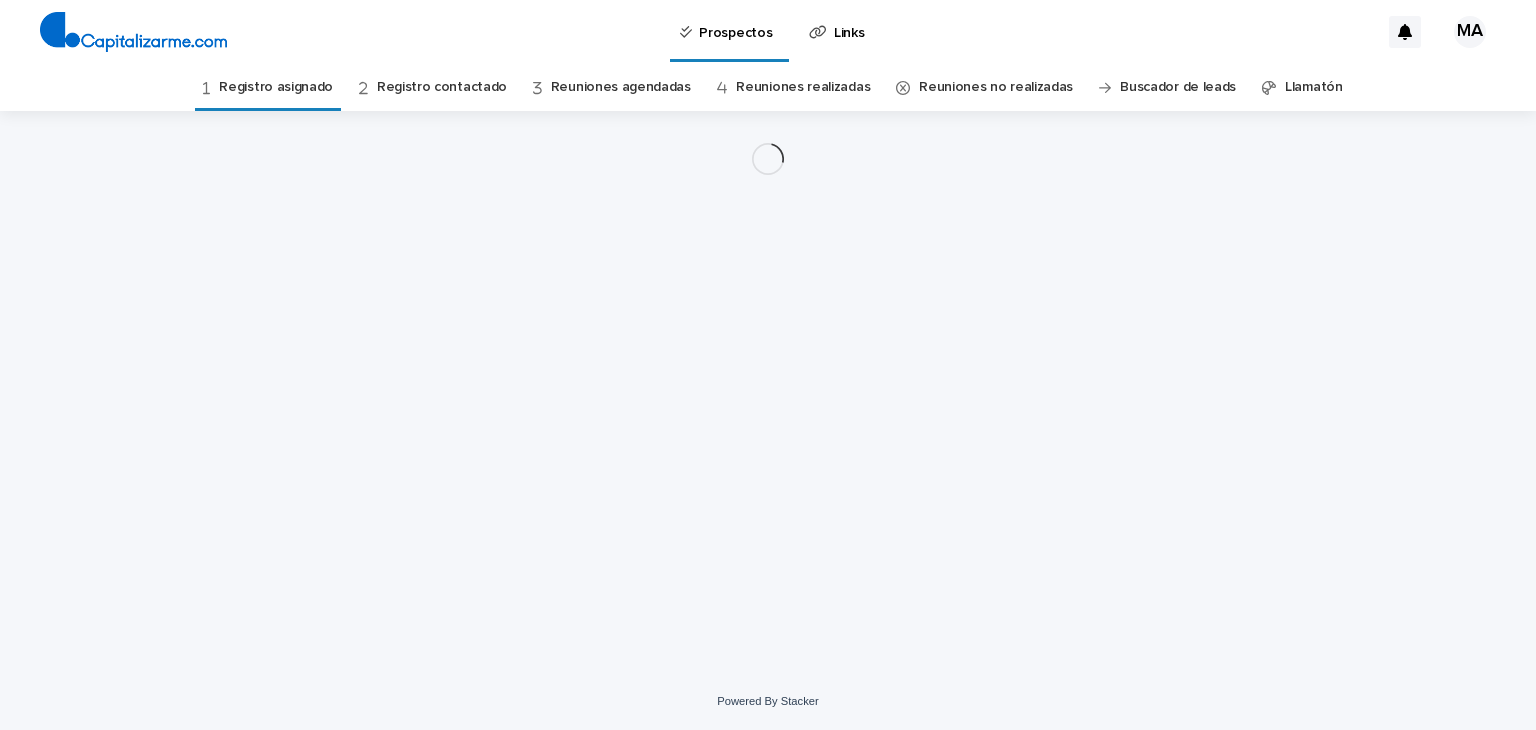 scroll, scrollTop: 0, scrollLeft: 0, axis: both 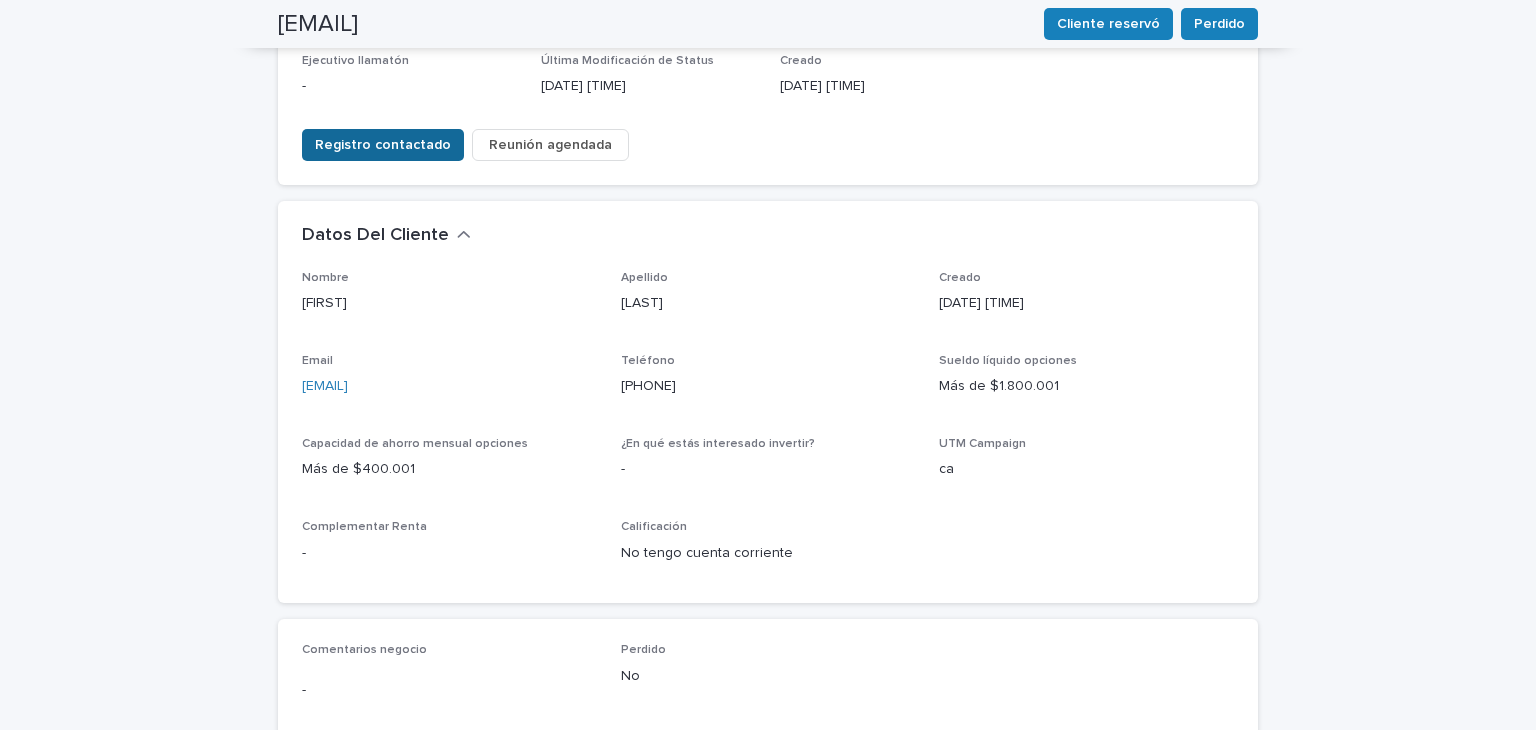 click on "Registro contactado" at bounding box center (383, 145) 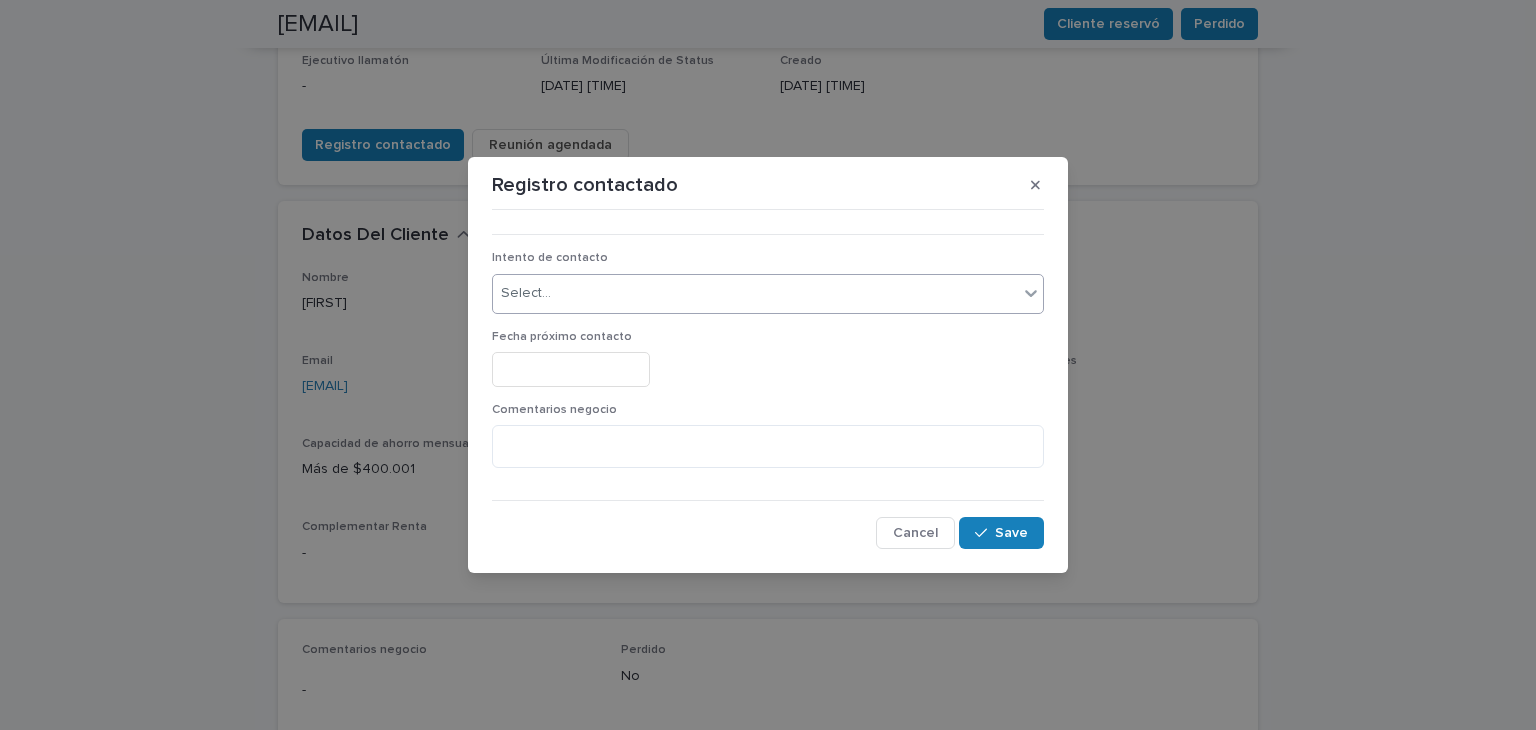 click on "Select..." at bounding box center [755, 293] 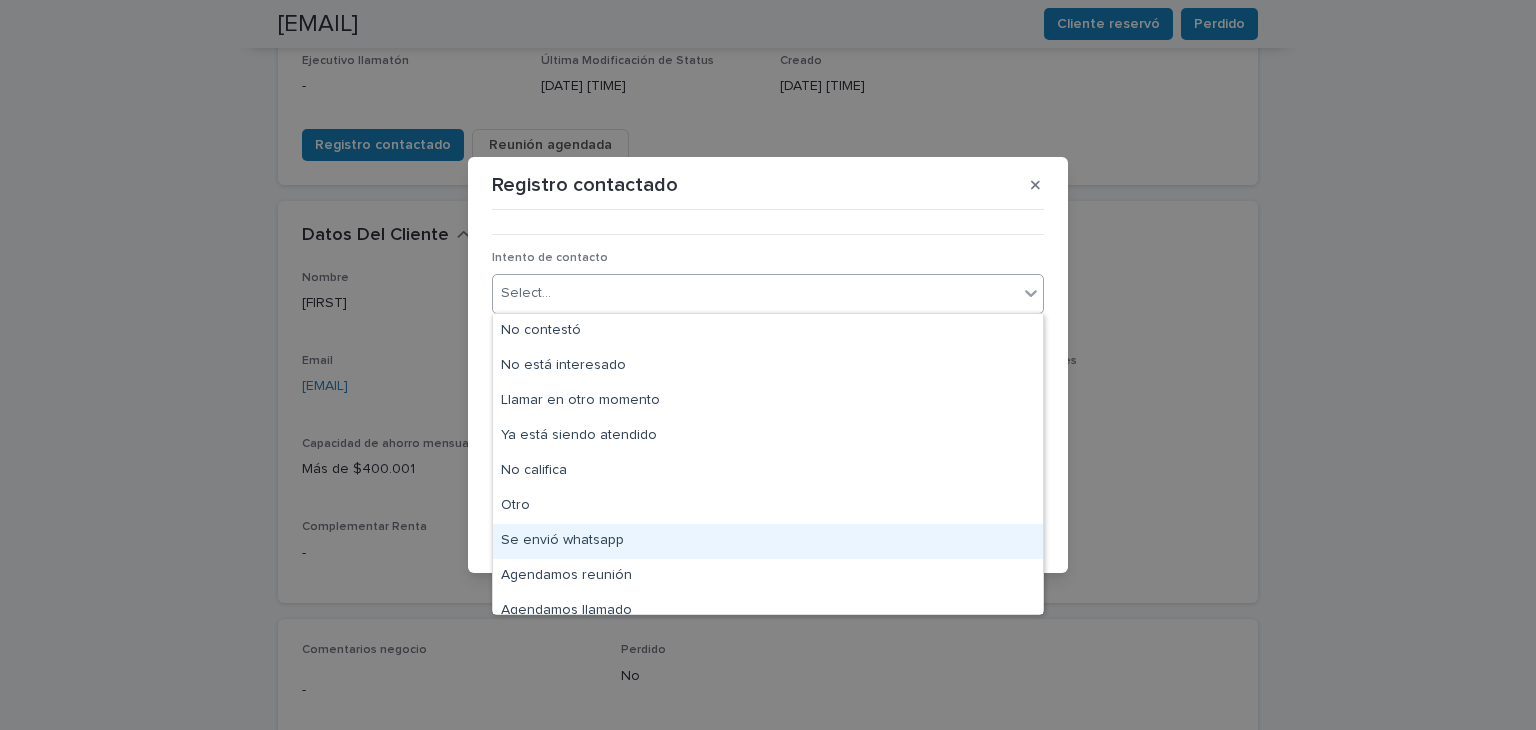 click on "Se envió whatsapp" at bounding box center (768, 541) 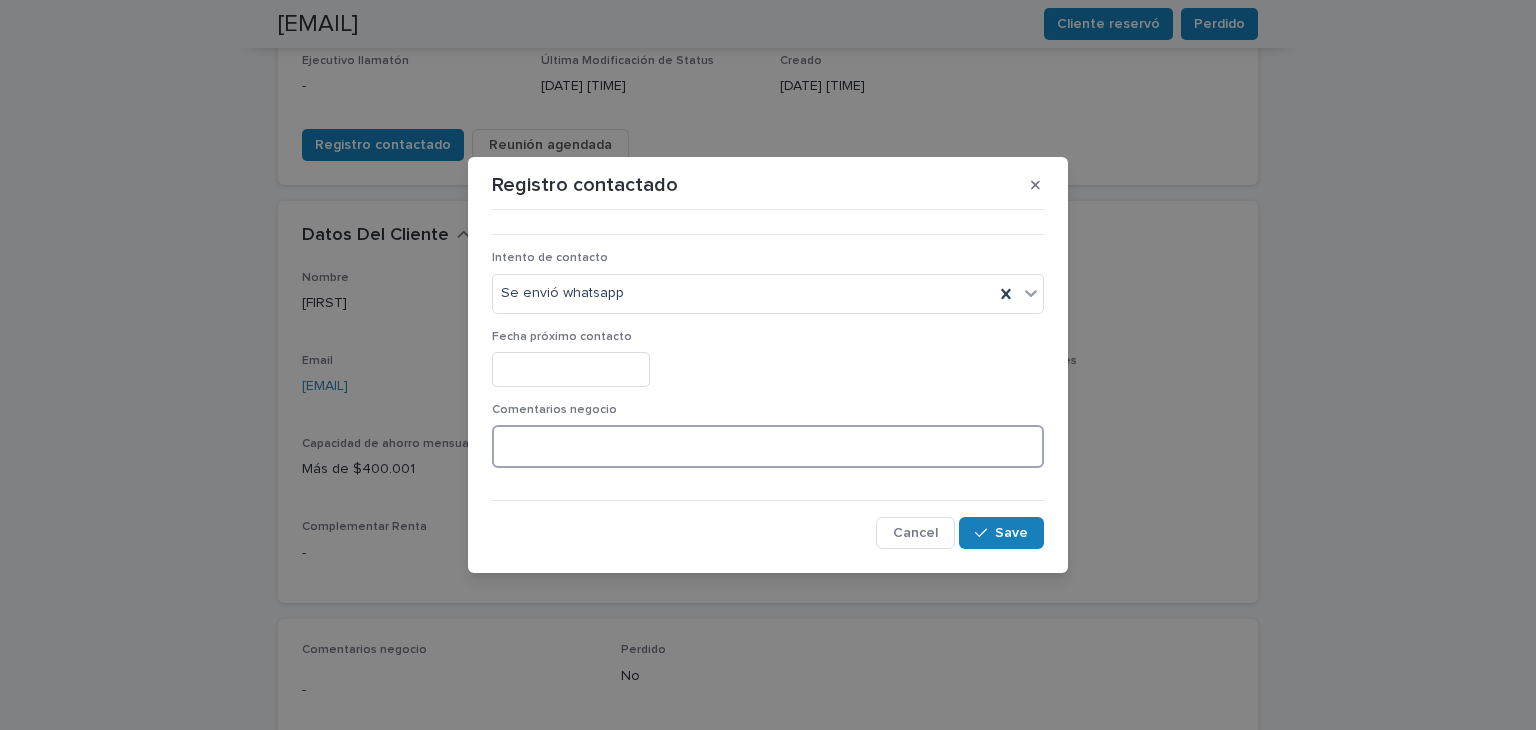 click at bounding box center (768, 446) 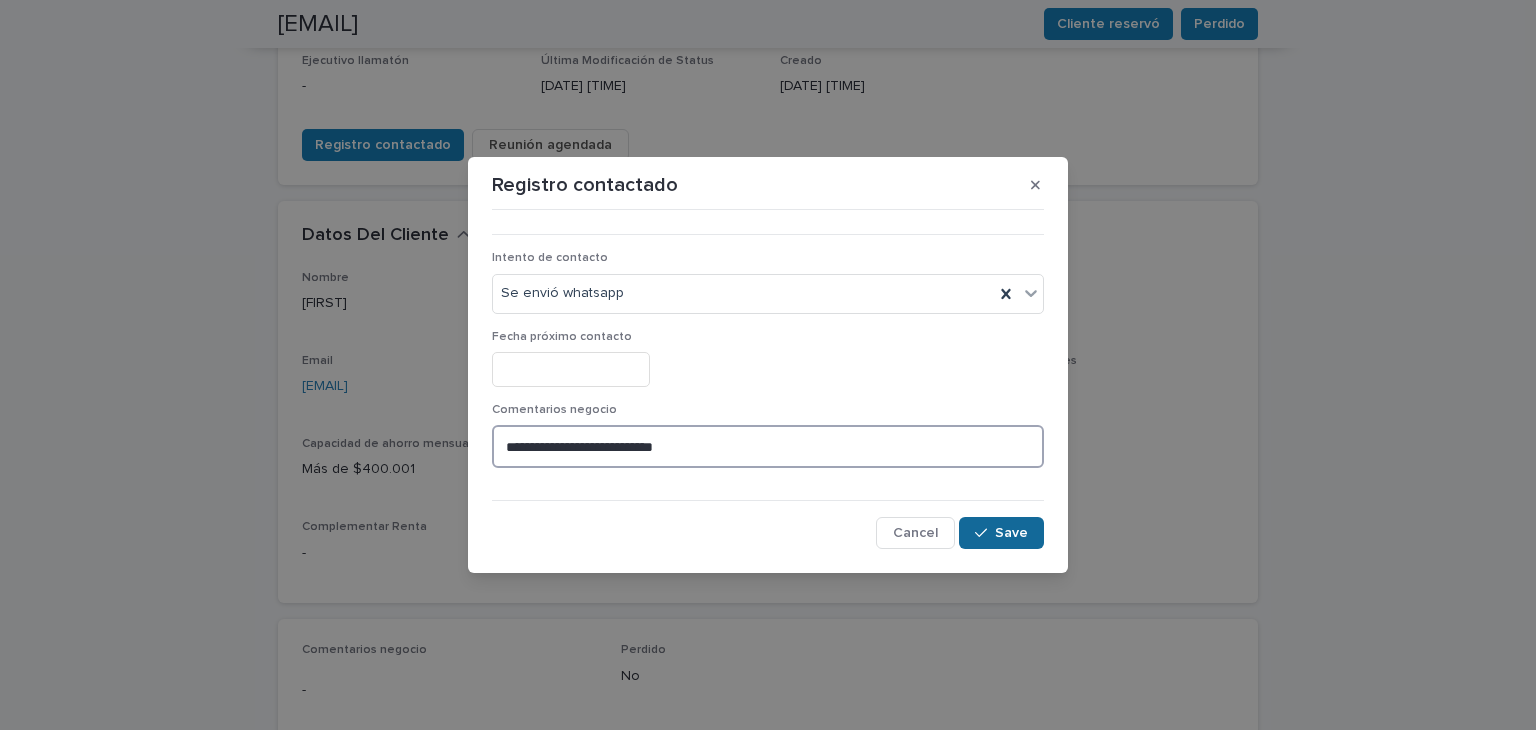 type on "**********" 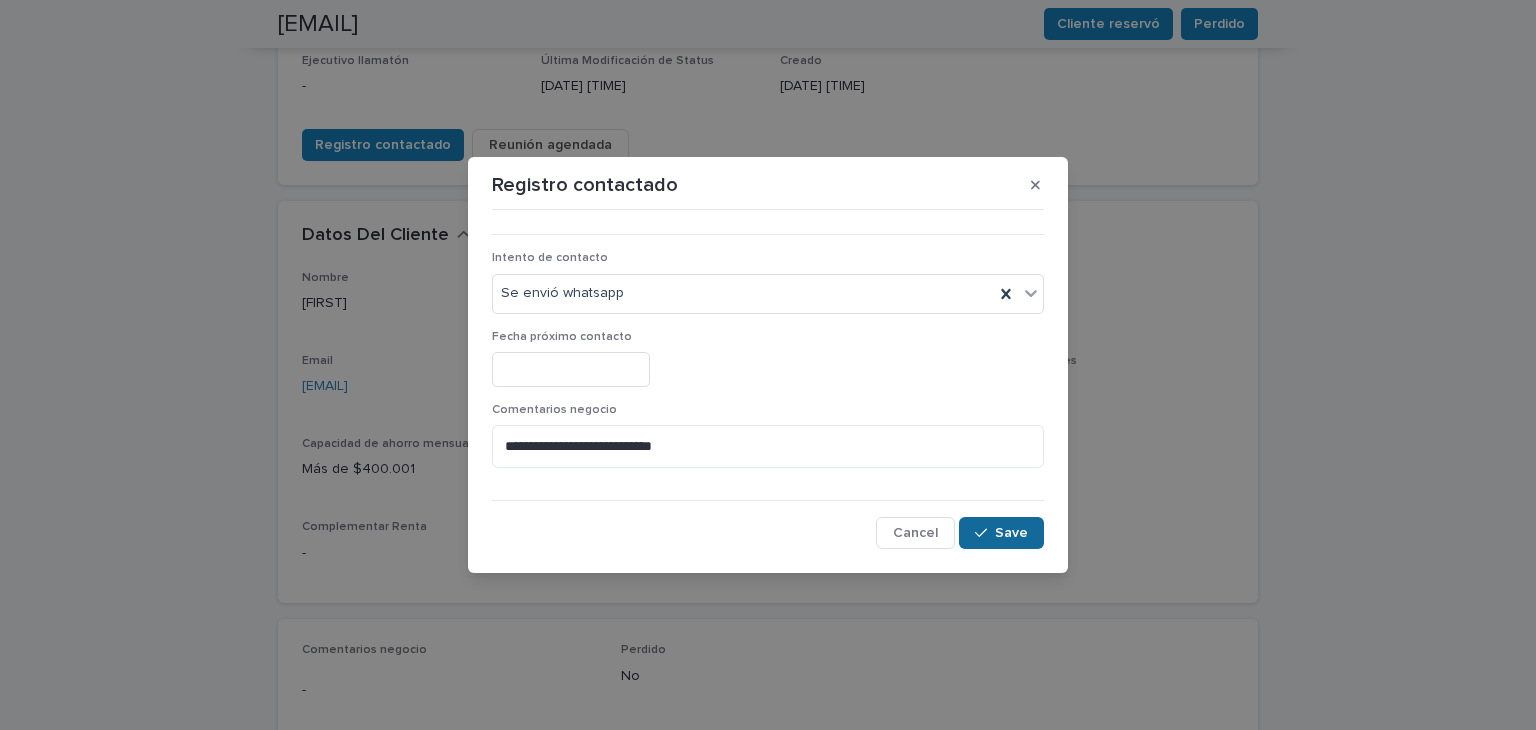 click on "Save" at bounding box center [1011, 533] 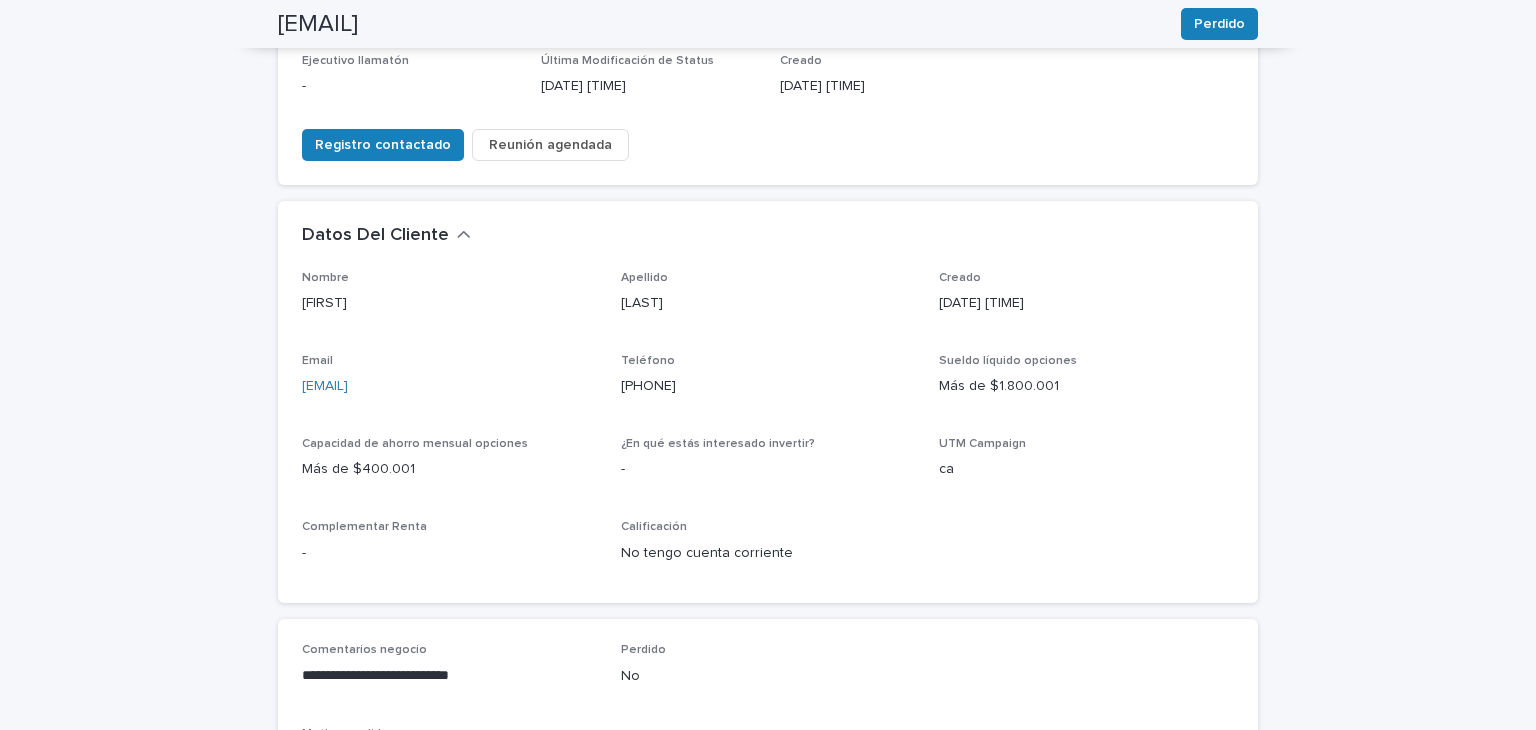 scroll, scrollTop: 376, scrollLeft: 0, axis: vertical 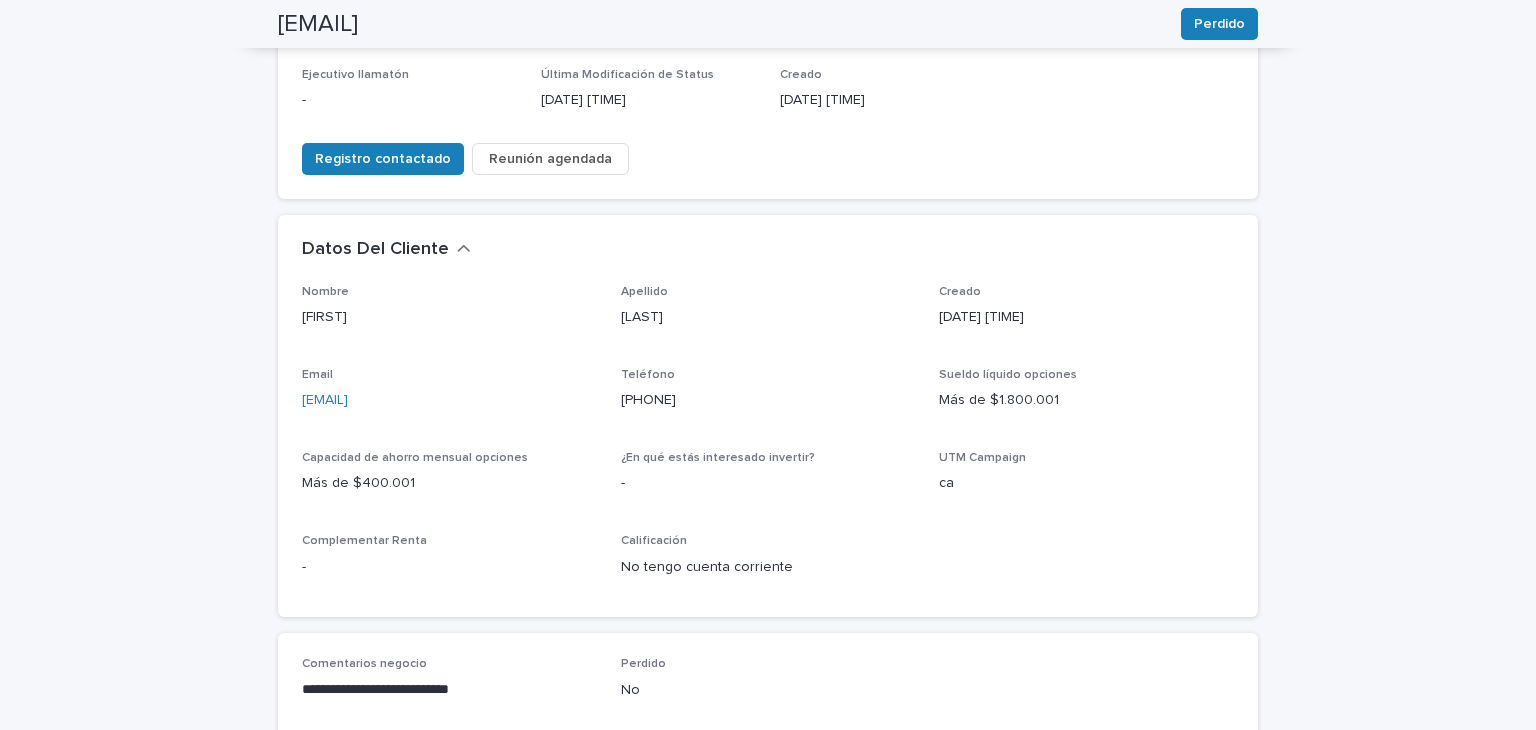 click on "**********" at bounding box center [768, 404] 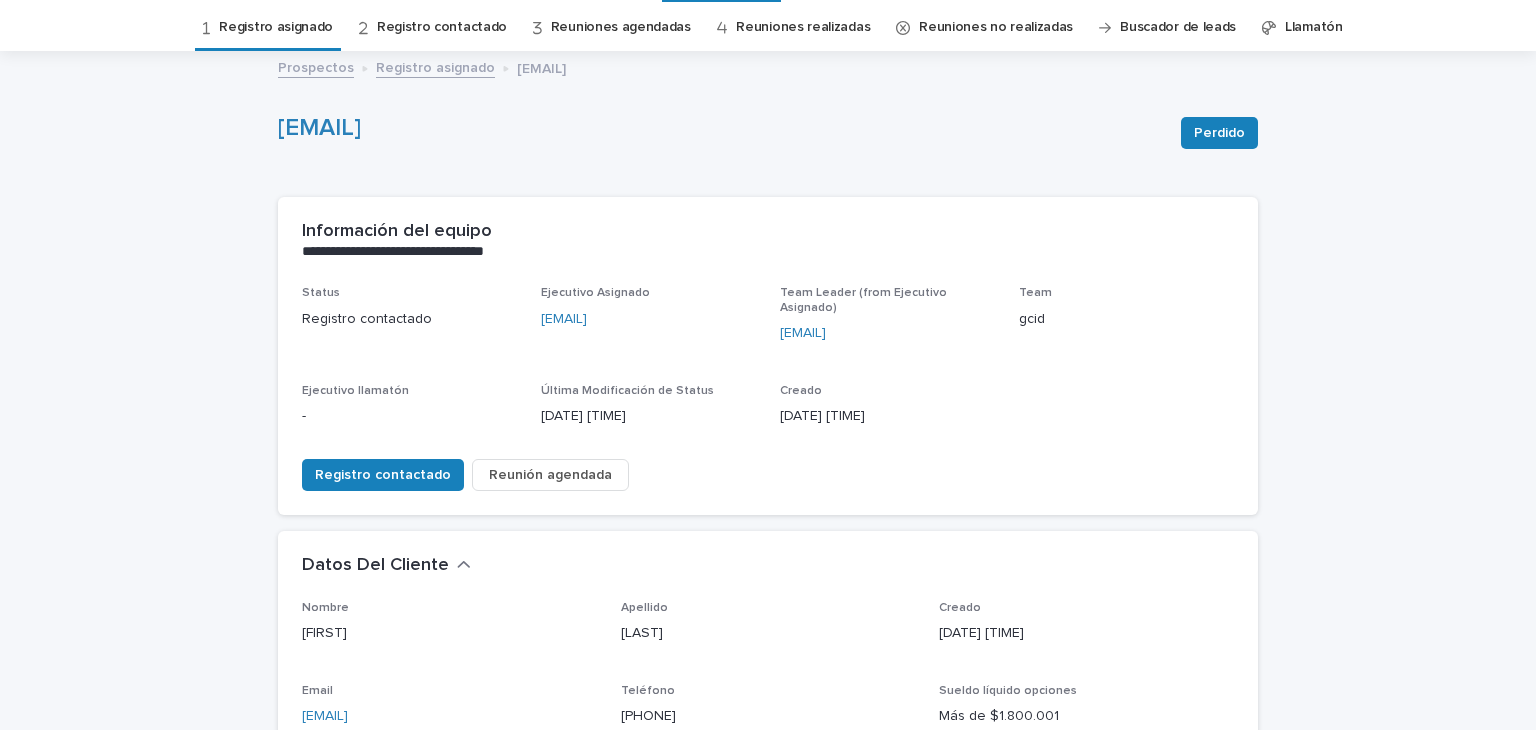 scroll, scrollTop: 0, scrollLeft: 0, axis: both 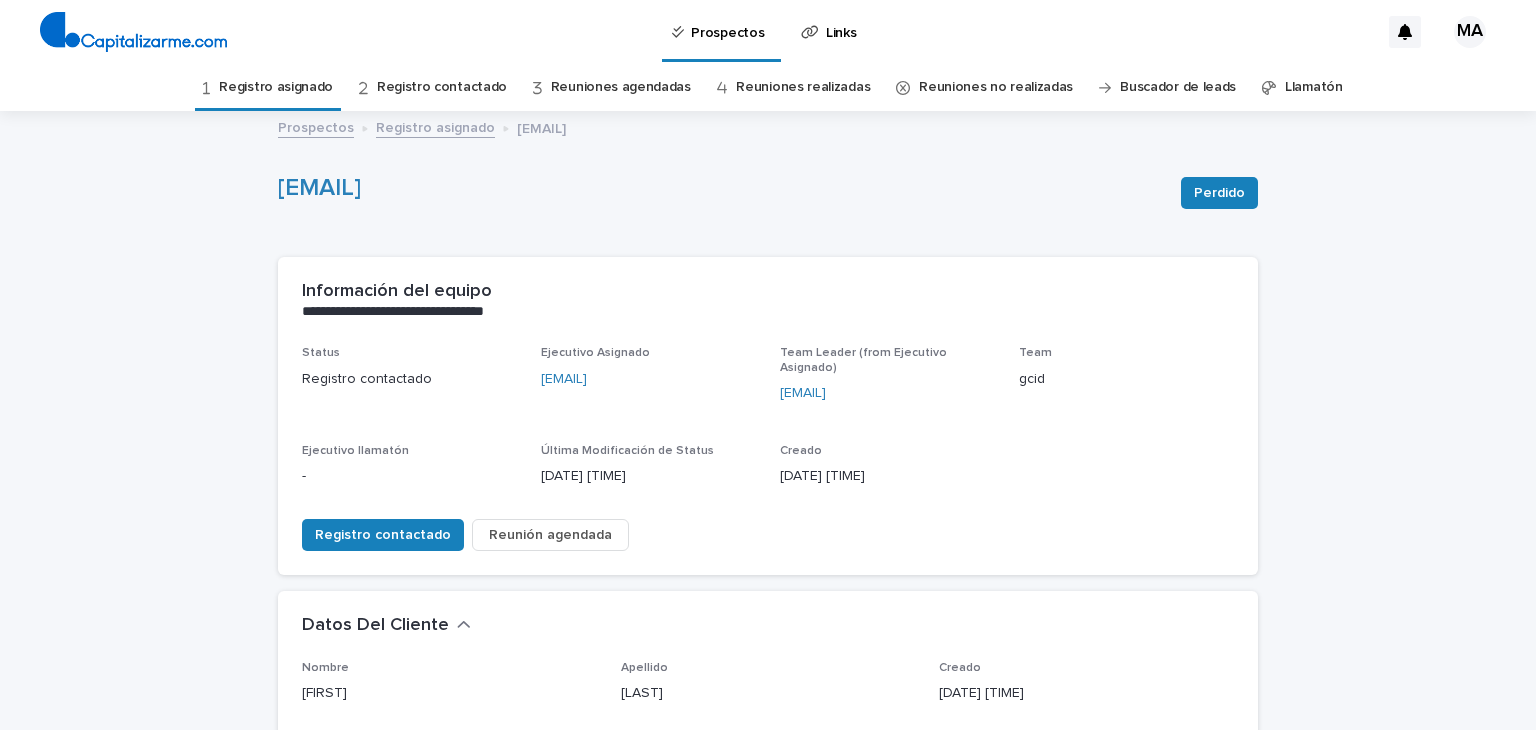 click on "Registro asignado" at bounding box center [276, 87] 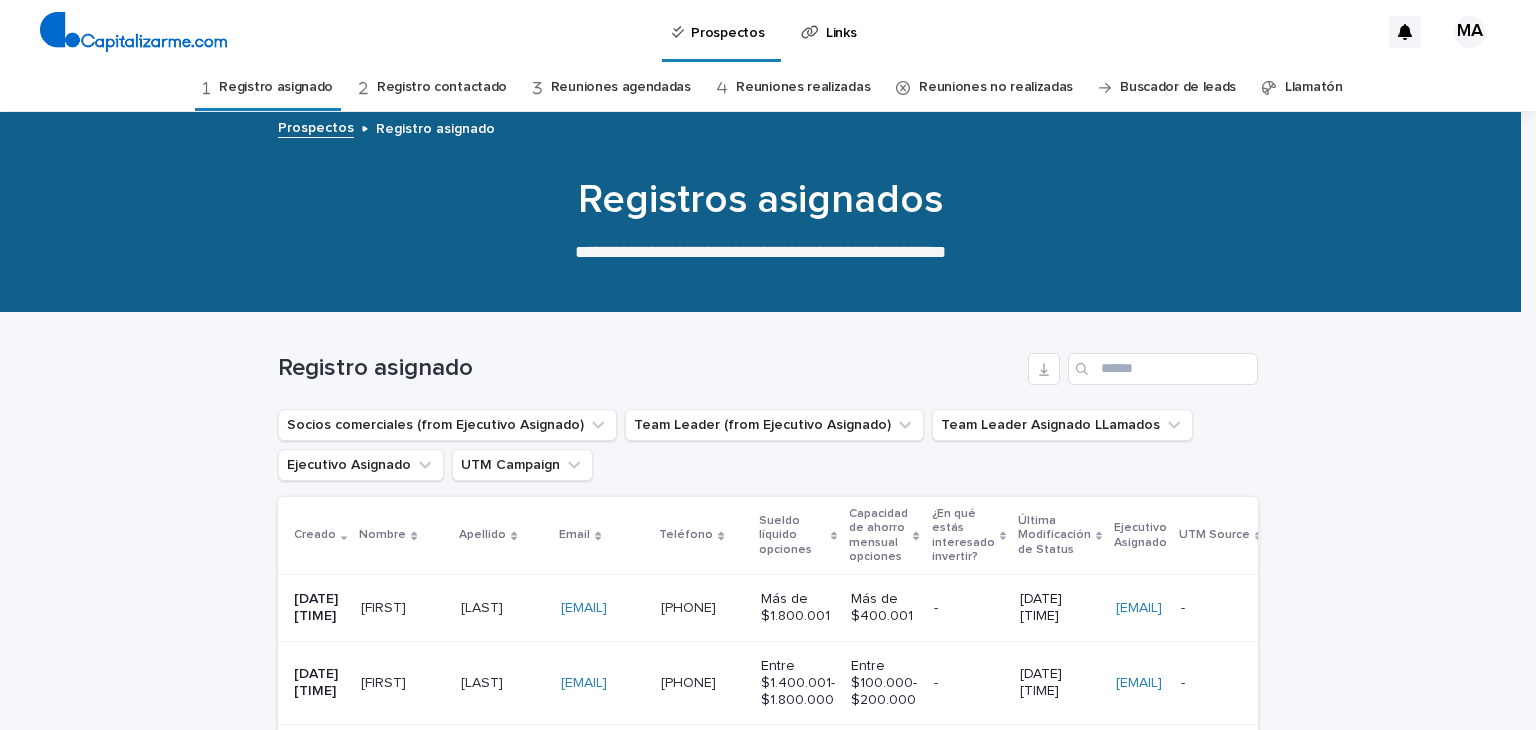 click on "Loading... Saving… Loading... Saving… Registro asignado Socios comerciales (from Ejecutivo Asignado) Team Leader (from Ejecutivo Asignado) Team Leader Asignado LLamados Ejecutivo Asignado UTM Campaign Creado Nombre Apellido Email Teléfono Sueldo líquido opciones Capacidad de ahorro mensual opciones ¿En qué estás interesado invertir? Última Modificación de Status Ejecutivo Asignado UTM Source UTM Campaign [DATE] [TIME] [FIRST] [FIRST] [LAST] [LAST] [EMAIL] [EMAIL] [PHONE] [PHONE] Más de $1.800.001 Más de $400.001 - [DATE] [TIME] [EMAIL] - - ca ca Registro contactado Reunión Agendada [DATE] [TIME] [FIRST] [FIRST] [LAST] [LAST] [EMAIL] [EMAIL] [PHONE] [PHONE] Entre $1.400.001- $1.800.000 Entre $100.000- $200.000 - [DATE] [TIME] [EMAIL] - - ca ca Registro contactado Reunión Agendada [DATE] [TIME] [FIRST]" at bounding box center [768, 779] 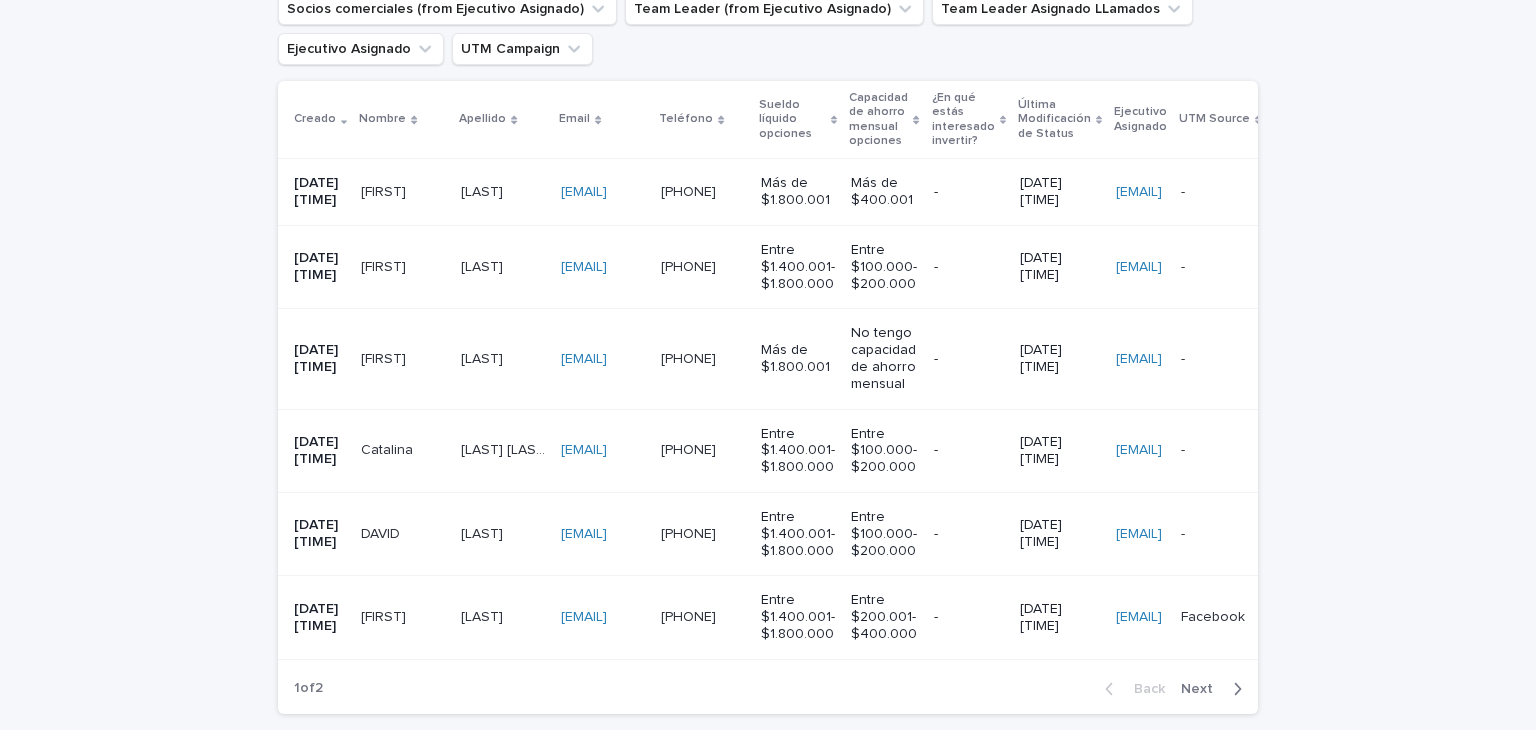 scroll, scrollTop: 440, scrollLeft: 0, axis: vertical 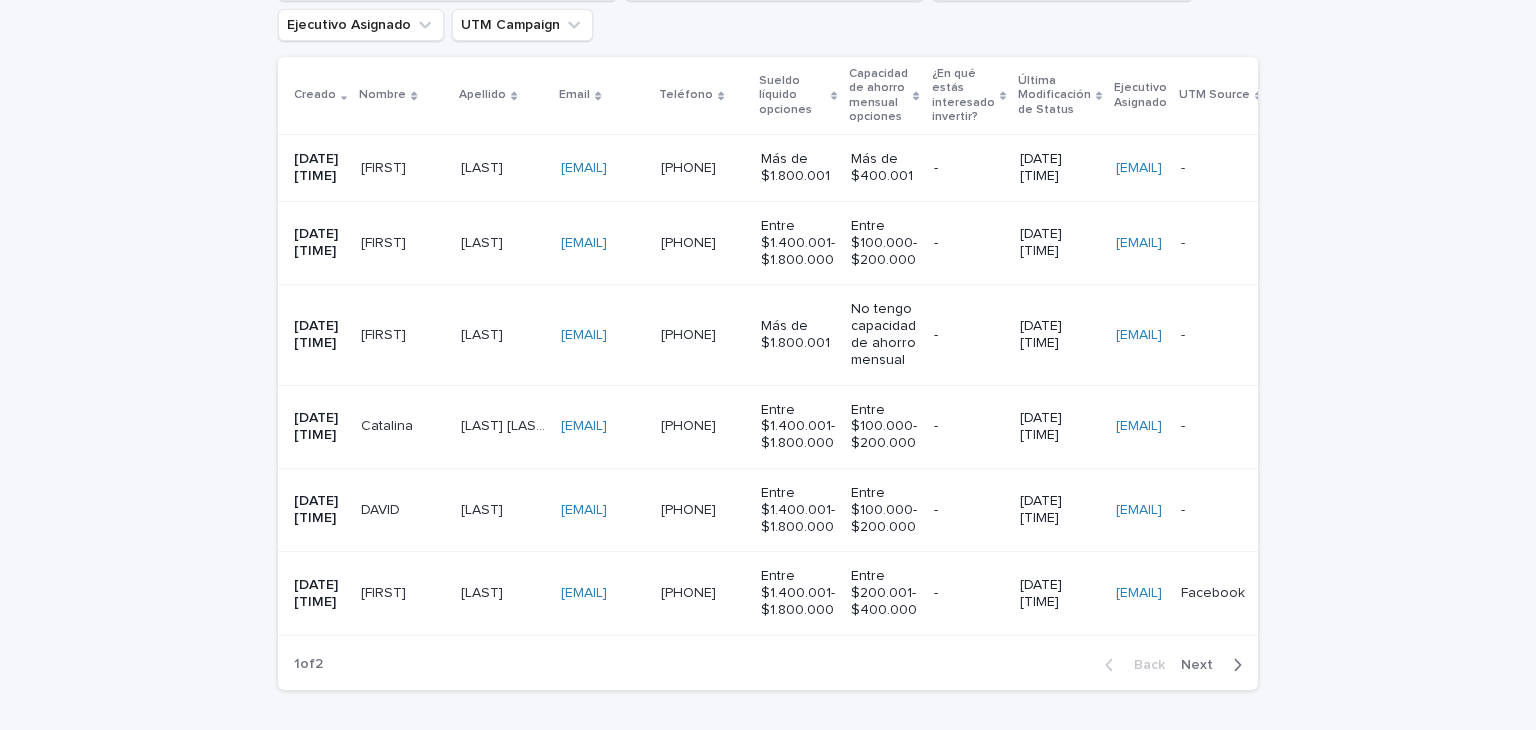 click on "[FIRST]" at bounding box center [385, 241] 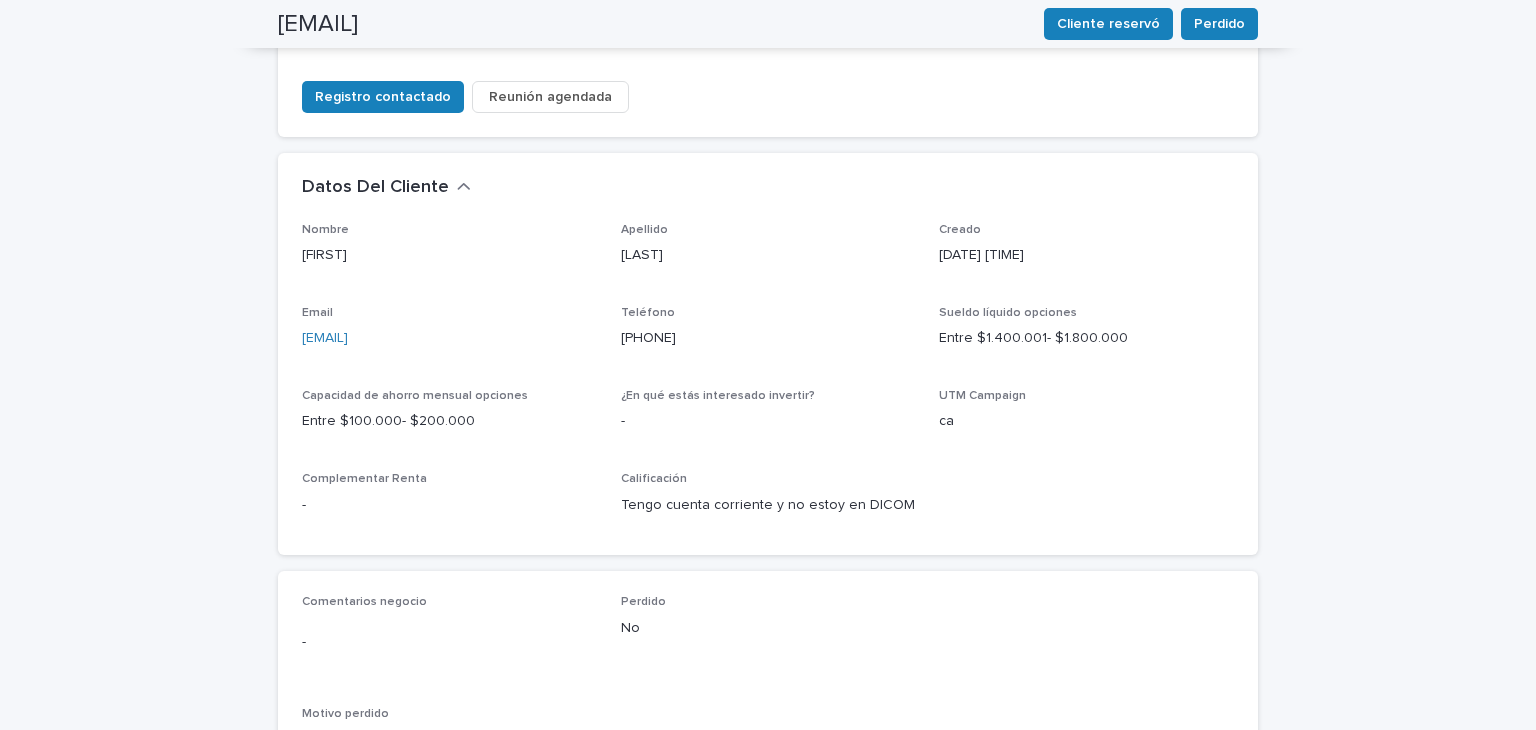 scroll, scrollTop: 440, scrollLeft: 0, axis: vertical 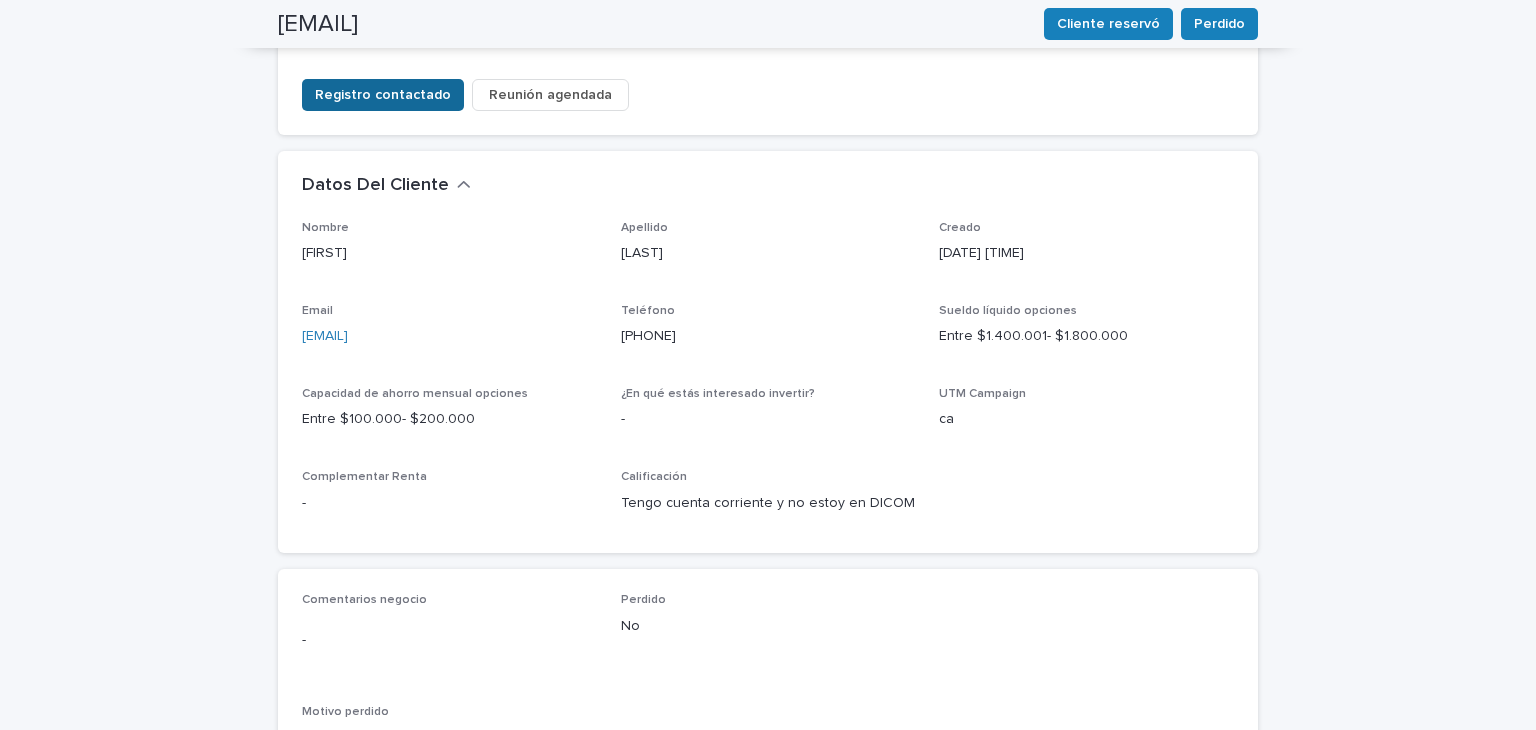 click on "Registro contactado" at bounding box center [383, 95] 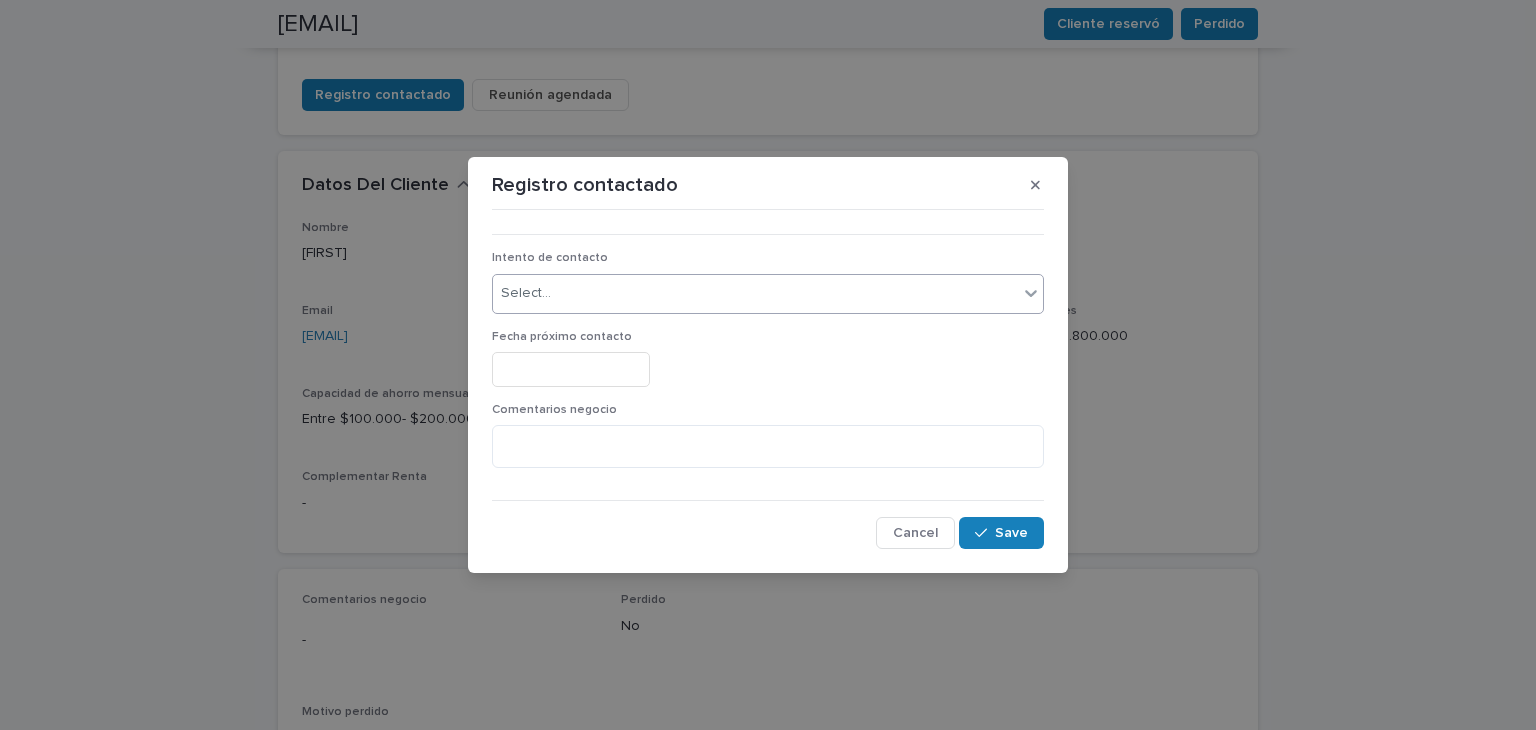 click on "Select..." at bounding box center (755, 293) 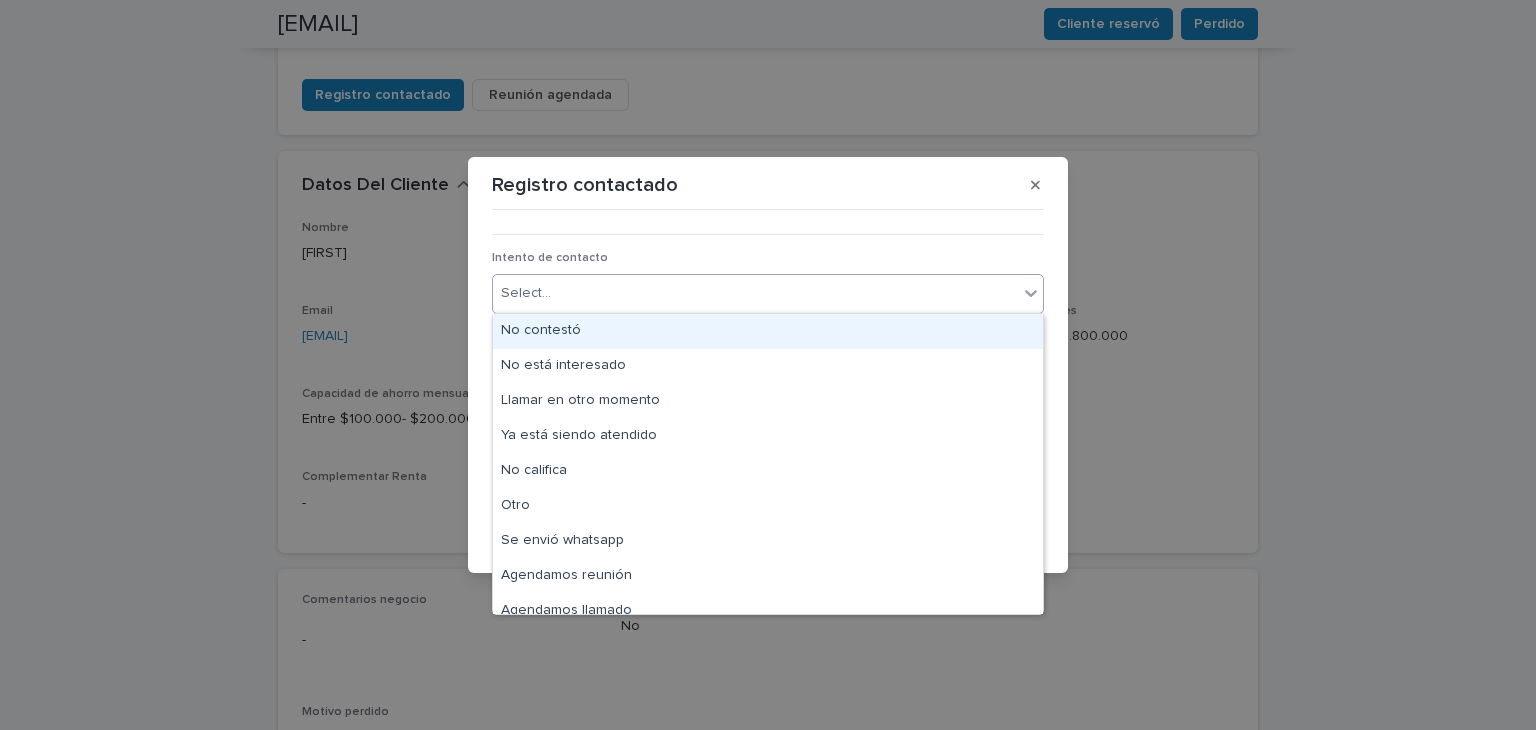 click on "No contestó" at bounding box center [768, 331] 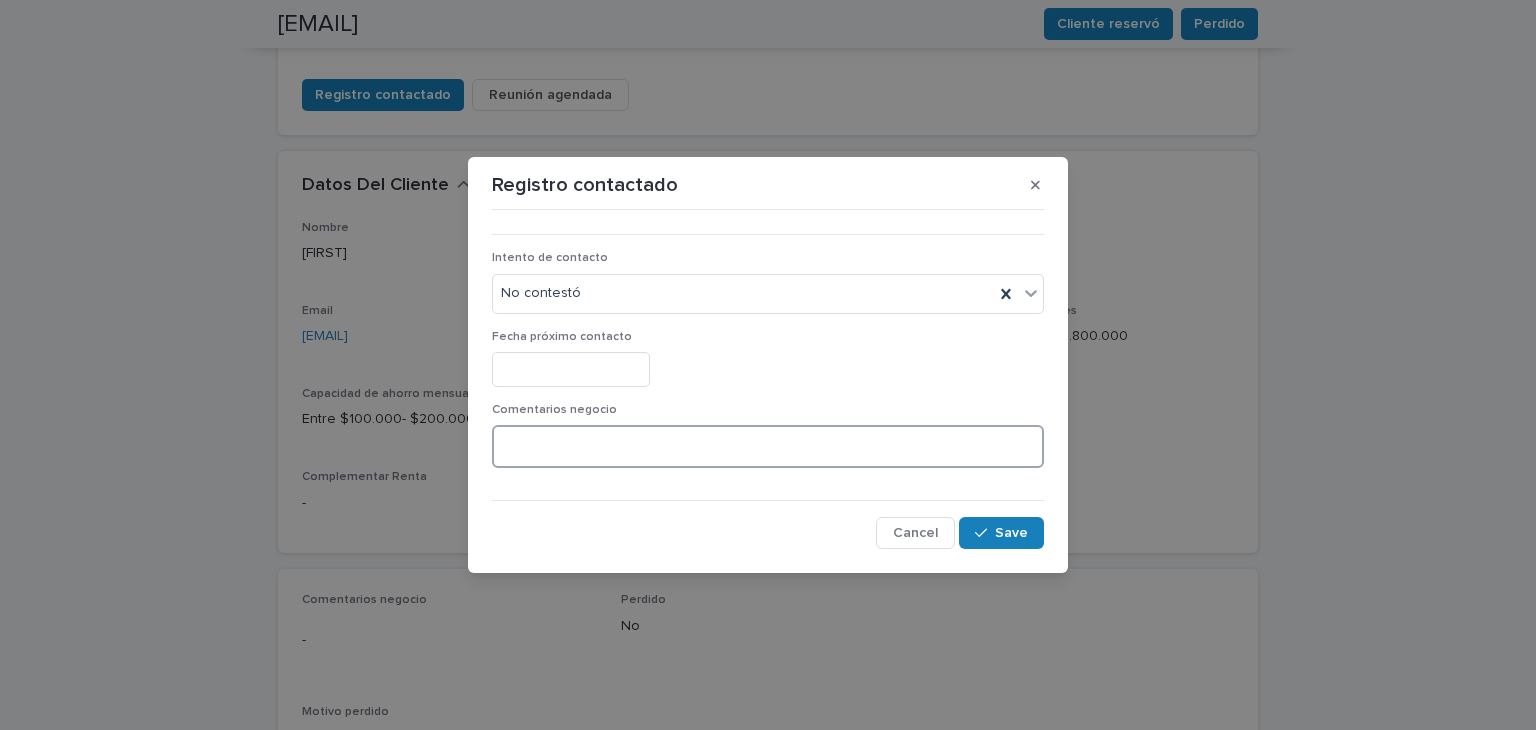 click at bounding box center (768, 446) 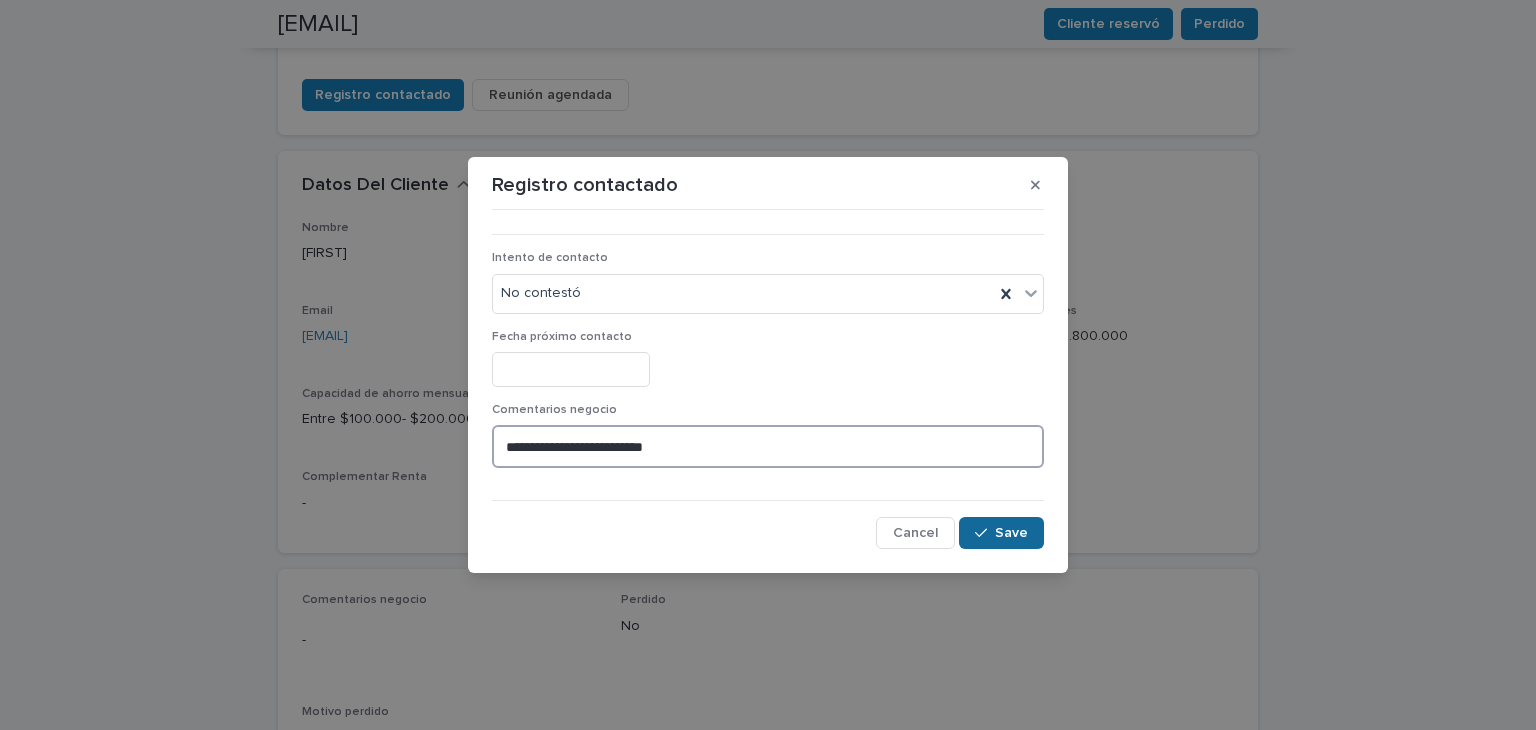 type on "**********" 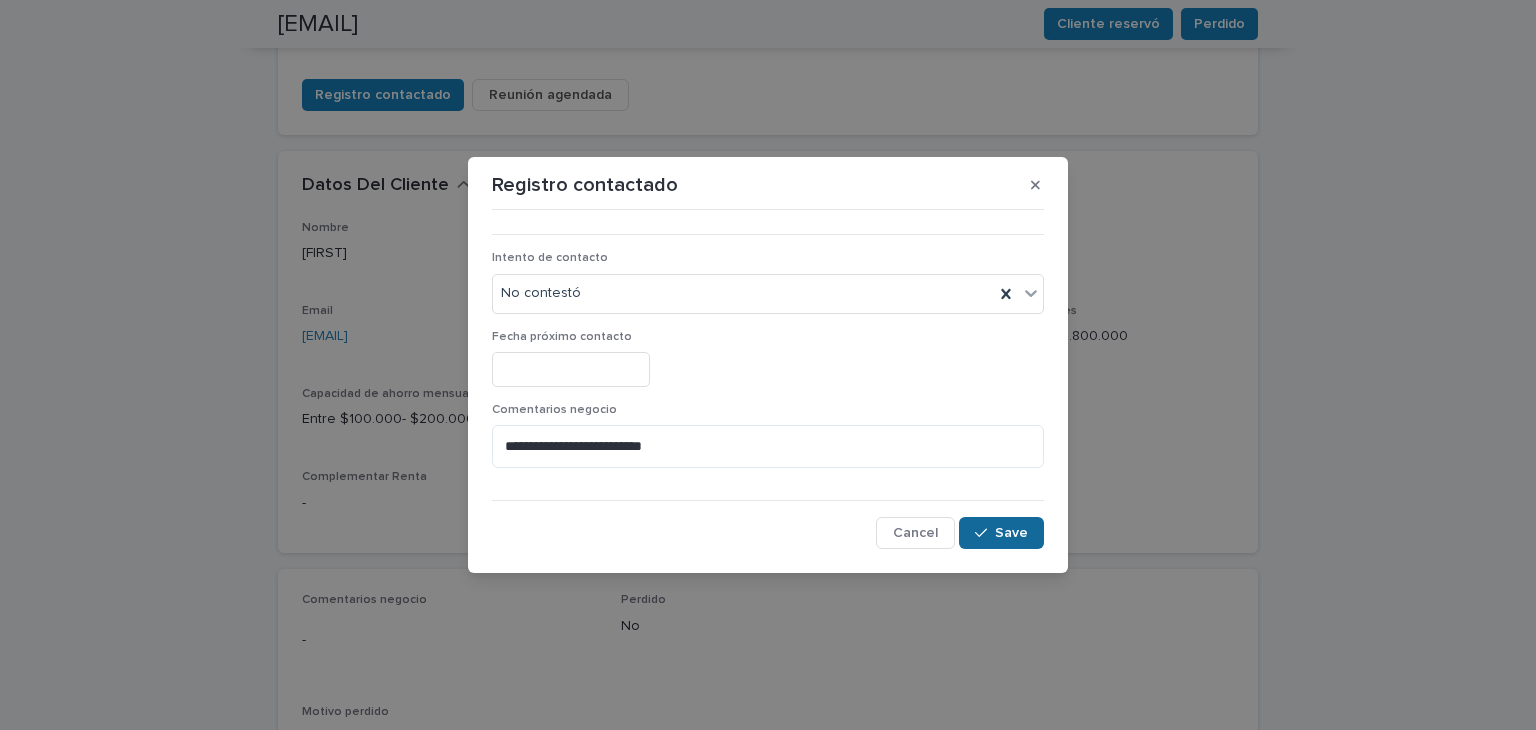 click on "Save" at bounding box center [1011, 533] 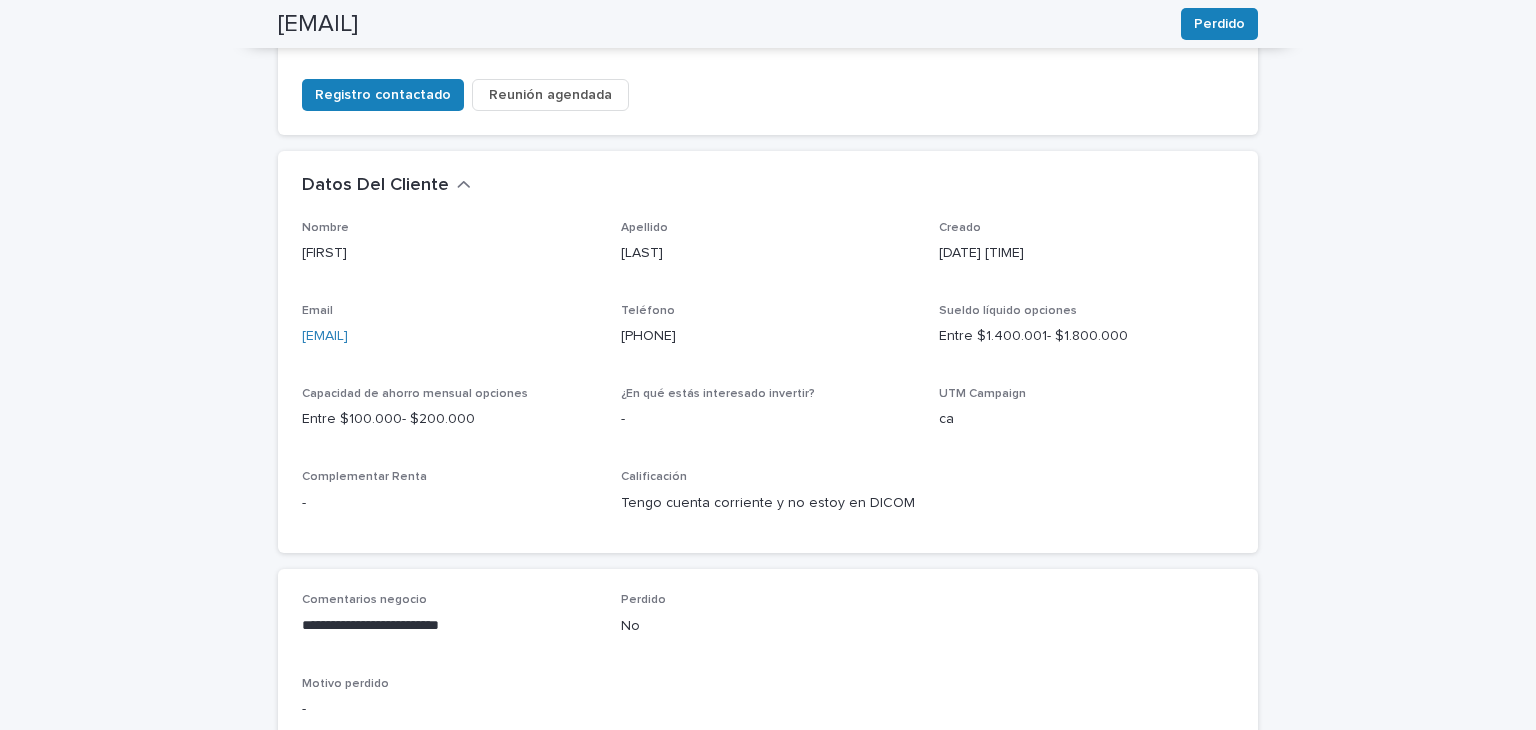 scroll, scrollTop: 426, scrollLeft: 0, axis: vertical 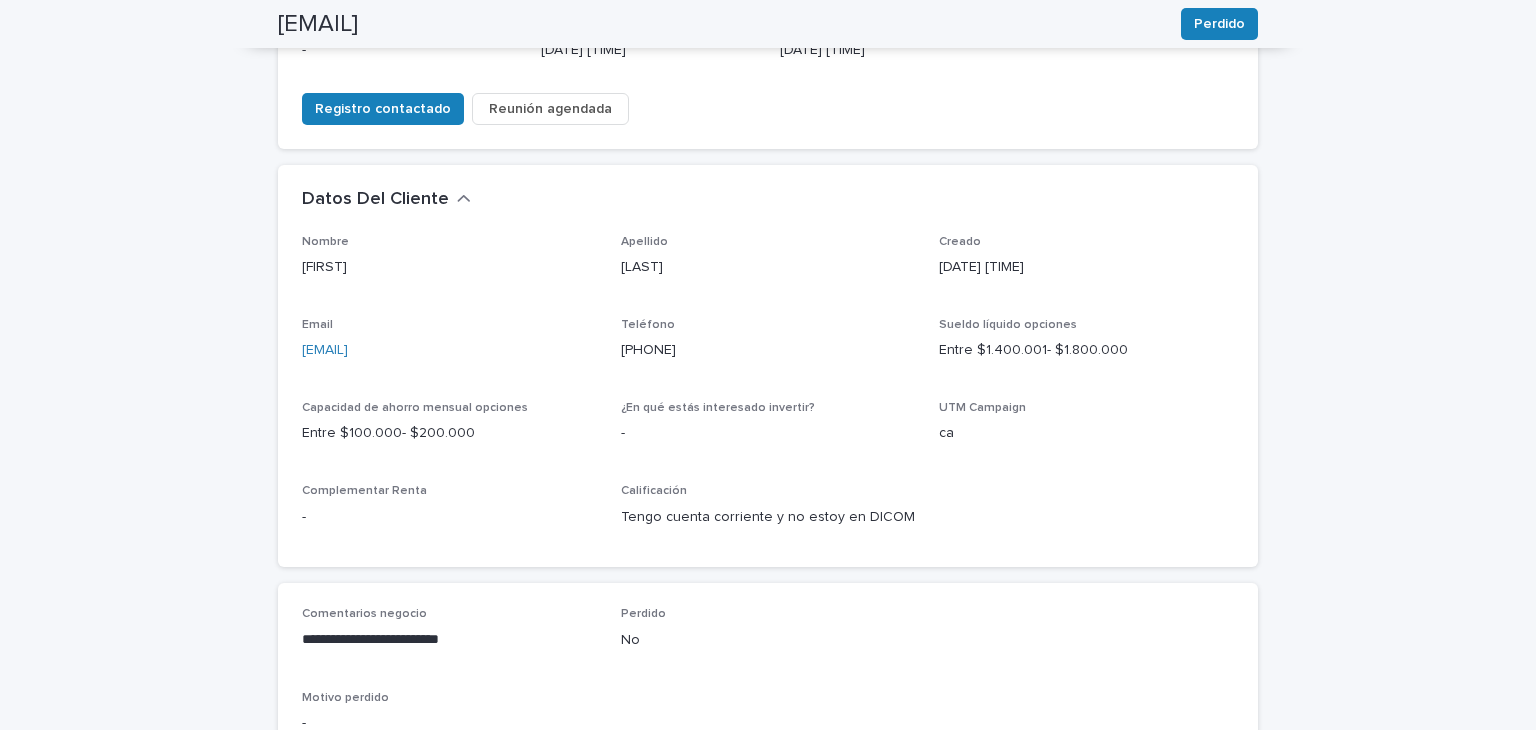 click on "**********" at bounding box center (768, 354) 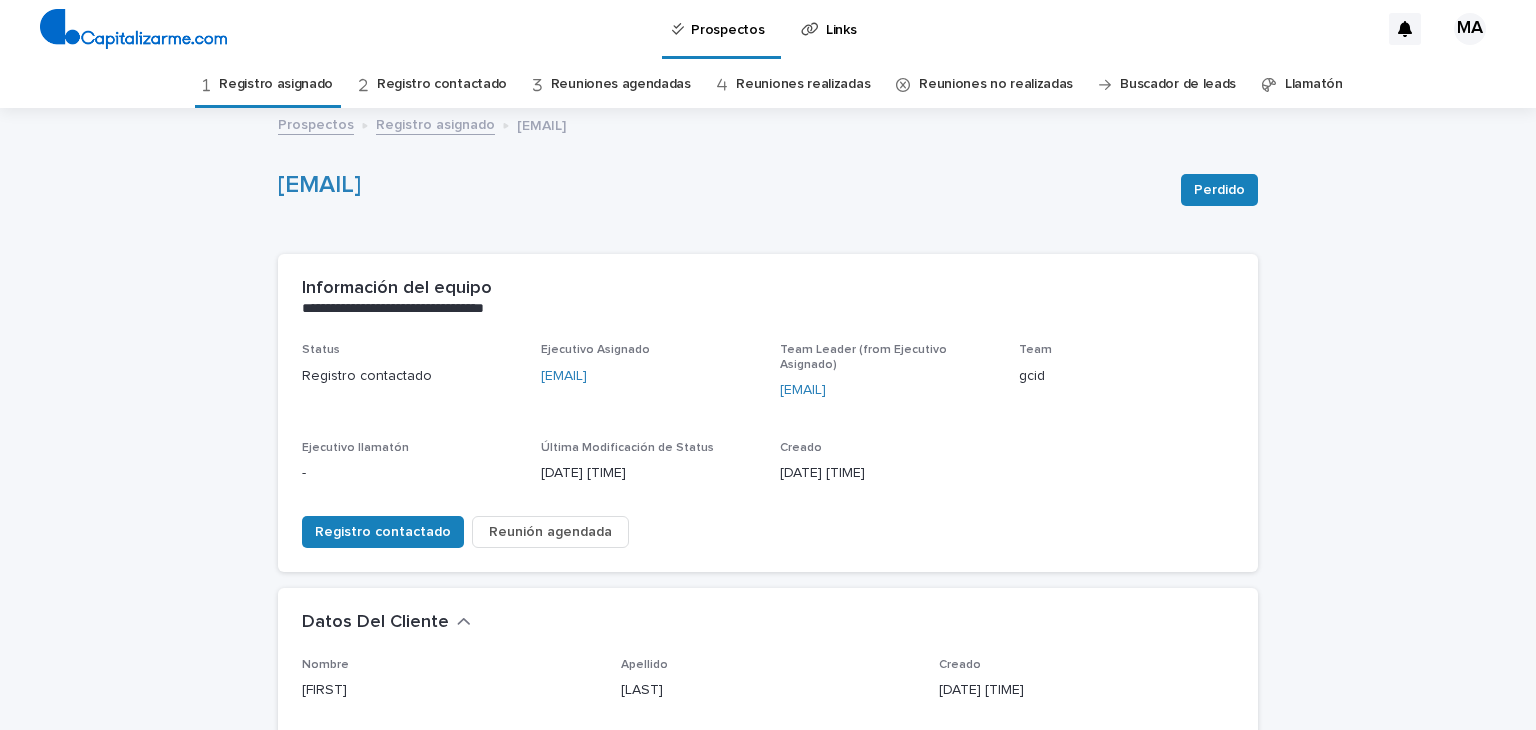 scroll, scrollTop: 0, scrollLeft: 0, axis: both 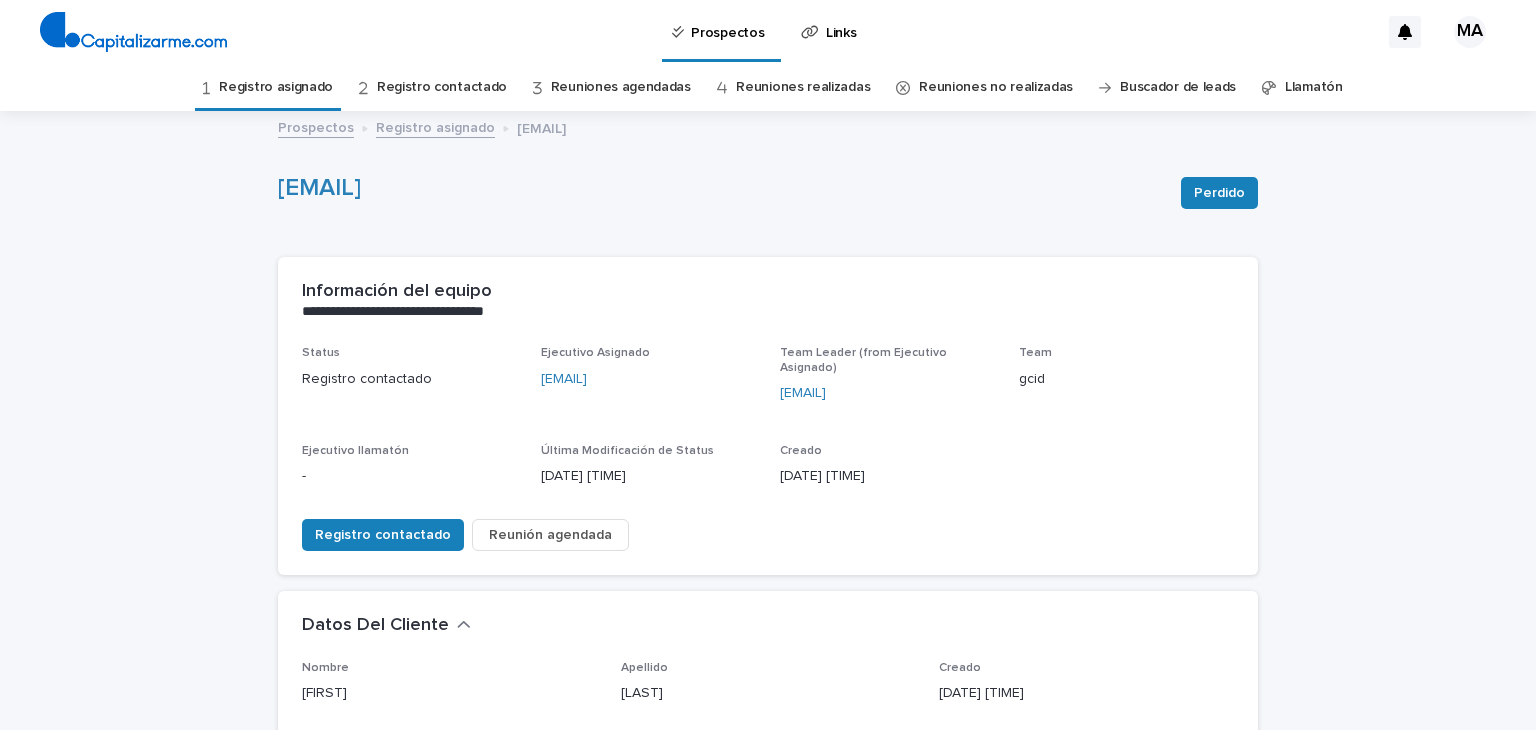 click on "Registro asignado" at bounding box center [276, 87] 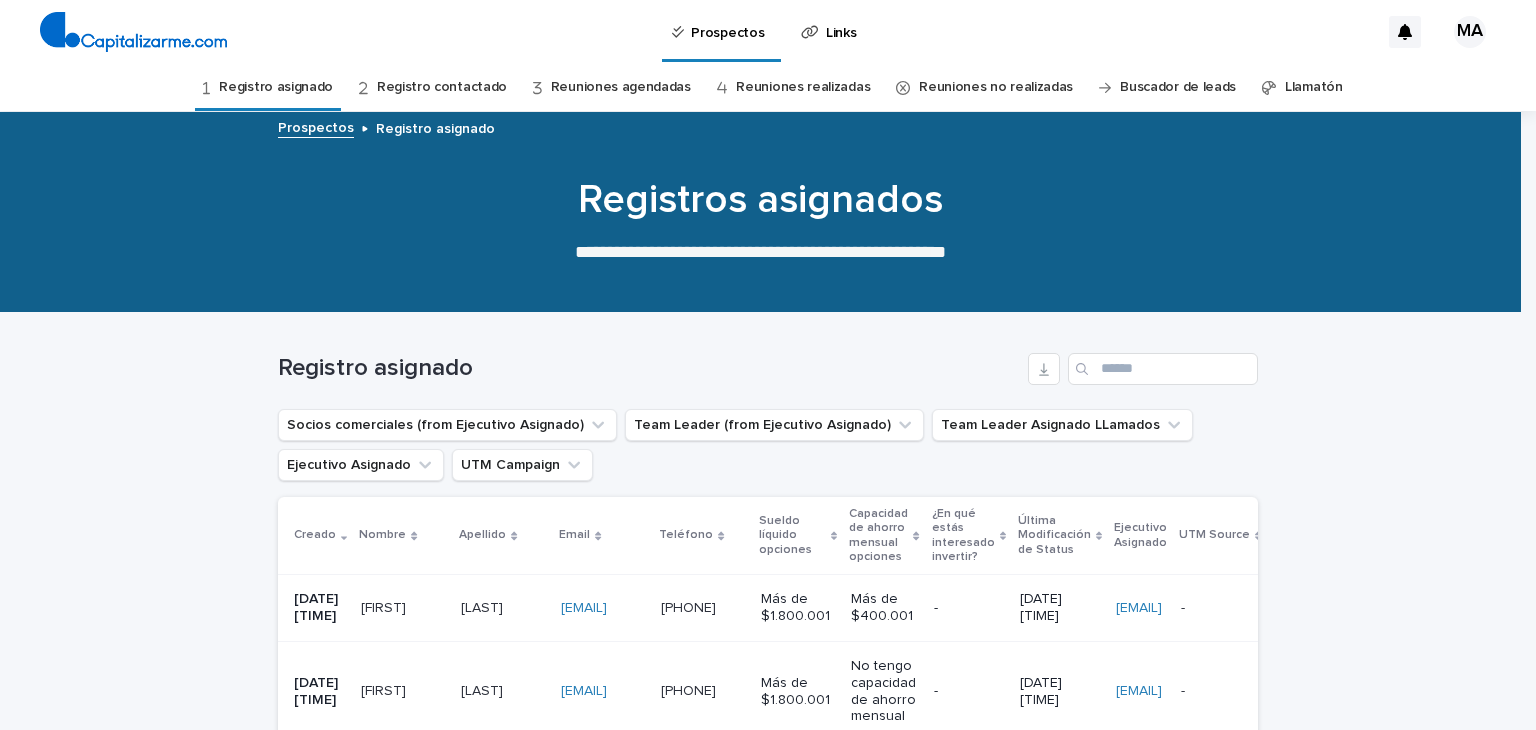 click on "[FIRST]" at bounding box center (385, 689) 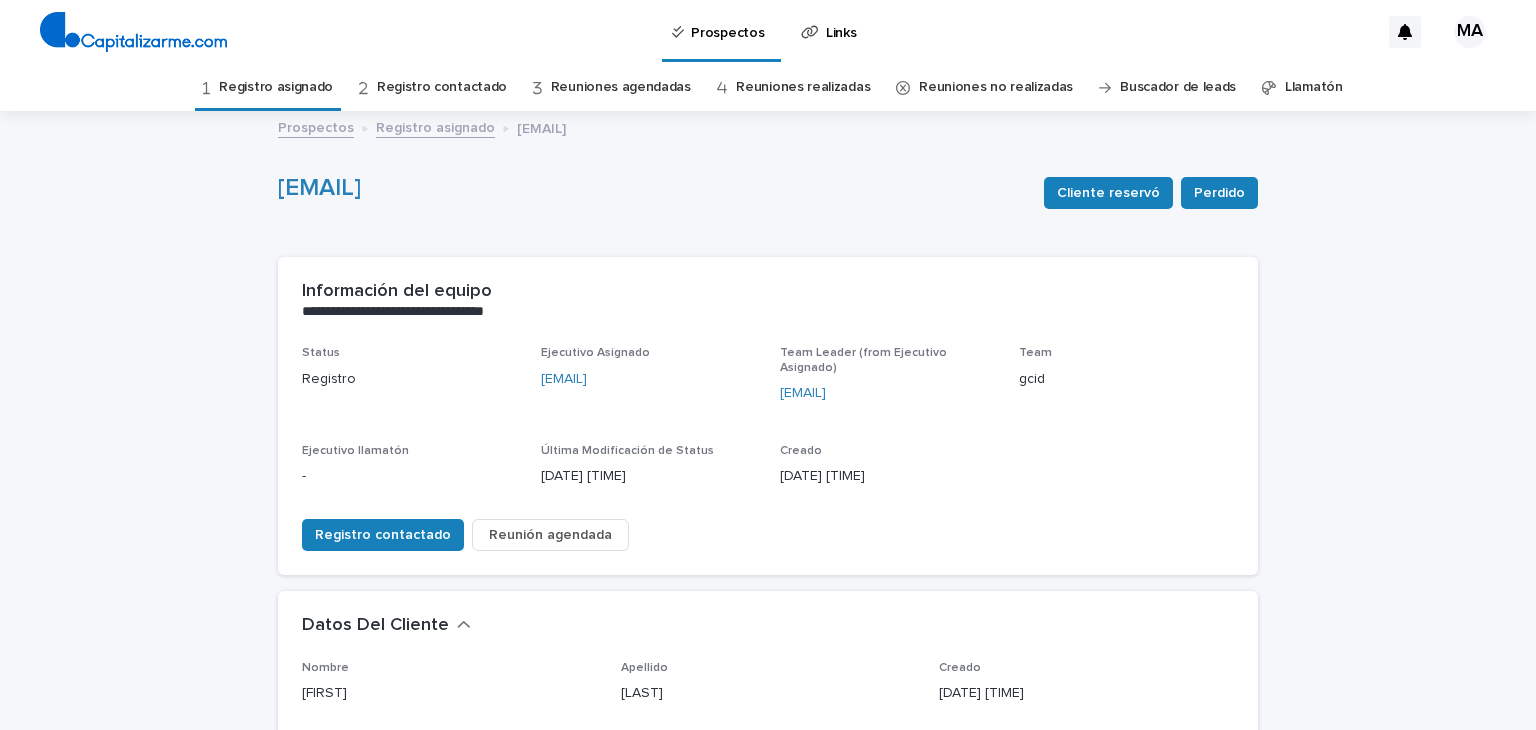 click on "**********" at bounding box center [768, 794] 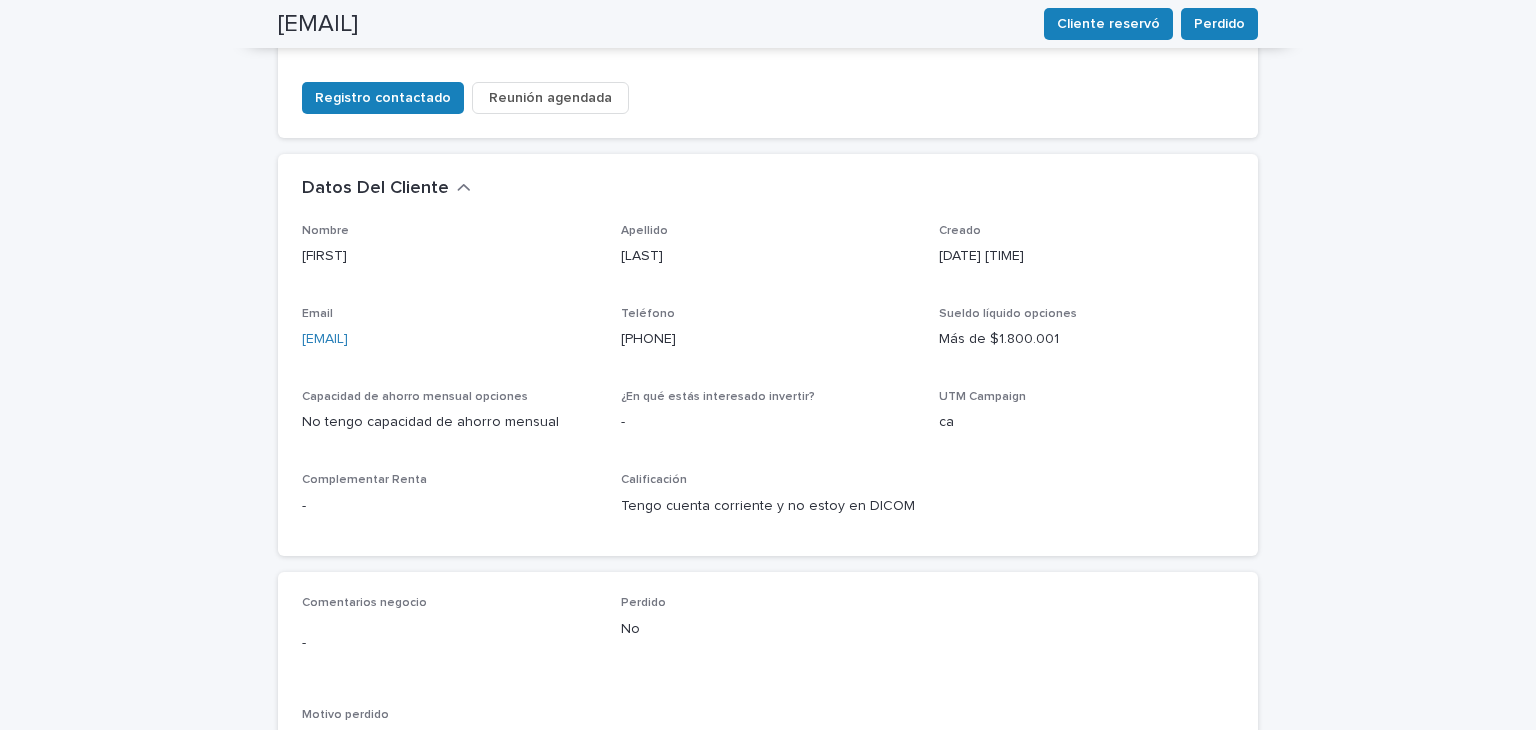 scroll, scrollTop: 440, scrollLeft: 0, axis: vertical 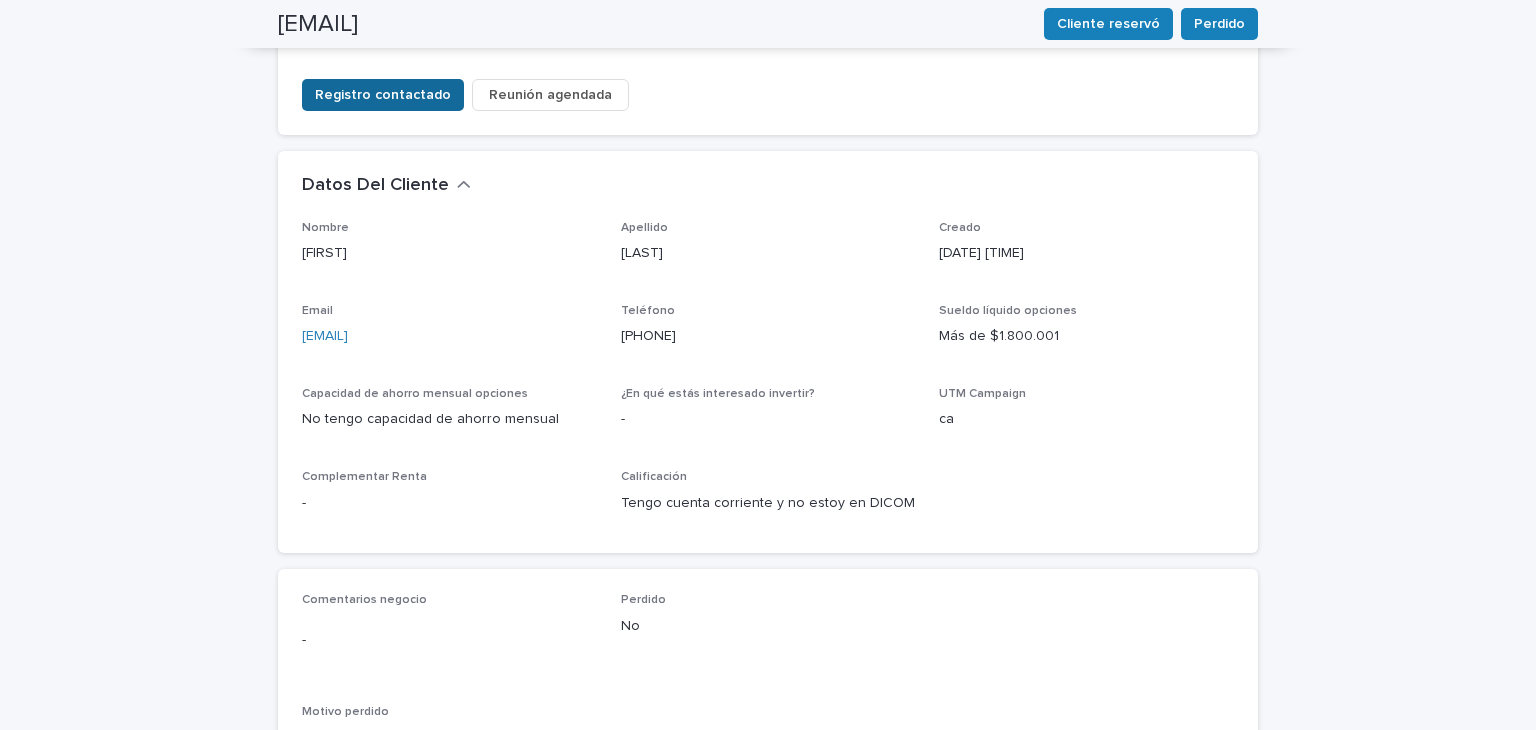 click on "Registro contactado" at bounding box center (383, 95) 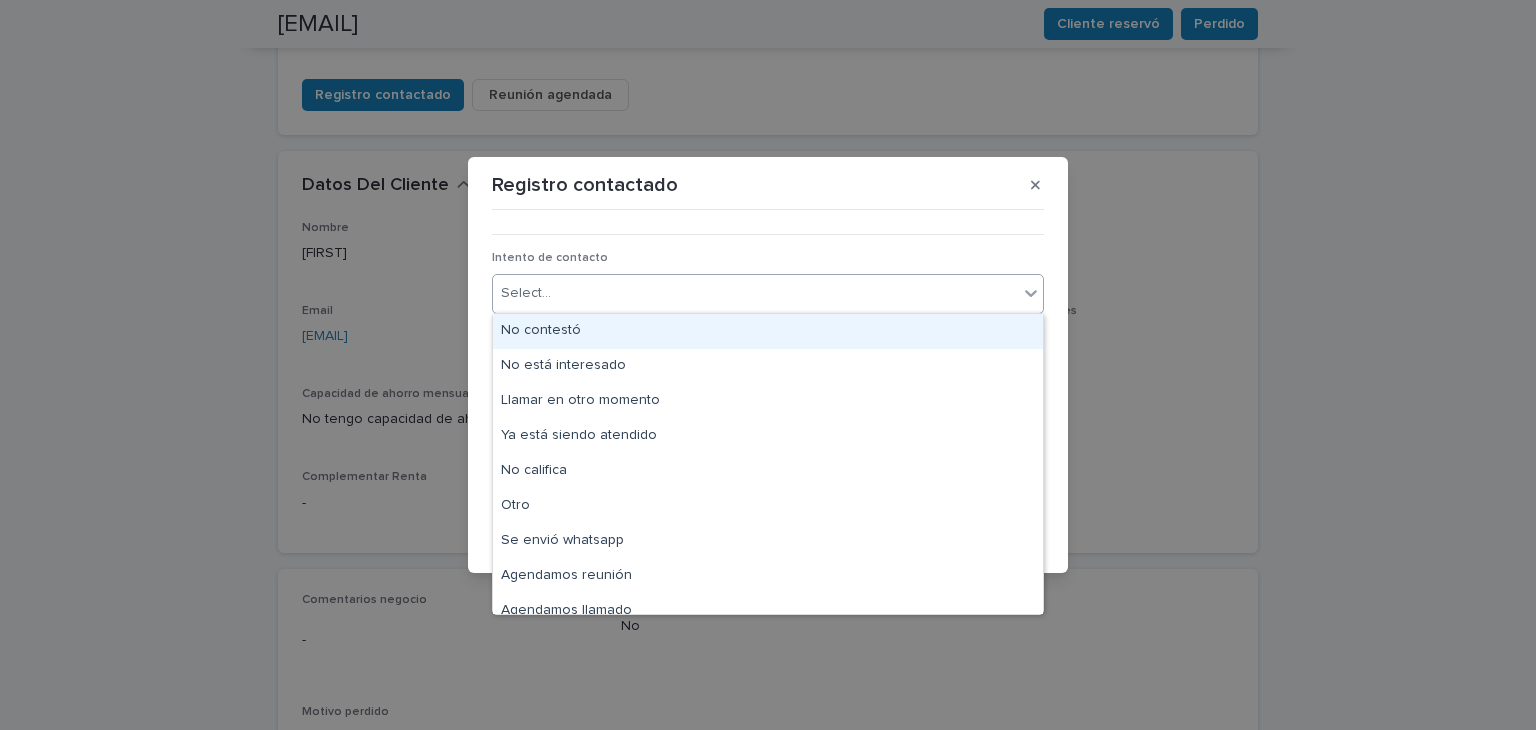 click on "Select..." at bounding box center [755, 293] 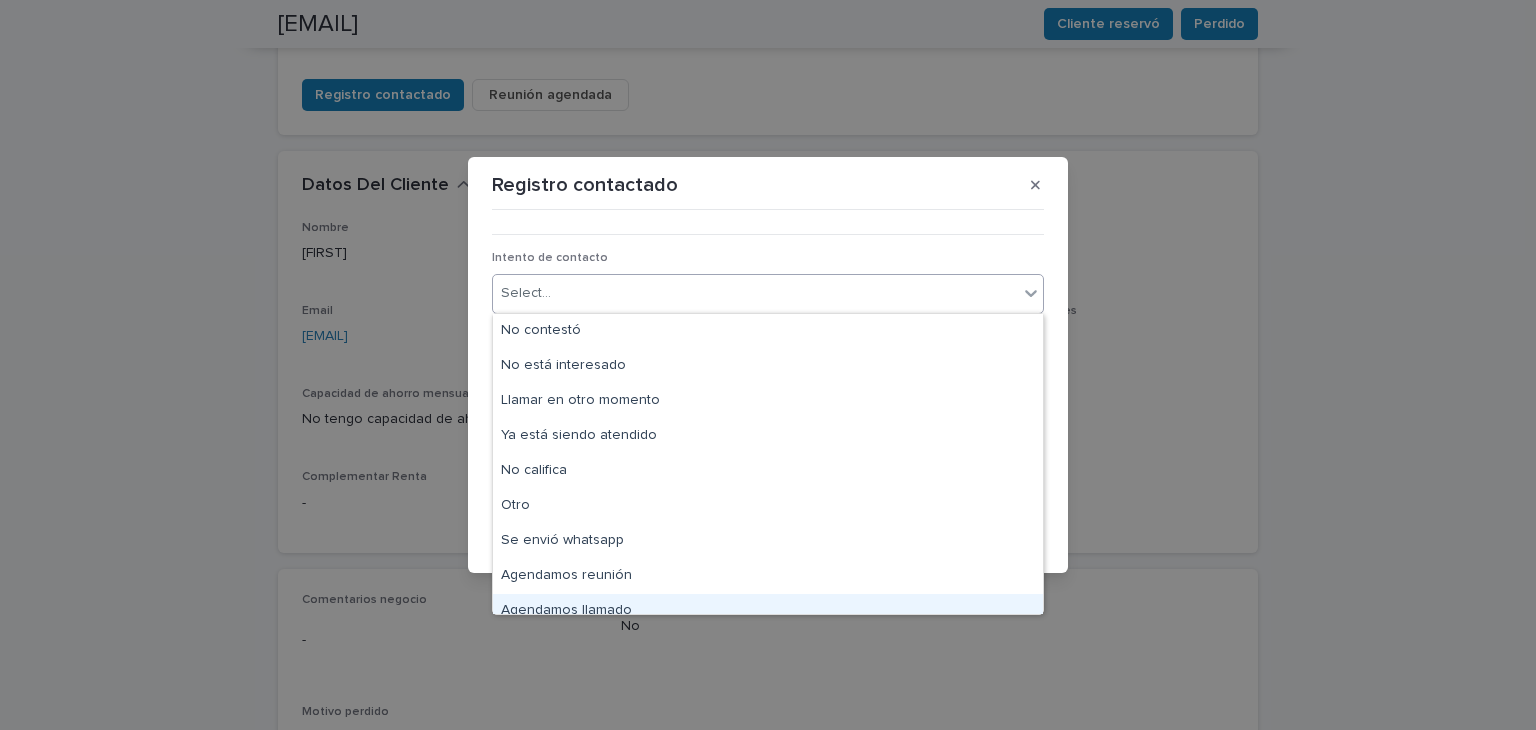 click on "Agendamos llamado" at bounding box center [768, 611] 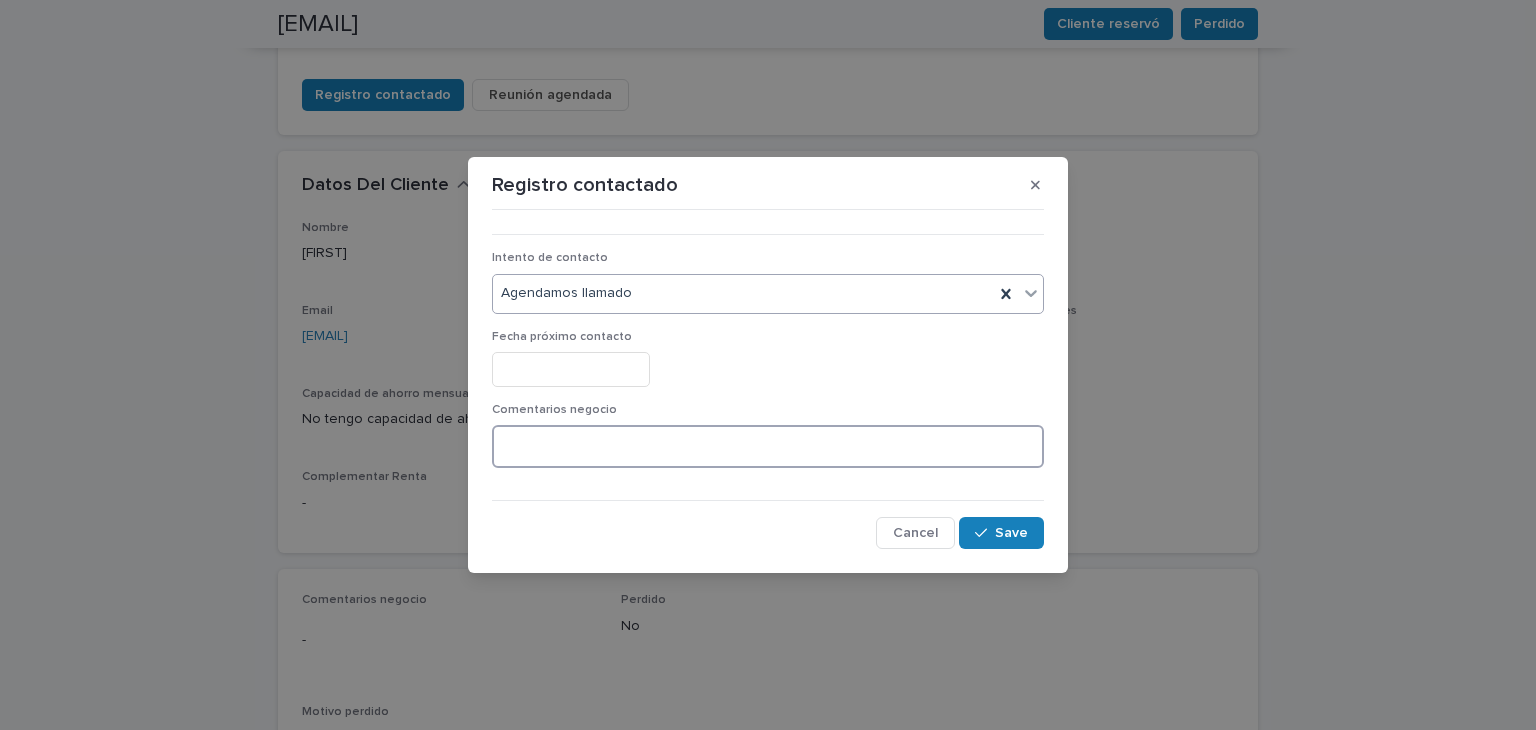 click at bounding box center [768, 446] 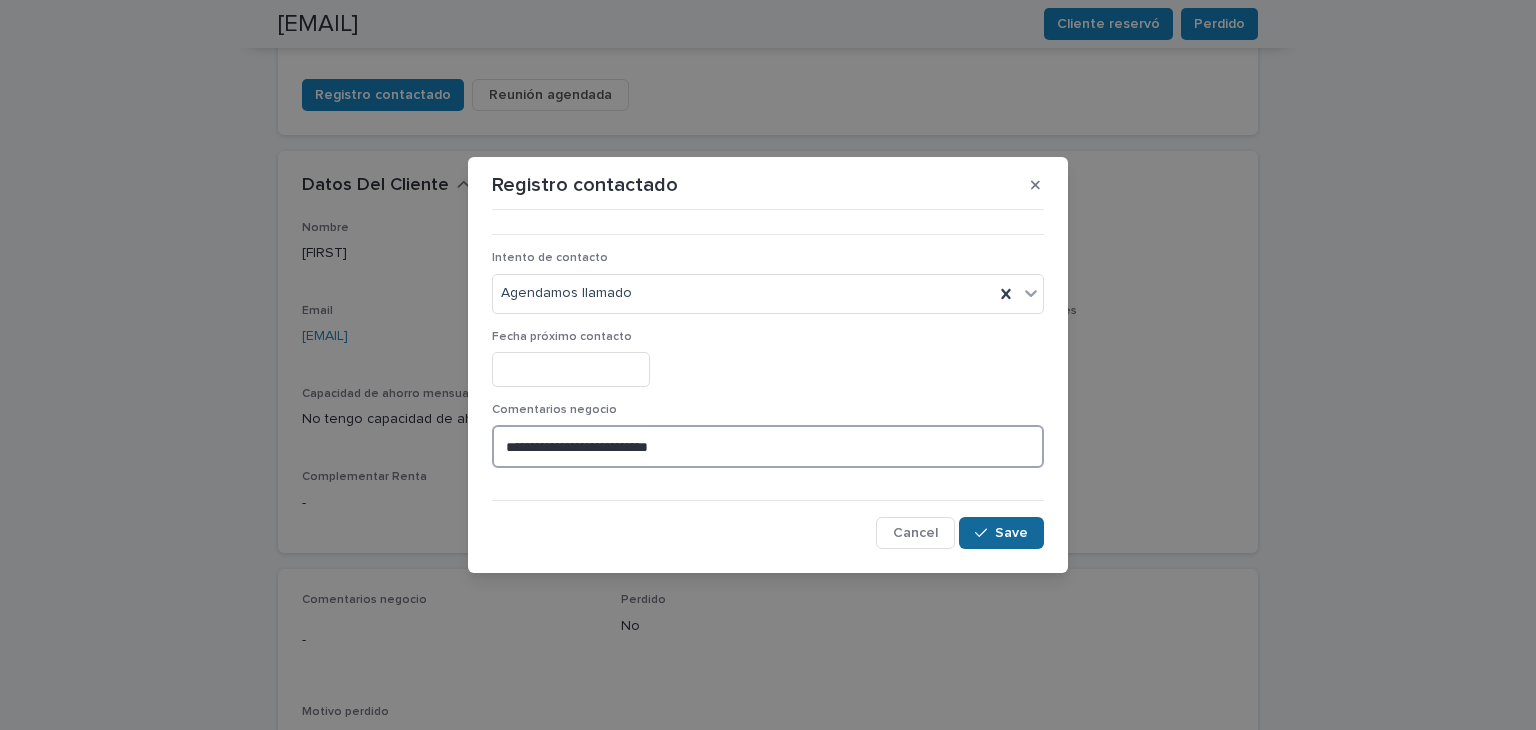 type on "**********" 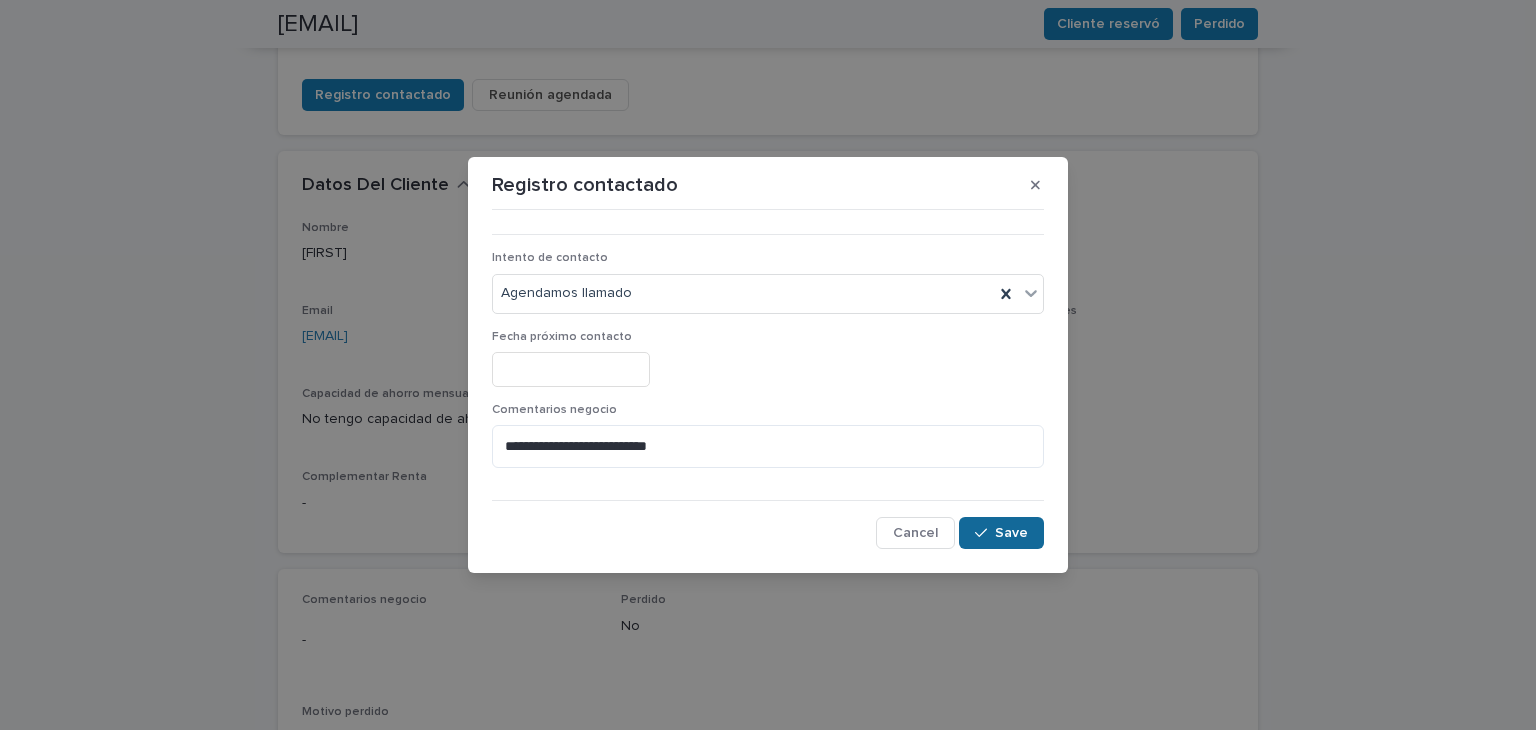 click at bounding box center [985, 533] 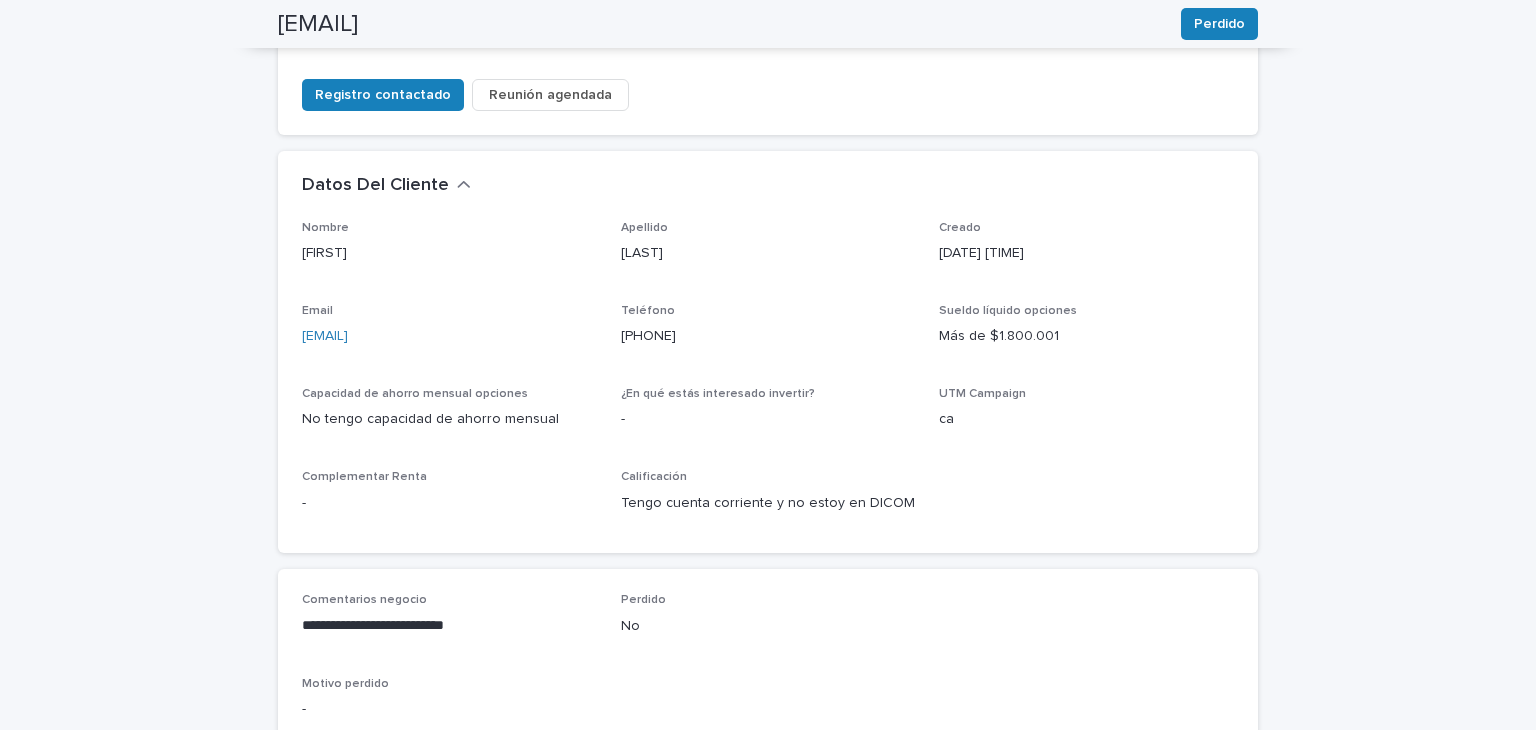scroll, scrollTop: 426, scrollLeft: 0, axis: vertical 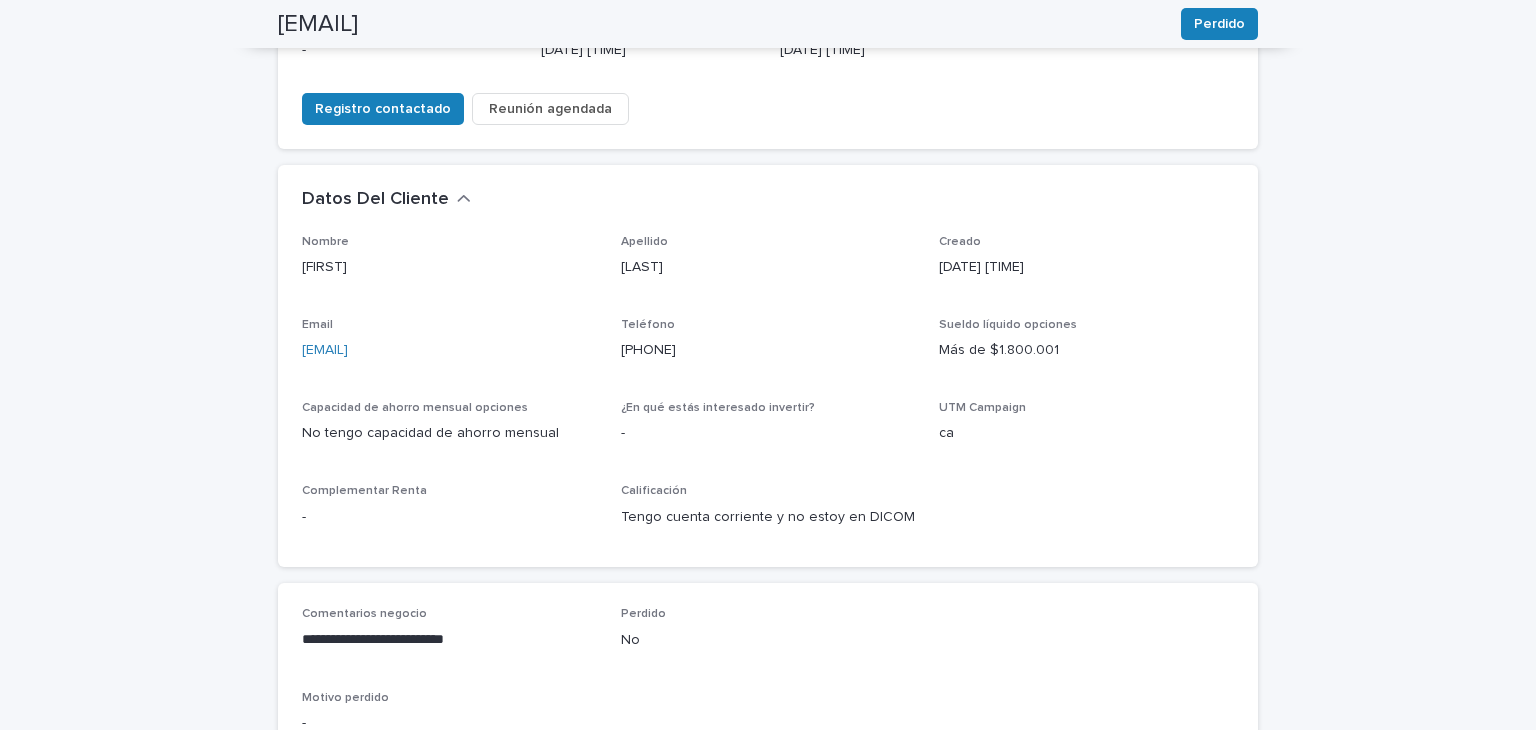 click on "**********" at bounding box center (768, 354) 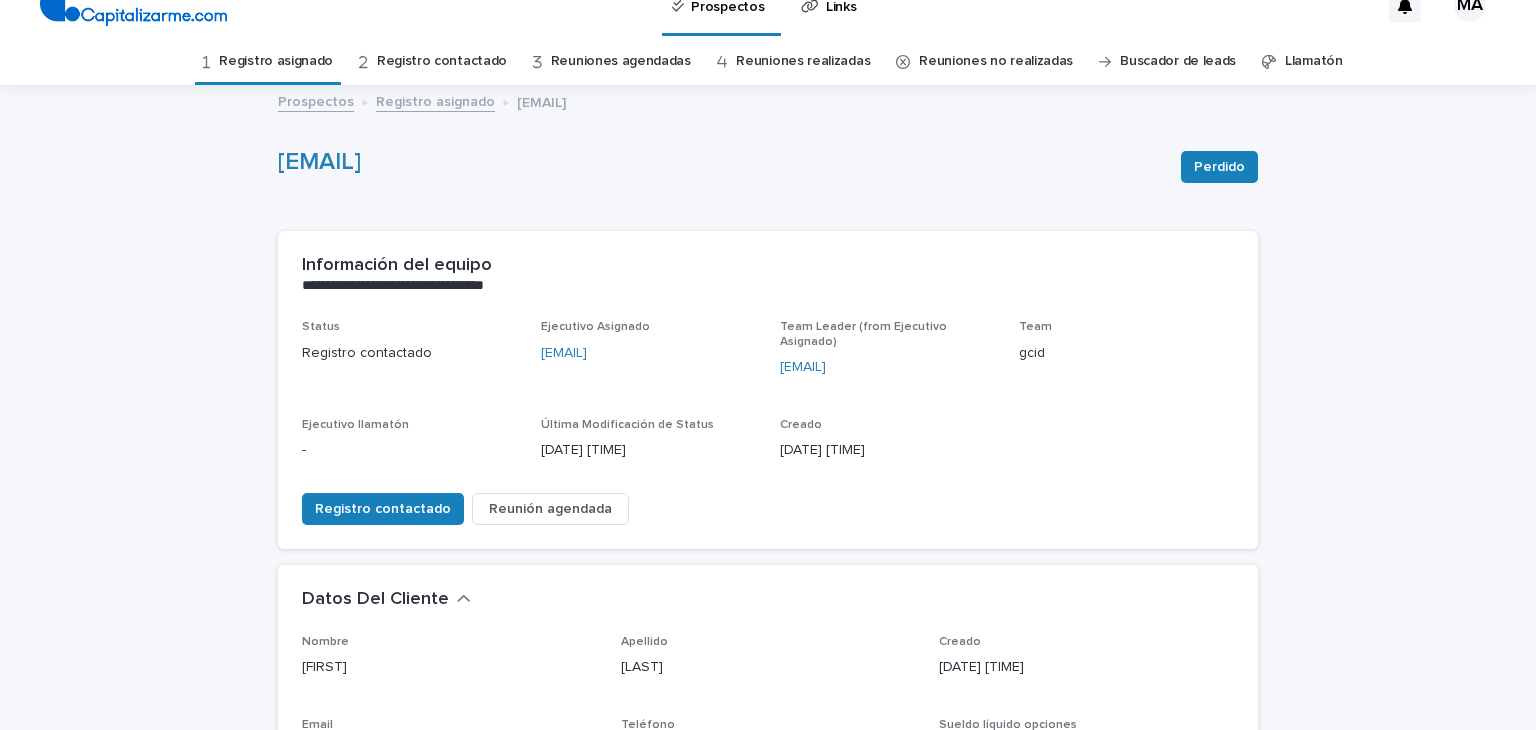 scroll, scrollTop: 0, scrollLeft: 0, axis: both 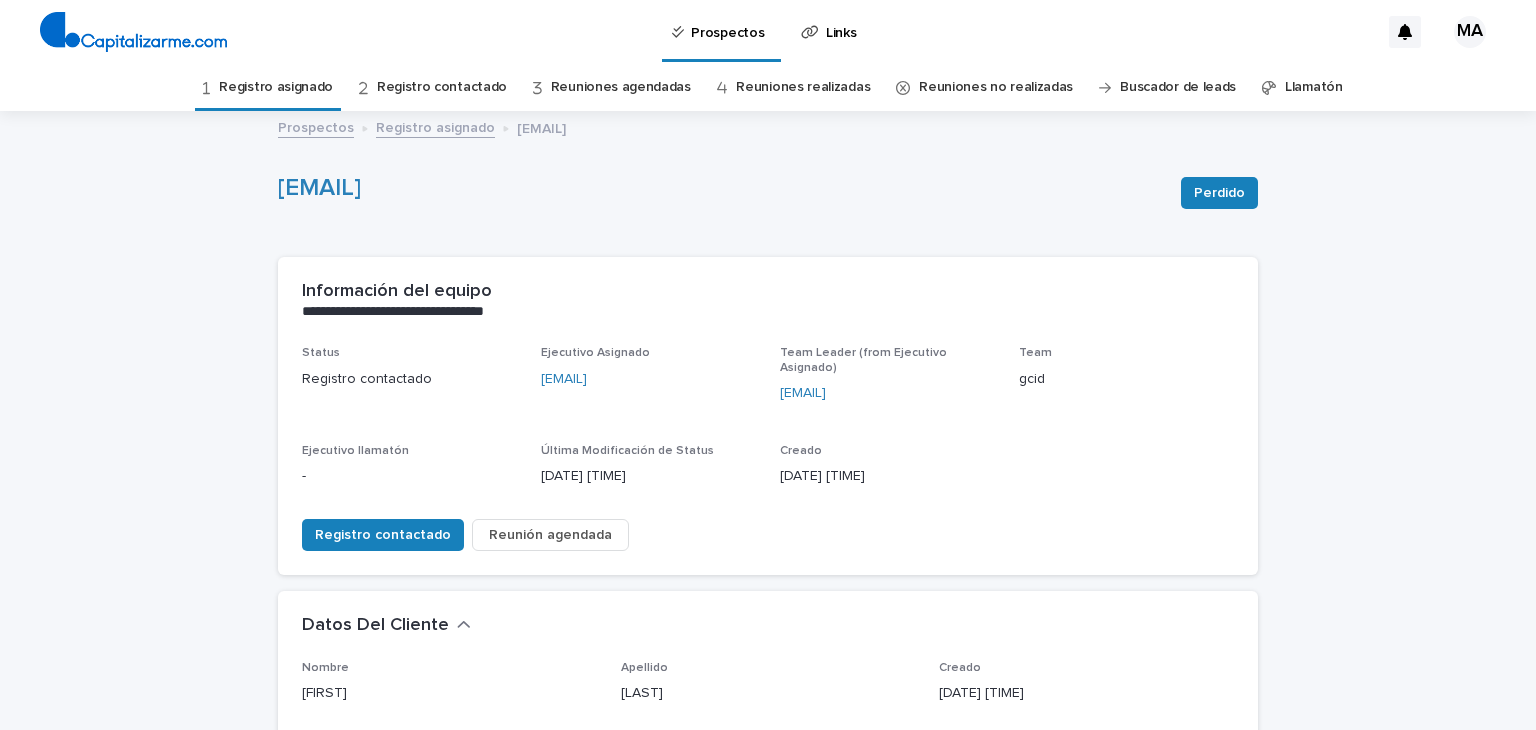 click on "Registro asignado" at bounding box center (276, 87) 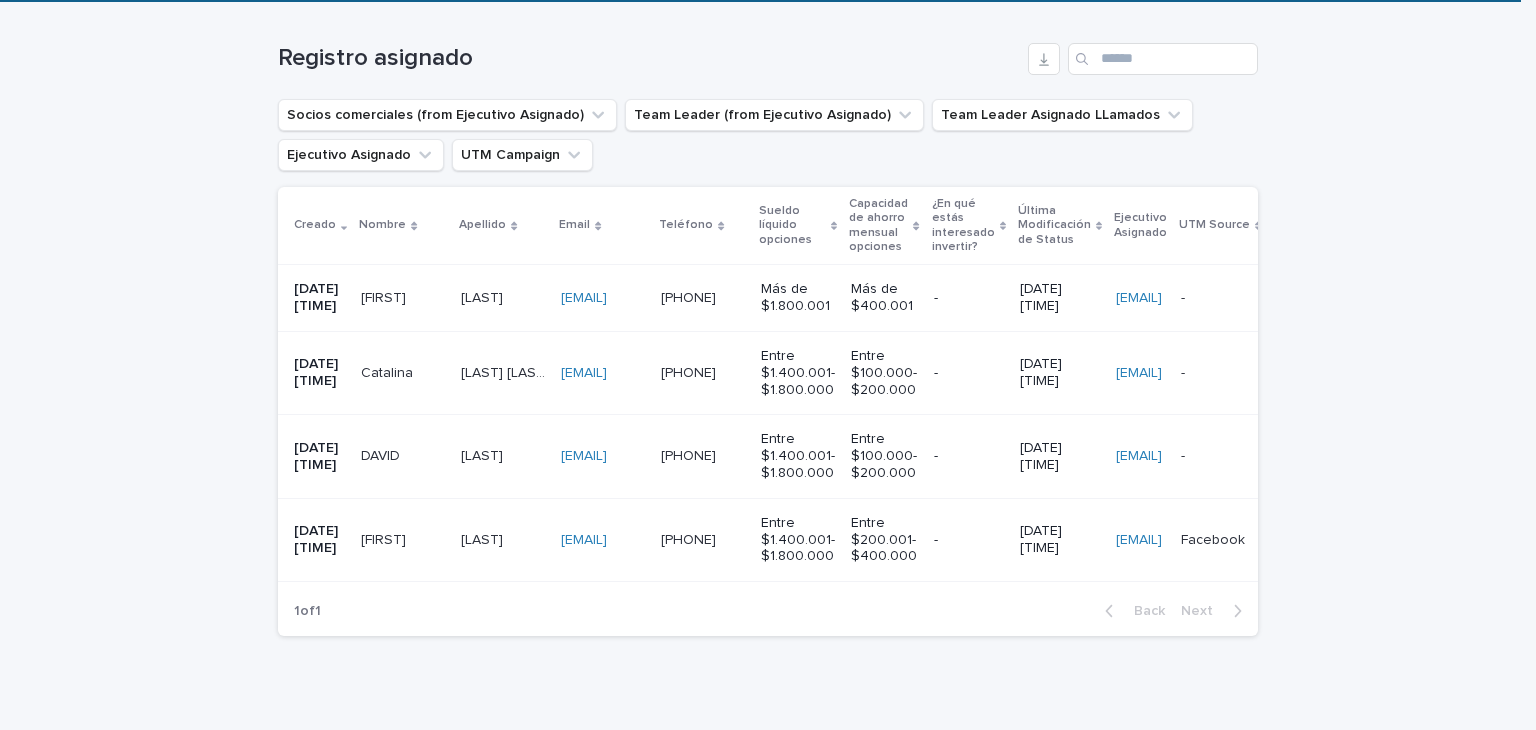 scroll, scrollTop: 316, scrollLeft: 0, axis: vertical 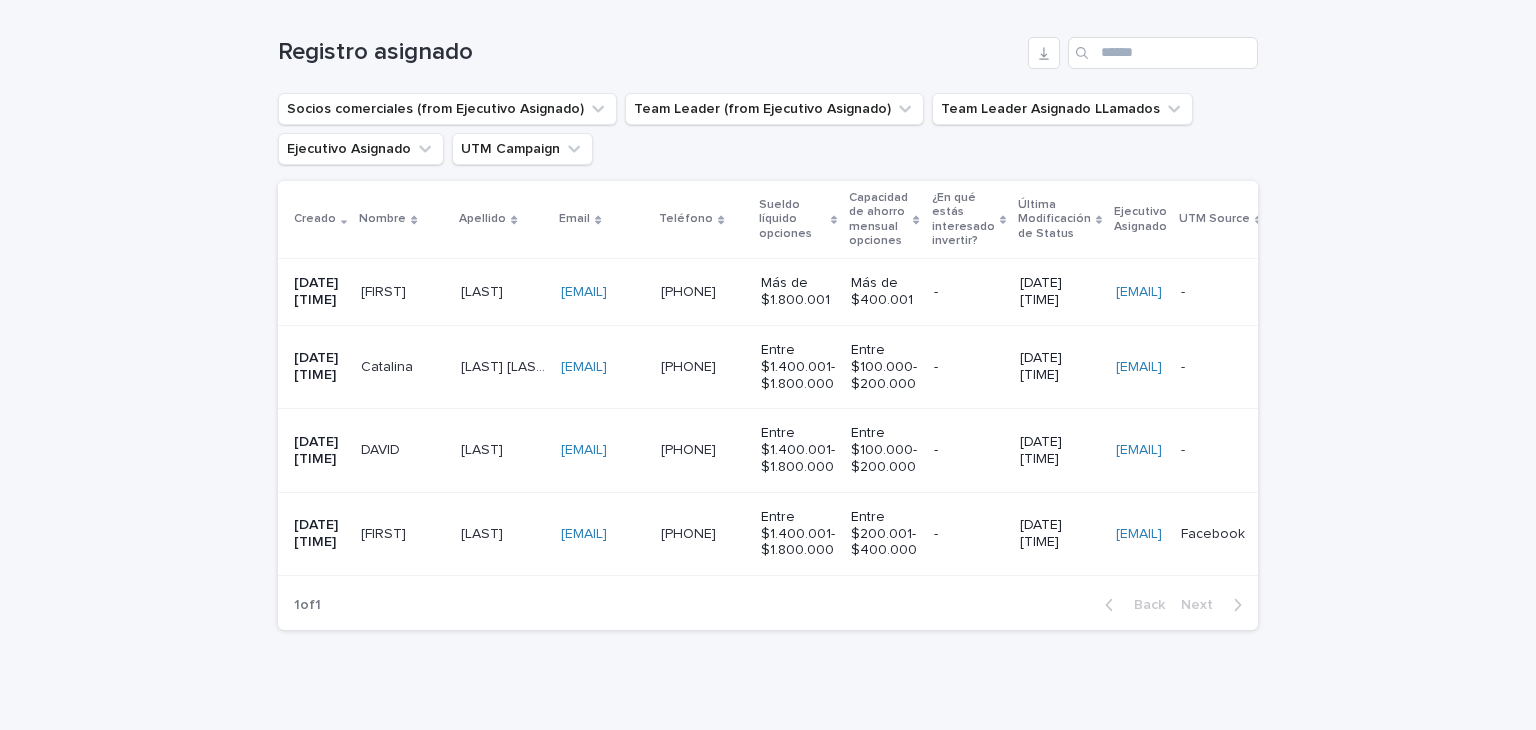 click on "[FIRST] [FIRST]" at bounding box center (403, 366) 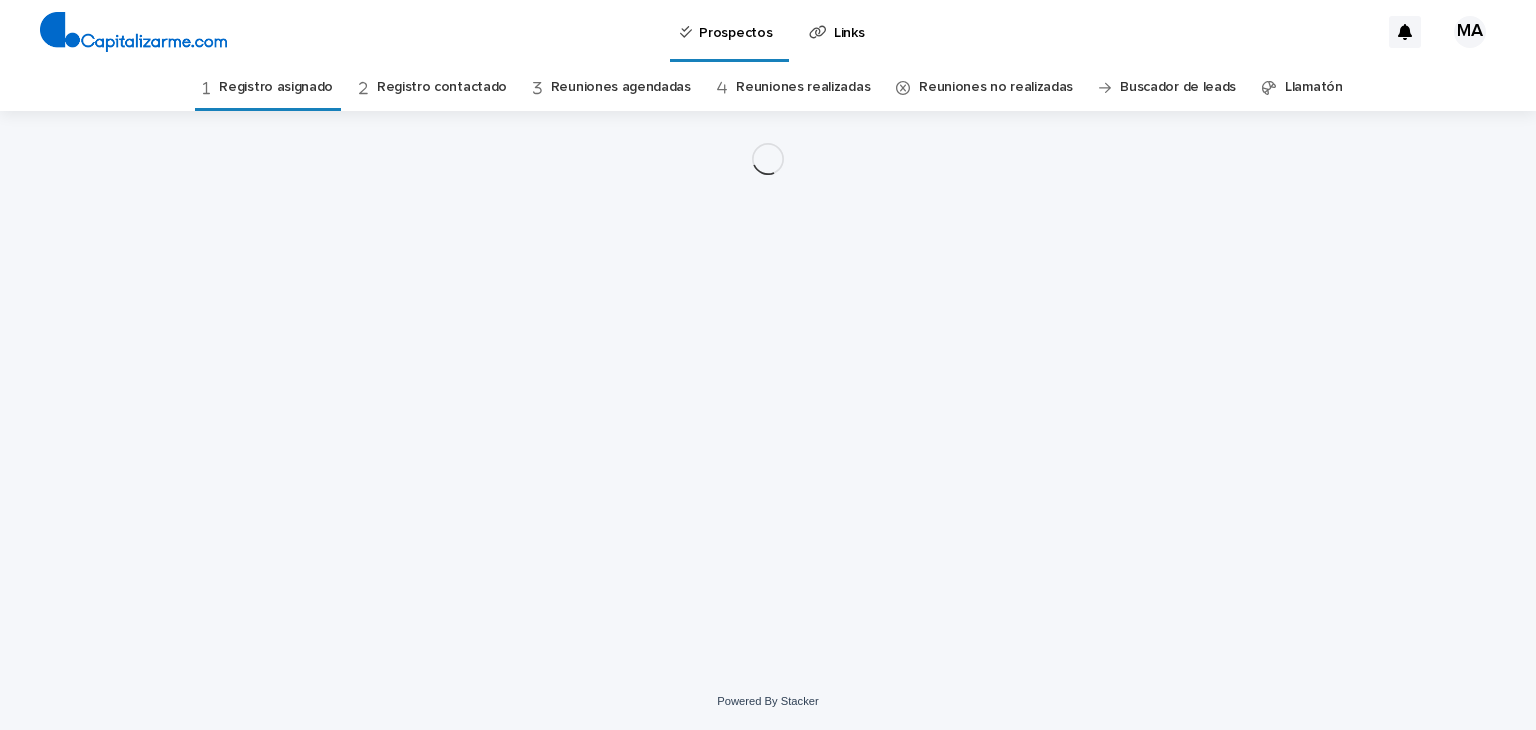 scroll, scrollTop: 0, scrollLeft: 0, axis: both 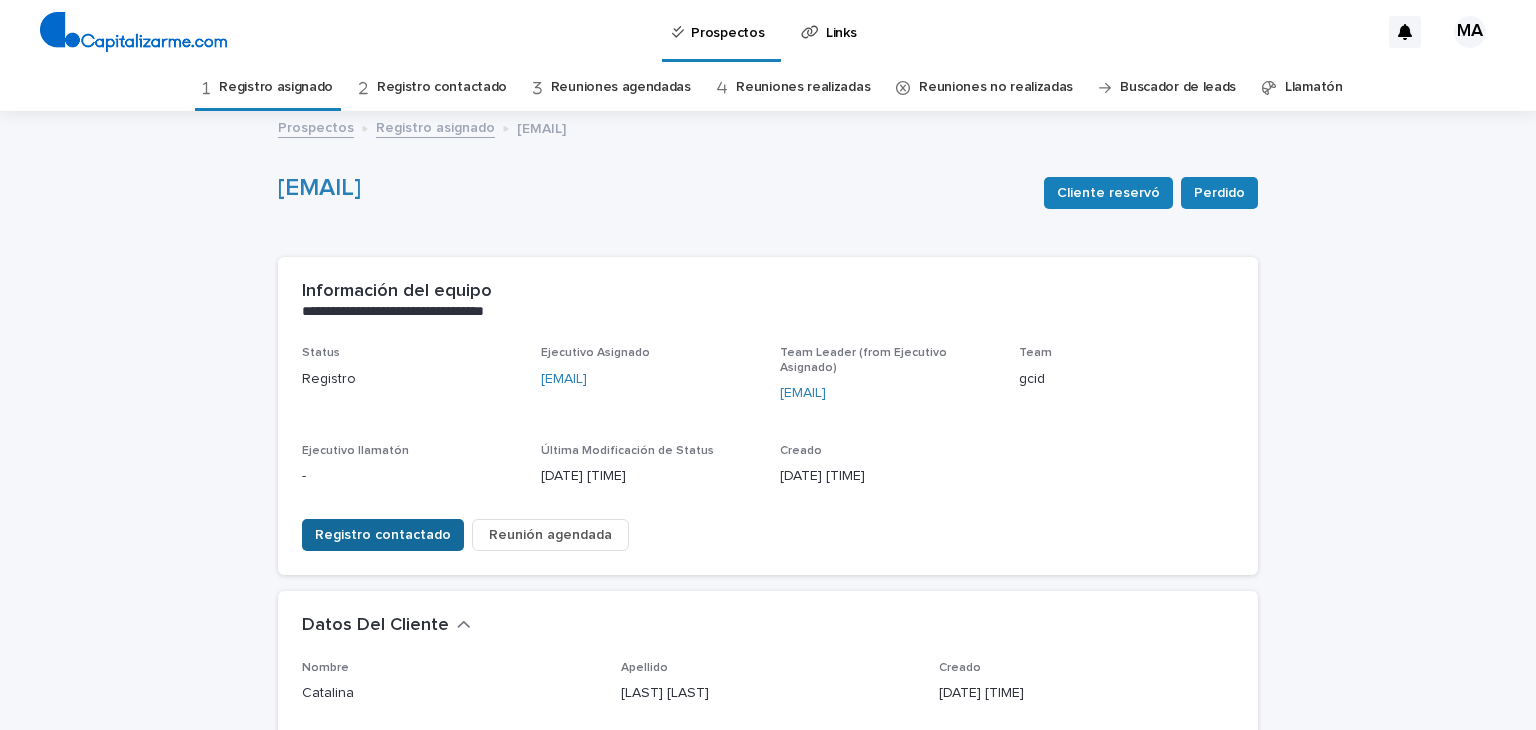 click on "Registro contactado" at bounding box center (383, 535) 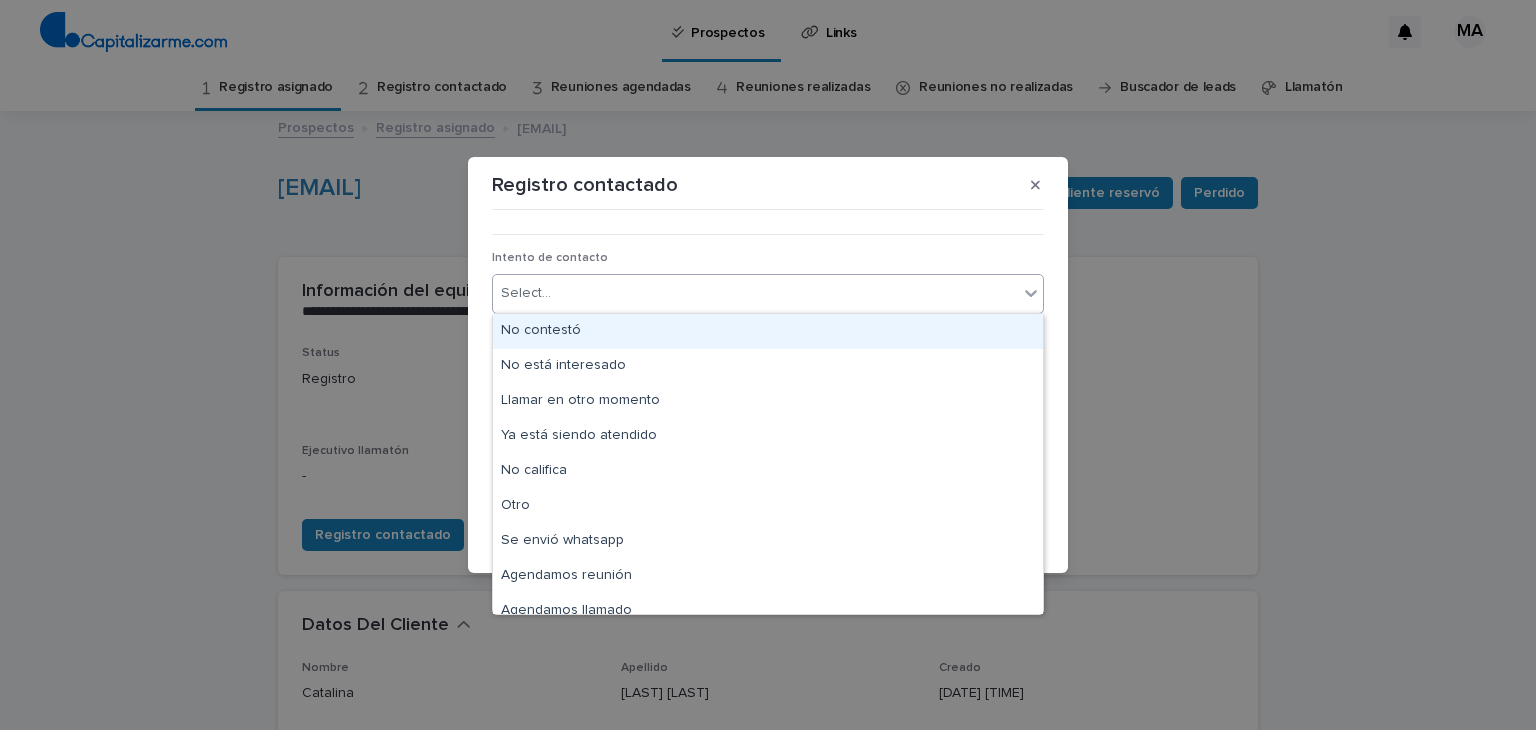 click on "Select..." at bounding box center [755, 293] 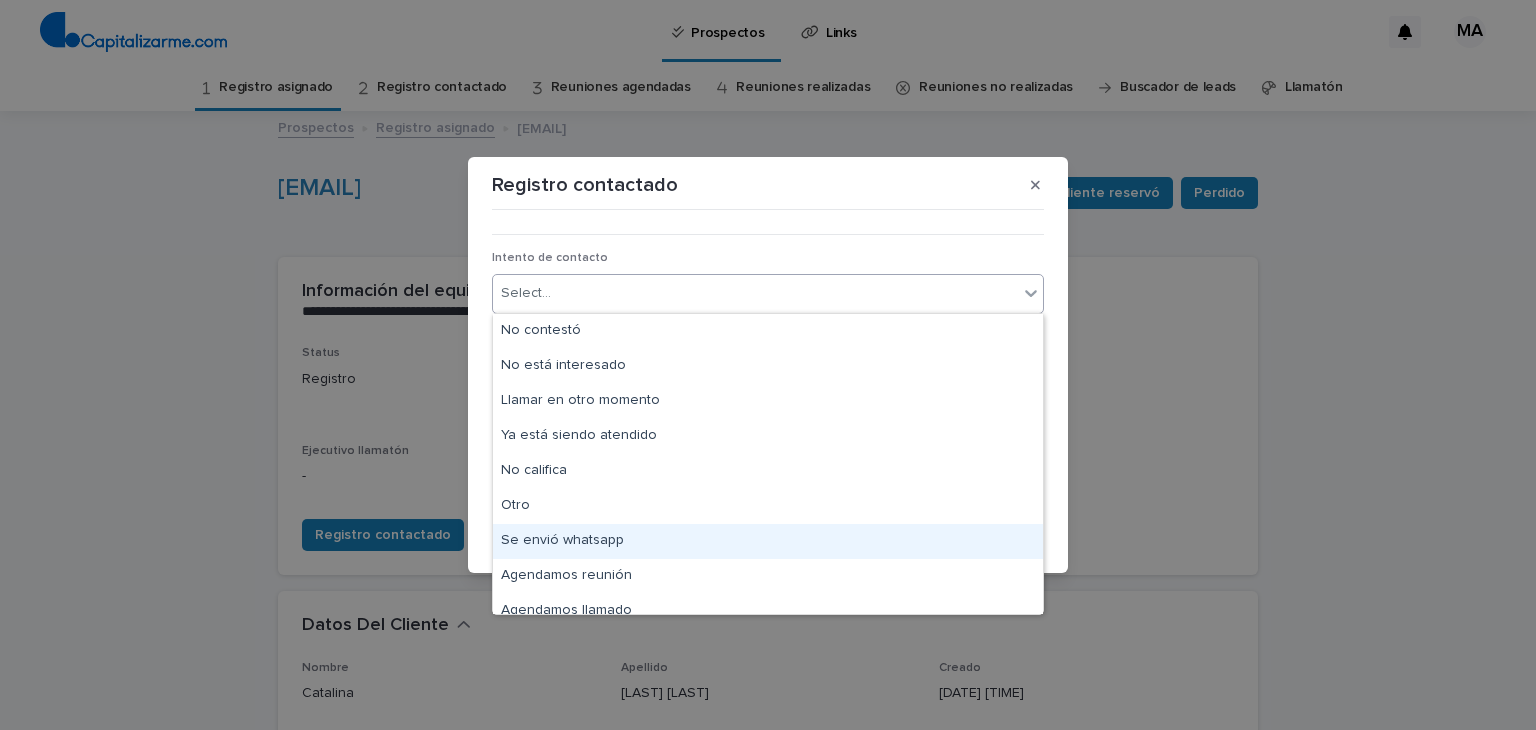 click on "Se envió whatsapp" at bounding box center (768, 541) 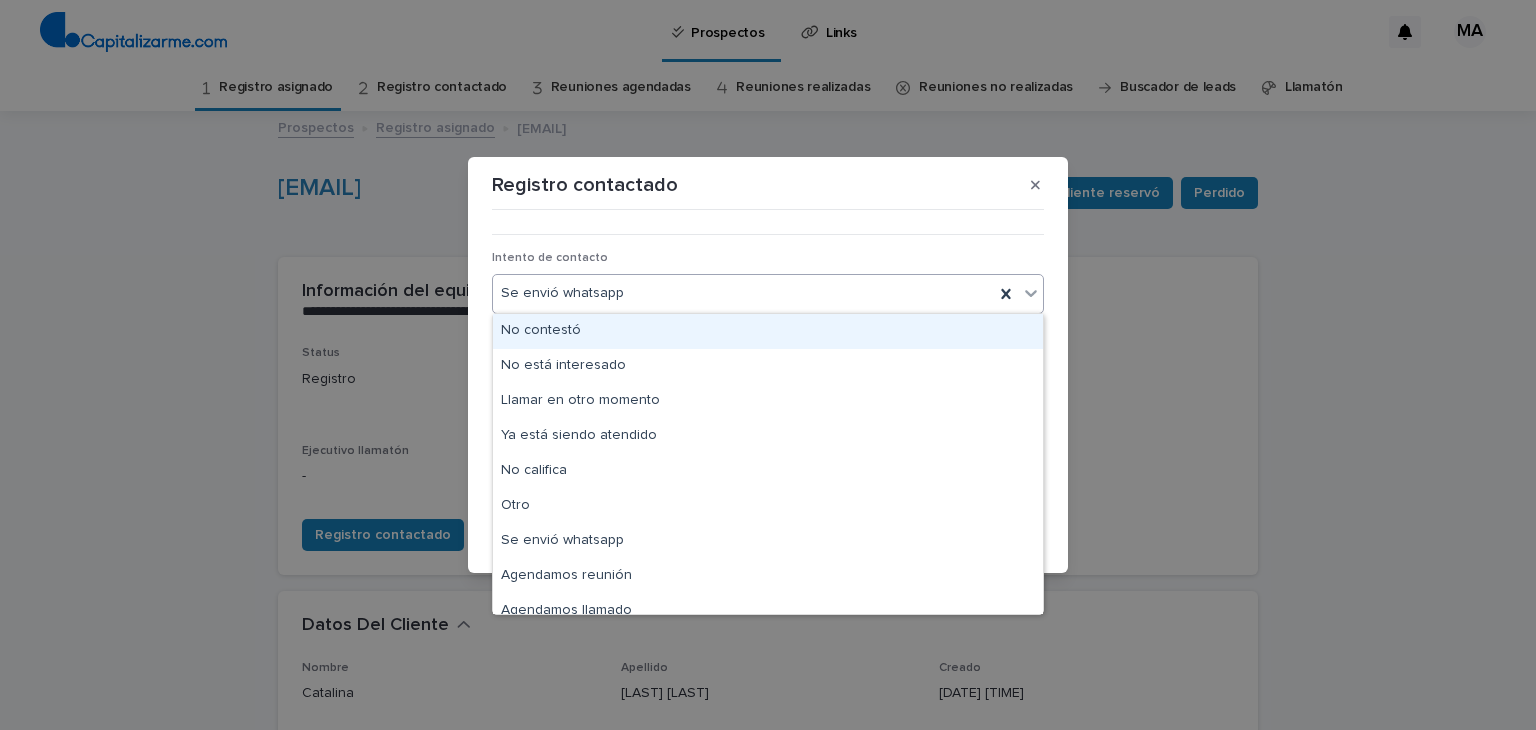 click on "Se envió whatsapp" at bounding box center (743, 293) 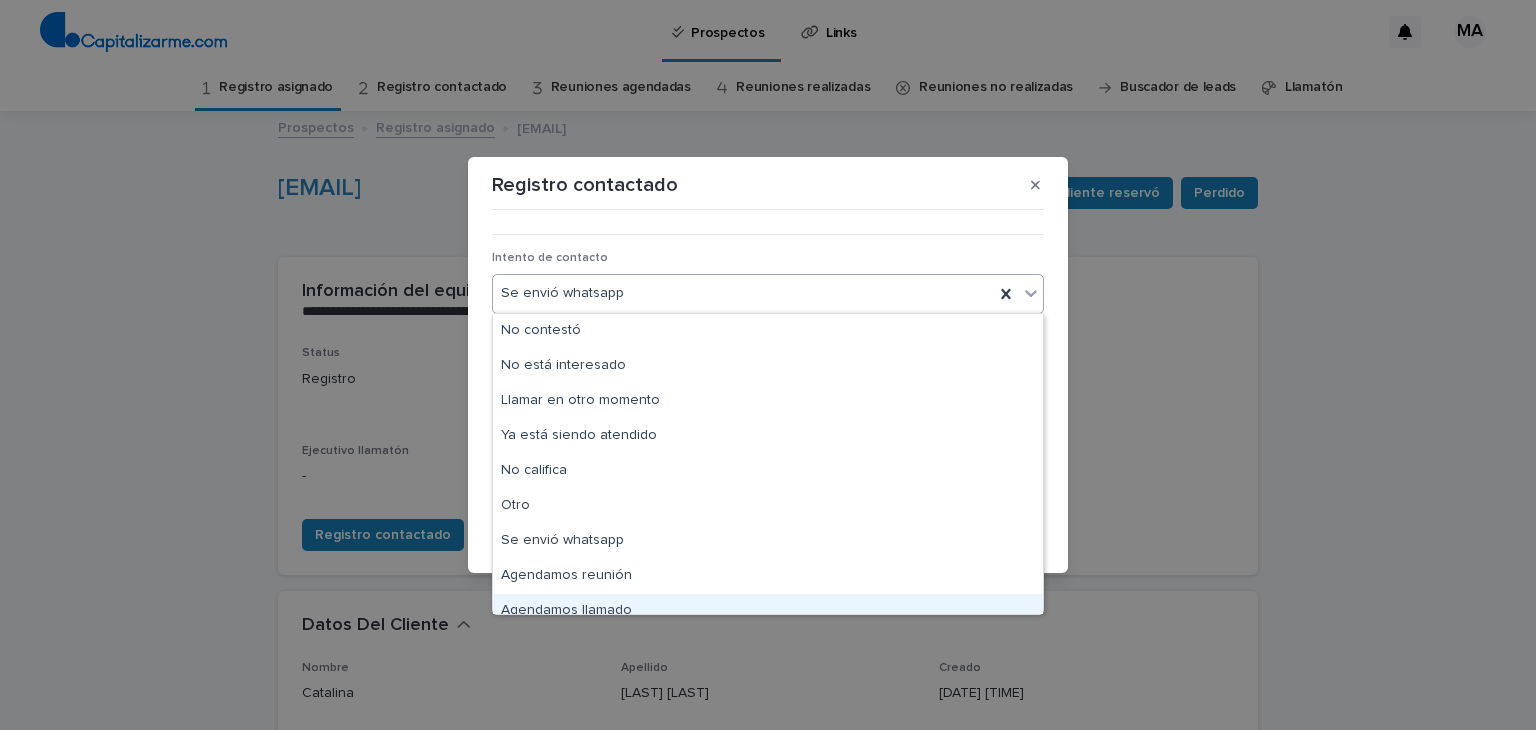 click on "Agendamos llamado" at bounding box center [768, 611] 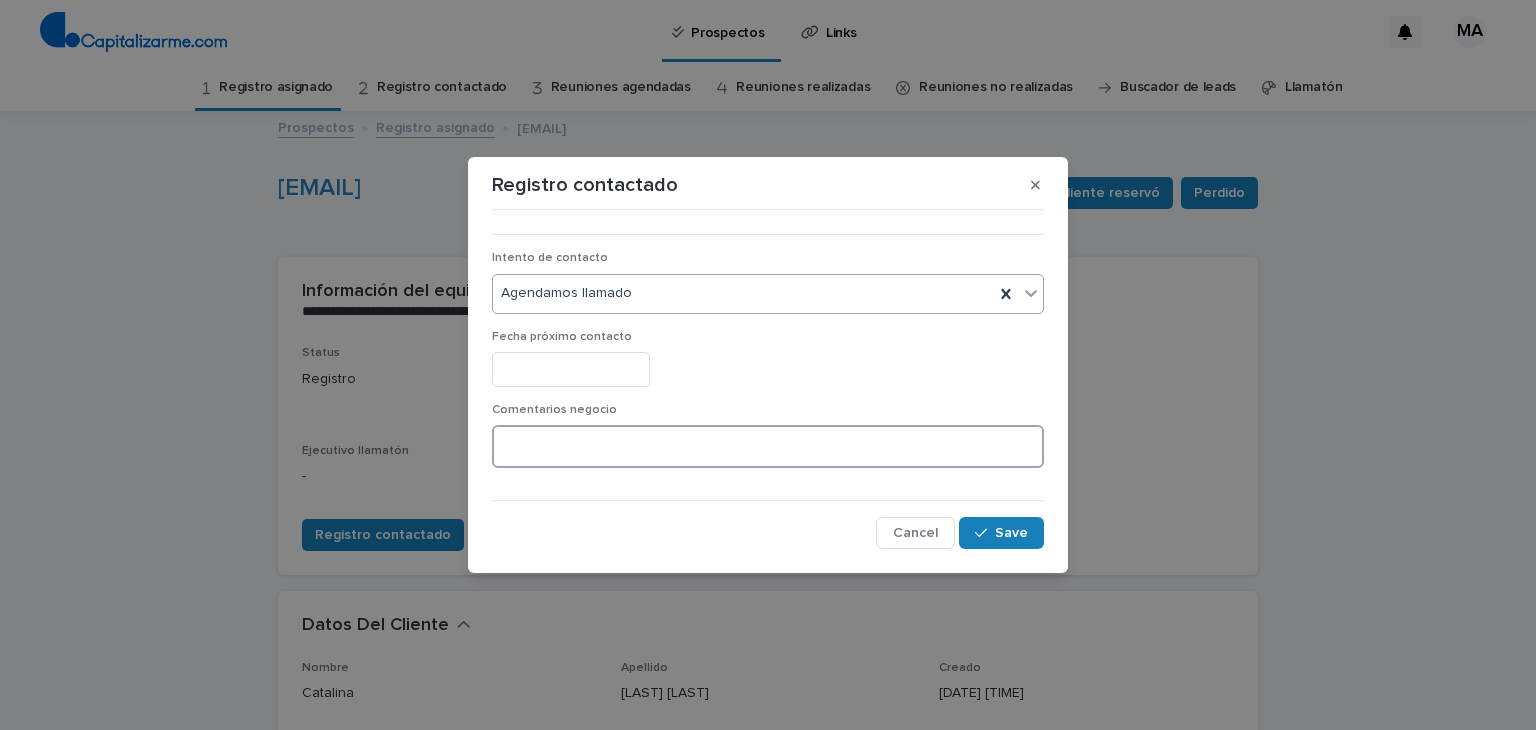 click at bounding box center (768, 446) 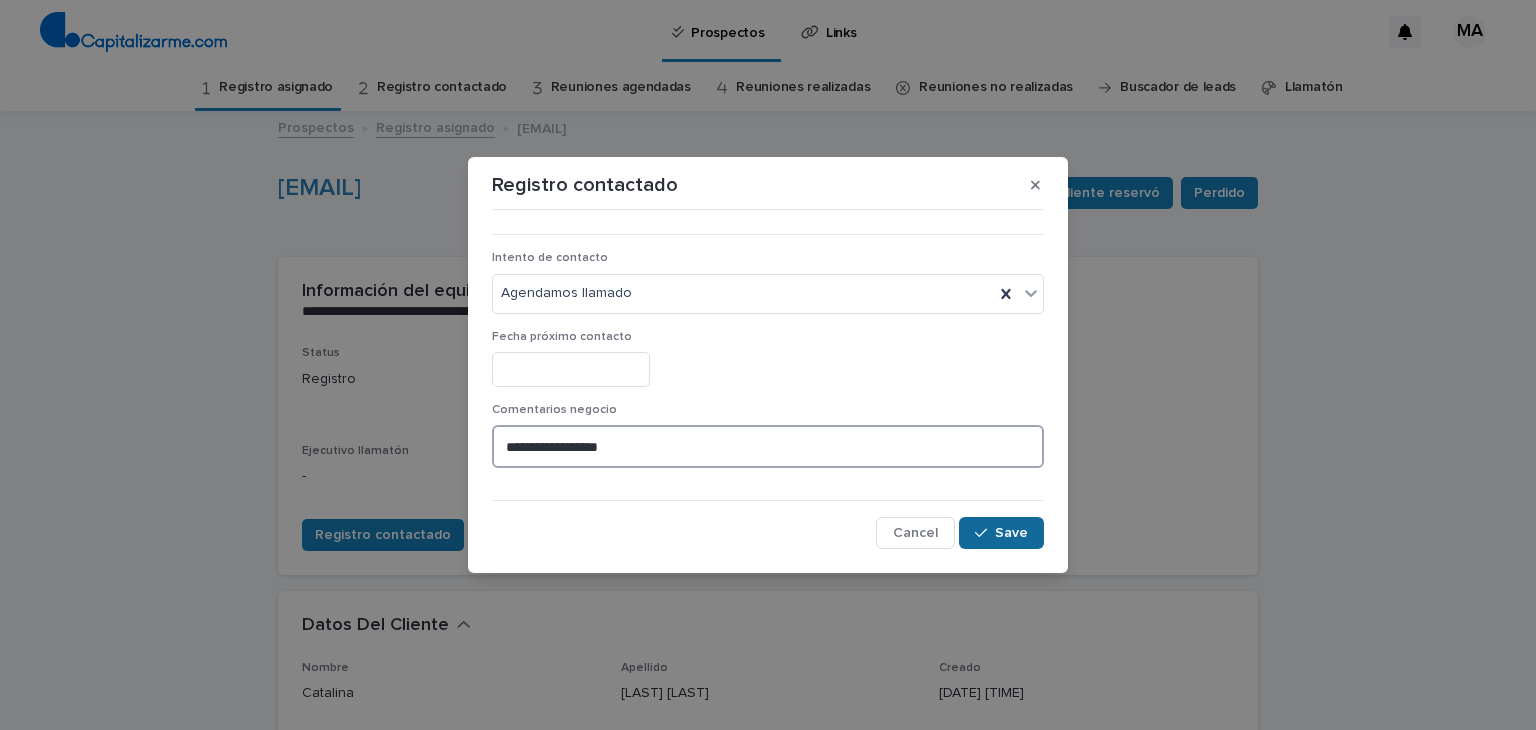 type on "**********" 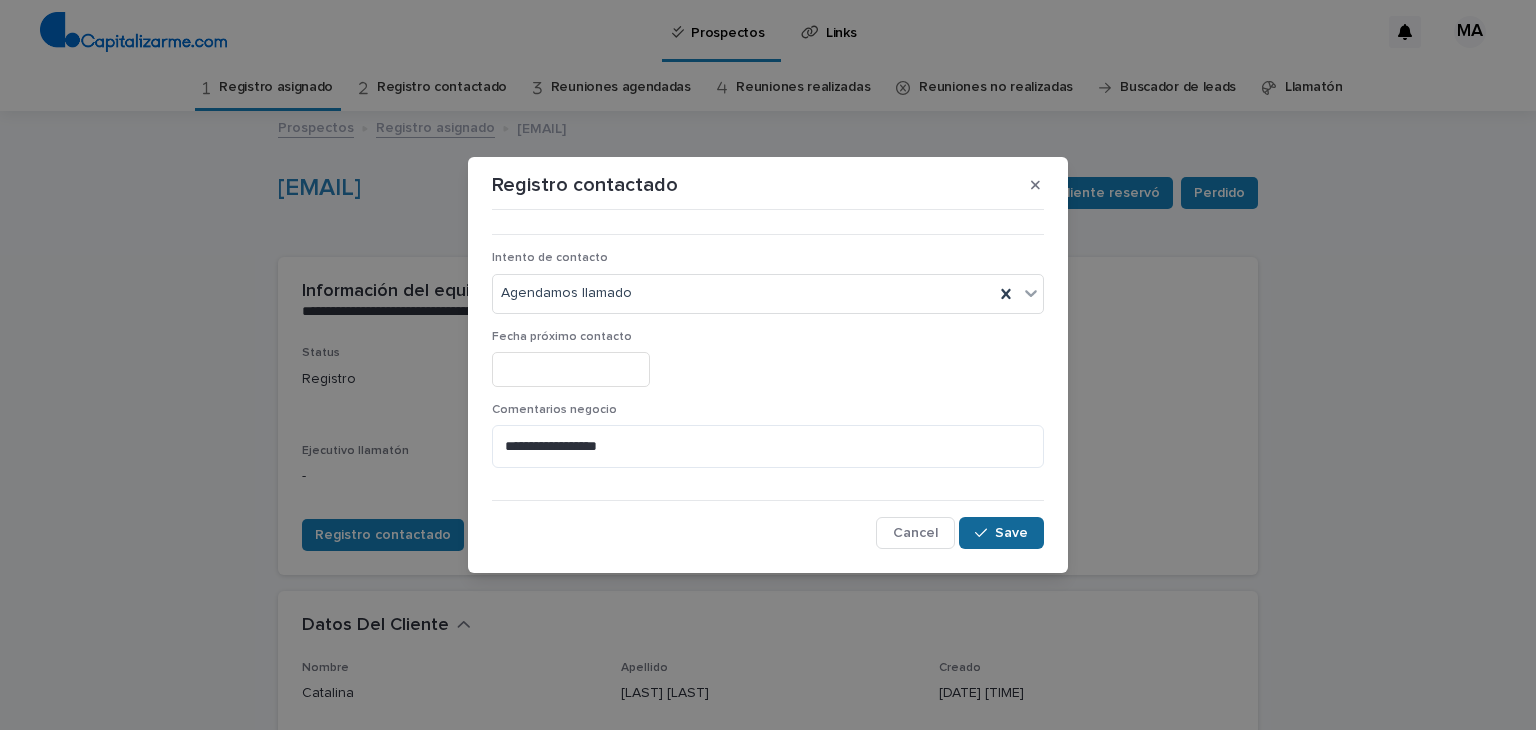 click on "Save" at bounding box center [1011, 533] 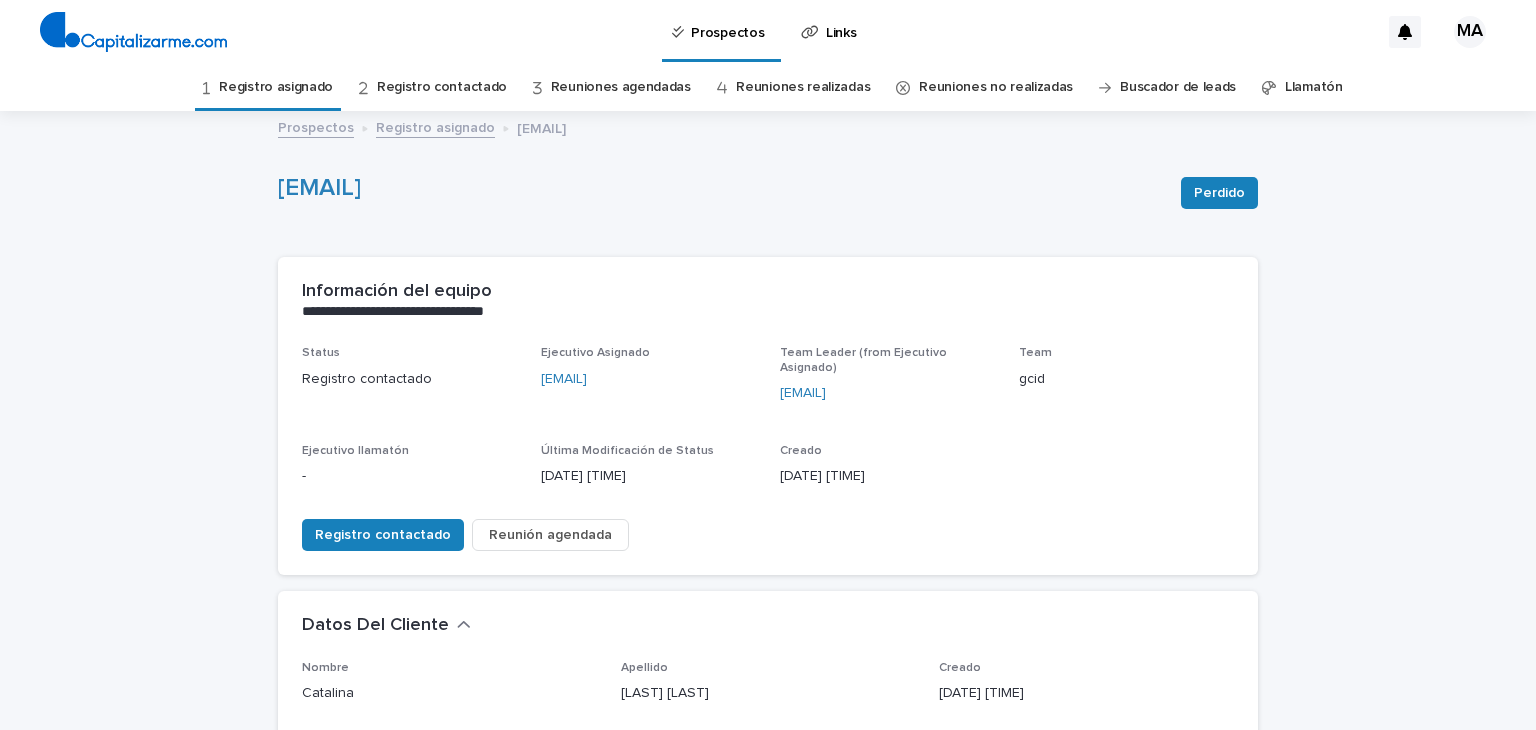 click on "Registro asignado" at bounding box center (276, 87) 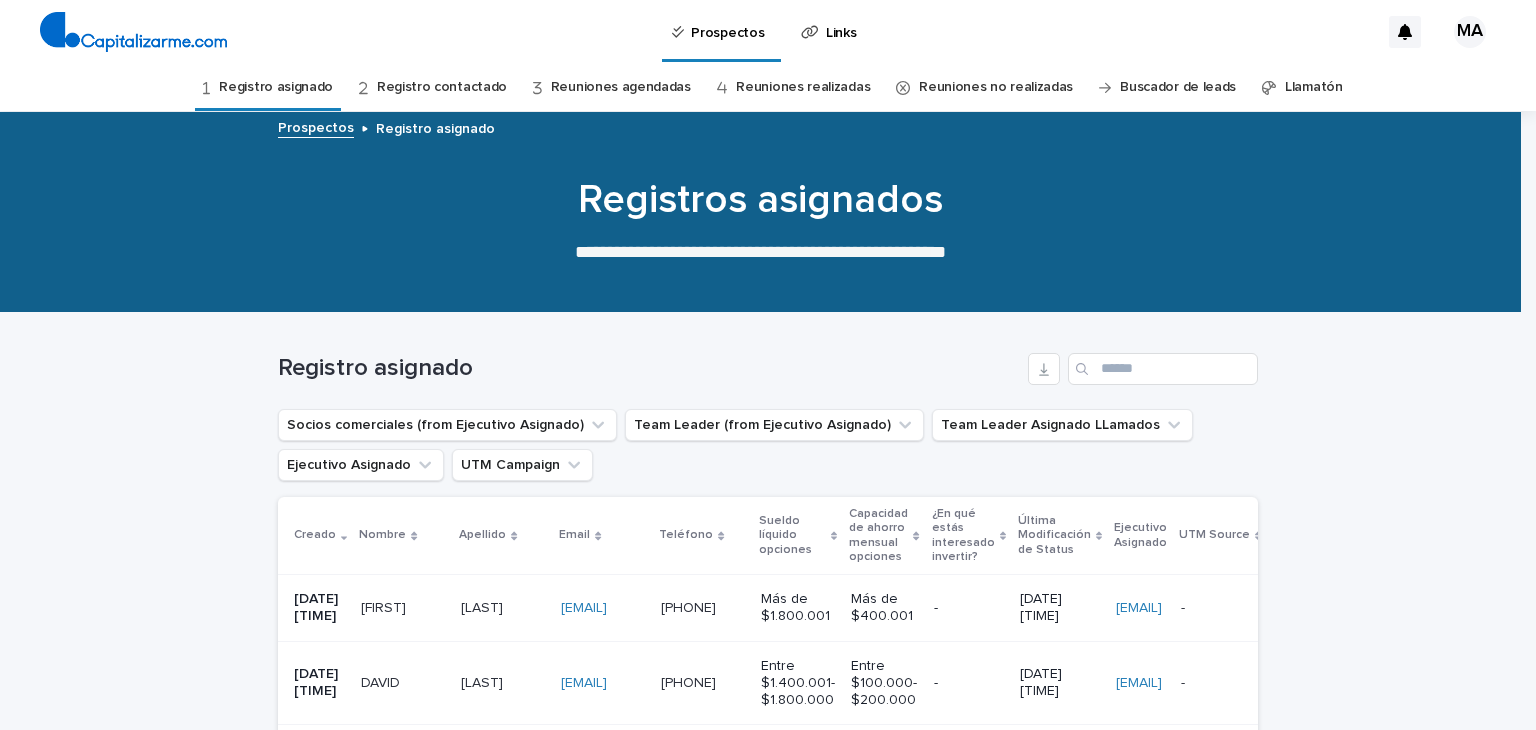 click on "Loading... Saving… Loading... Saving… Registro asignado Socios comerciales (from Ejecutivo Asignado) Team Leader (from Ejecutivo Asignado) Team Leader Asignado LLamados Ejecutivo Asignado UTM Campaign Creado Nombre Apellido Email Teléfono Sueldo líquido opciones Capacidad de ahorro mensual opciones ¿En qué estás interesado invertir? Última Modificación de Status Ejecutivo Asignado UTM Source UTM Campaign 03/08/2025 05:22 pm [FIRST] [FIRST]   [LAST] [LAST]   [EMAIL] [EMAIL]   [PHONE] [PHONE]   Más de $1.800.001 Más de $400.001 - 03/08/2025 05:22 pm [EMAIL]   - -   ca ca   Registro contactado Reunión Agendada 03/08/2025 07:06 am [FIRST] [FIRST]   [LAST] [LAST]   [EMAIL] [EMAIL]   [PHONE] [PHONE]   Entre $1.400.001- $1.800.000 Entre $100.000- $200.000 - 03/08/2025 07:06 am [EMAIL]   - -   ca ca   Registro contactado Reunión Agendada 05/12/2024 08:00 pm [FIRST]" at bounding box center [768, 646] 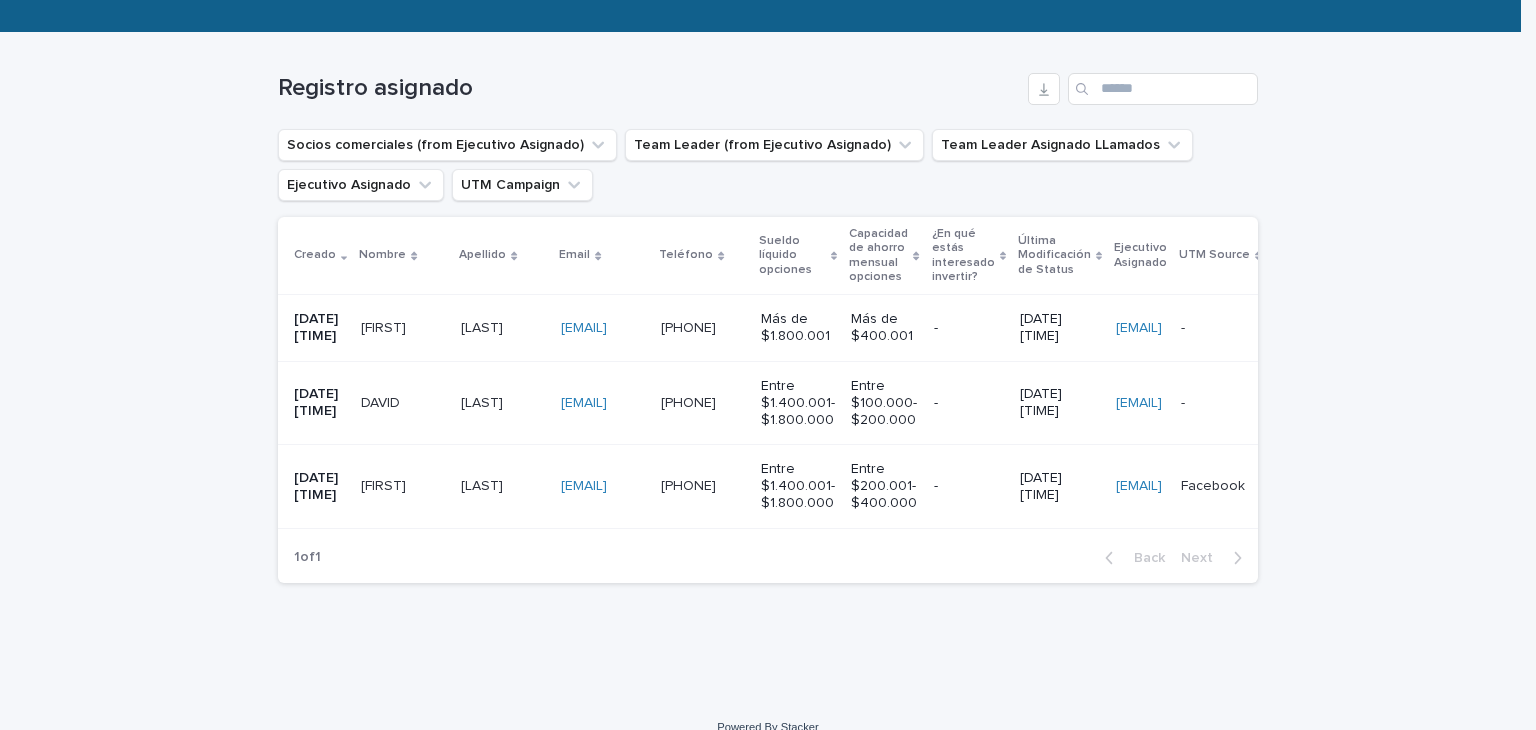 scroll, scrollTop: 319, scrollLeft: 0, axis: vertical 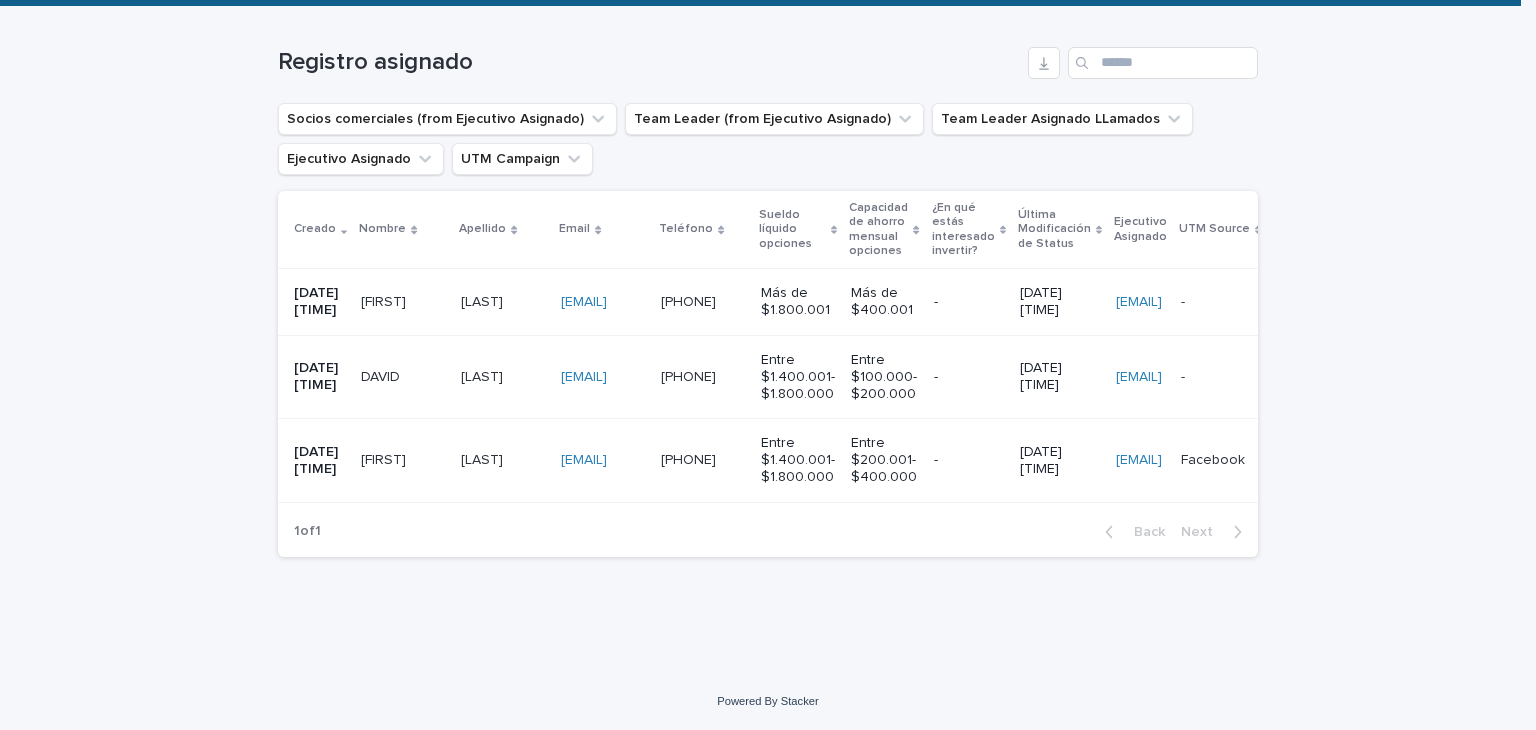 click on "DAVID" at bounding box center [382, 375] 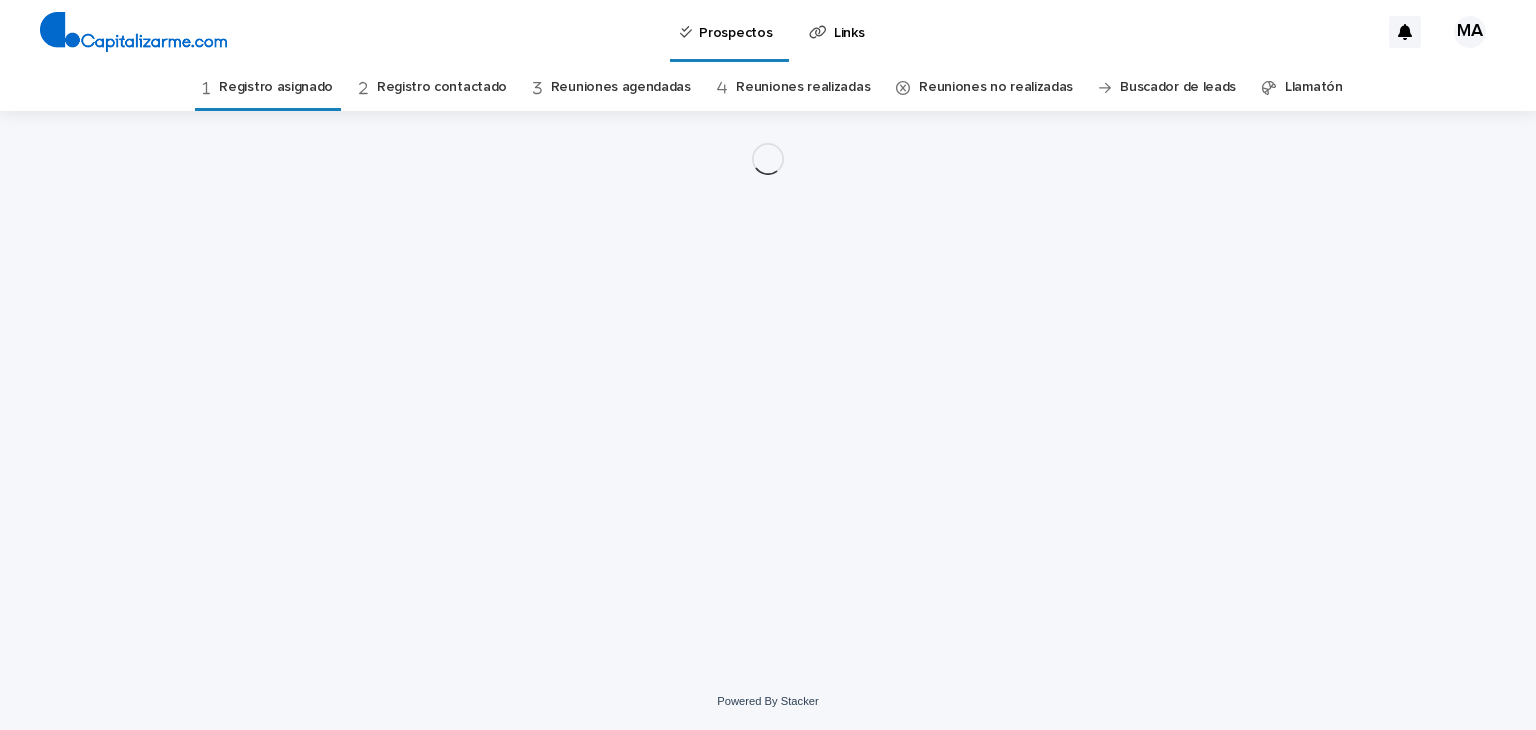 scroll, scrollTop: 0, scrollLeft: 0, axis: both 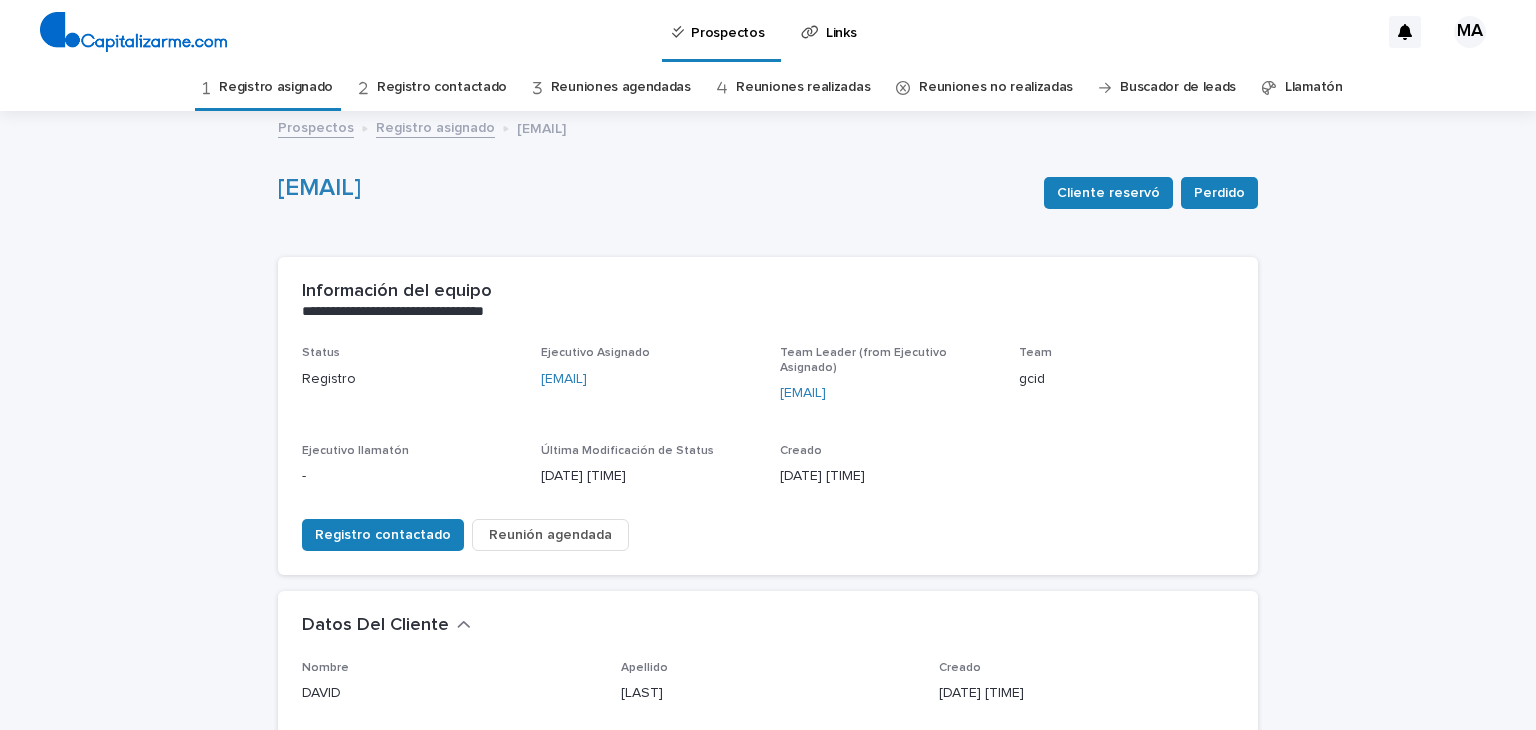 click on "**********" at bounding box center (768, 794) 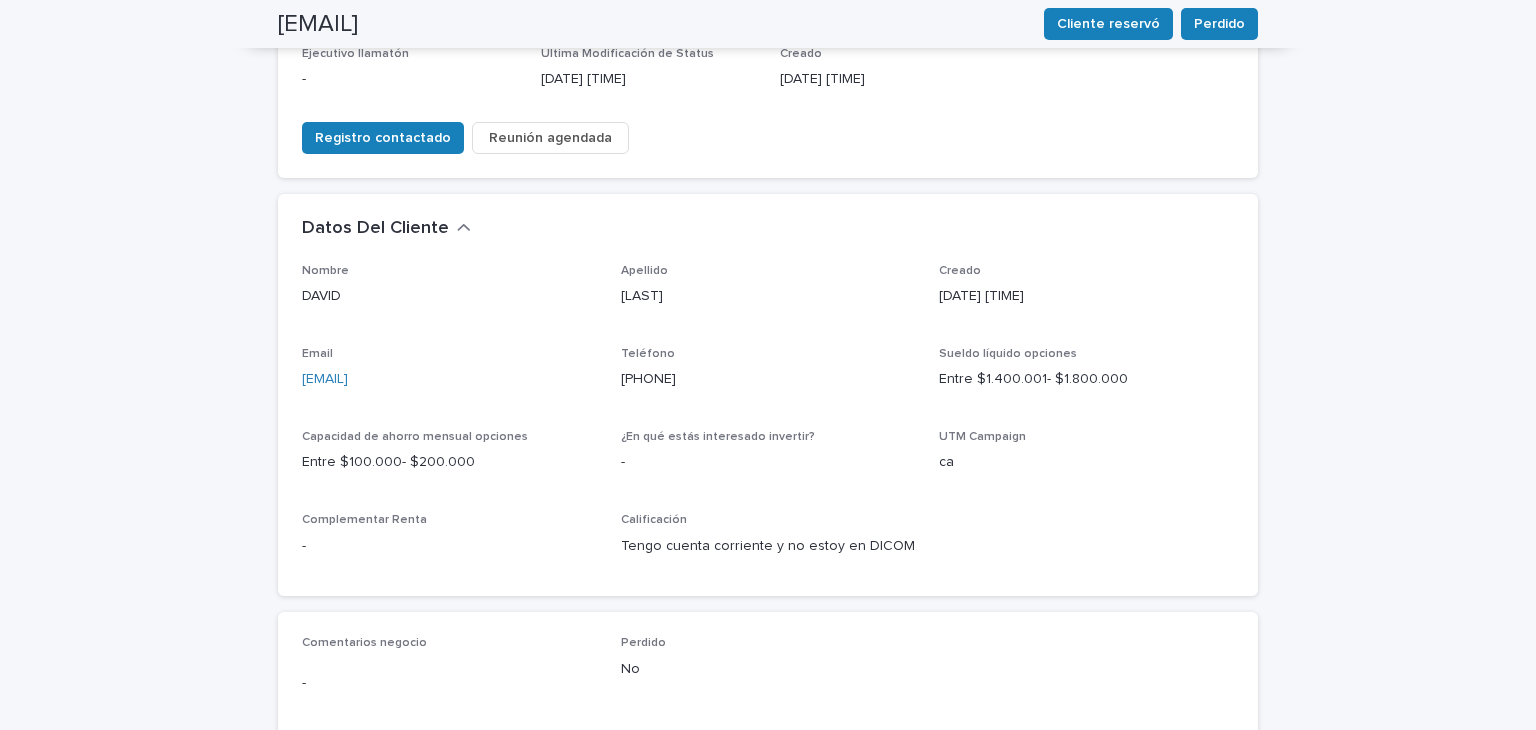 scroll, scrollTop: 400, scrollLeft: 0, axis: vertical 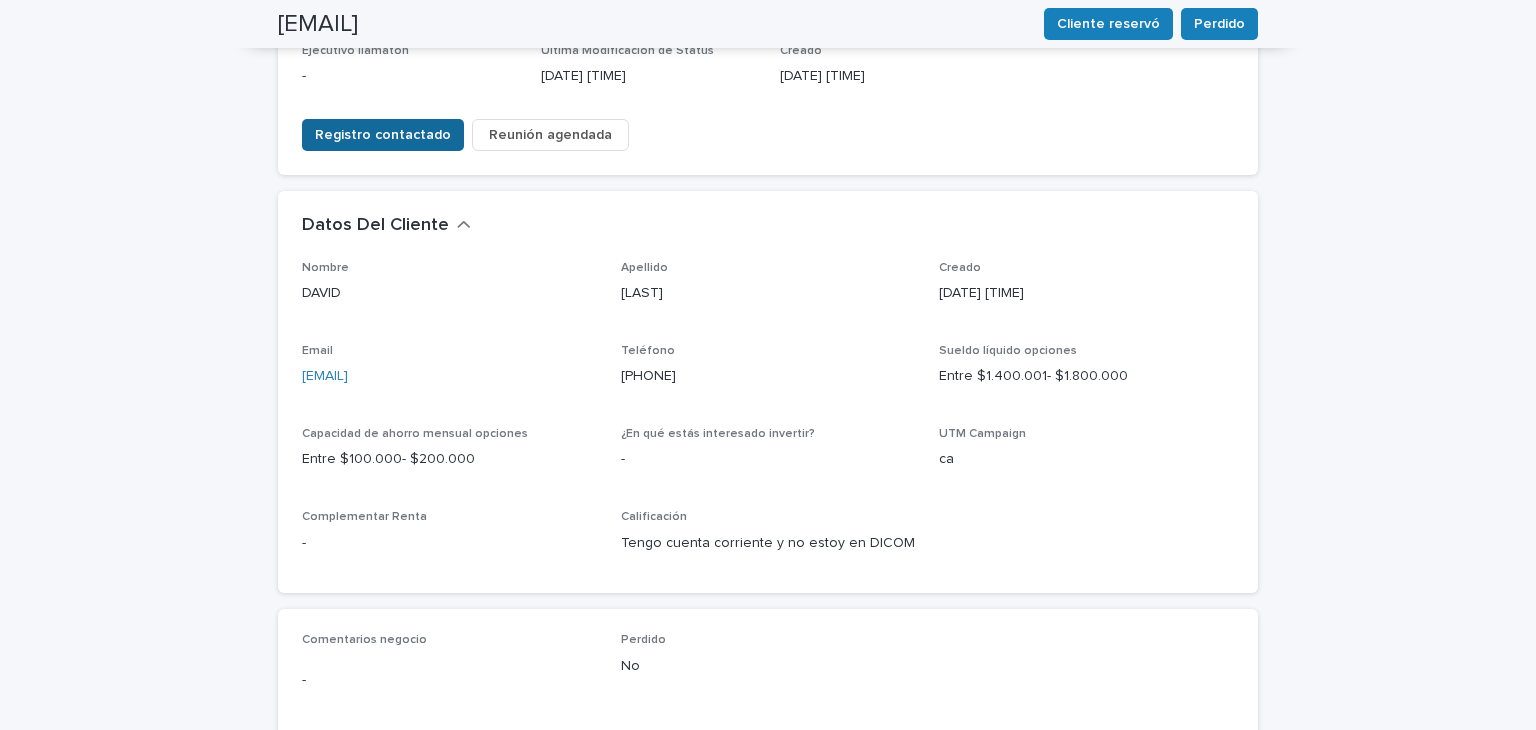 click on "Registro contactado" at bounding box center (383, 135) 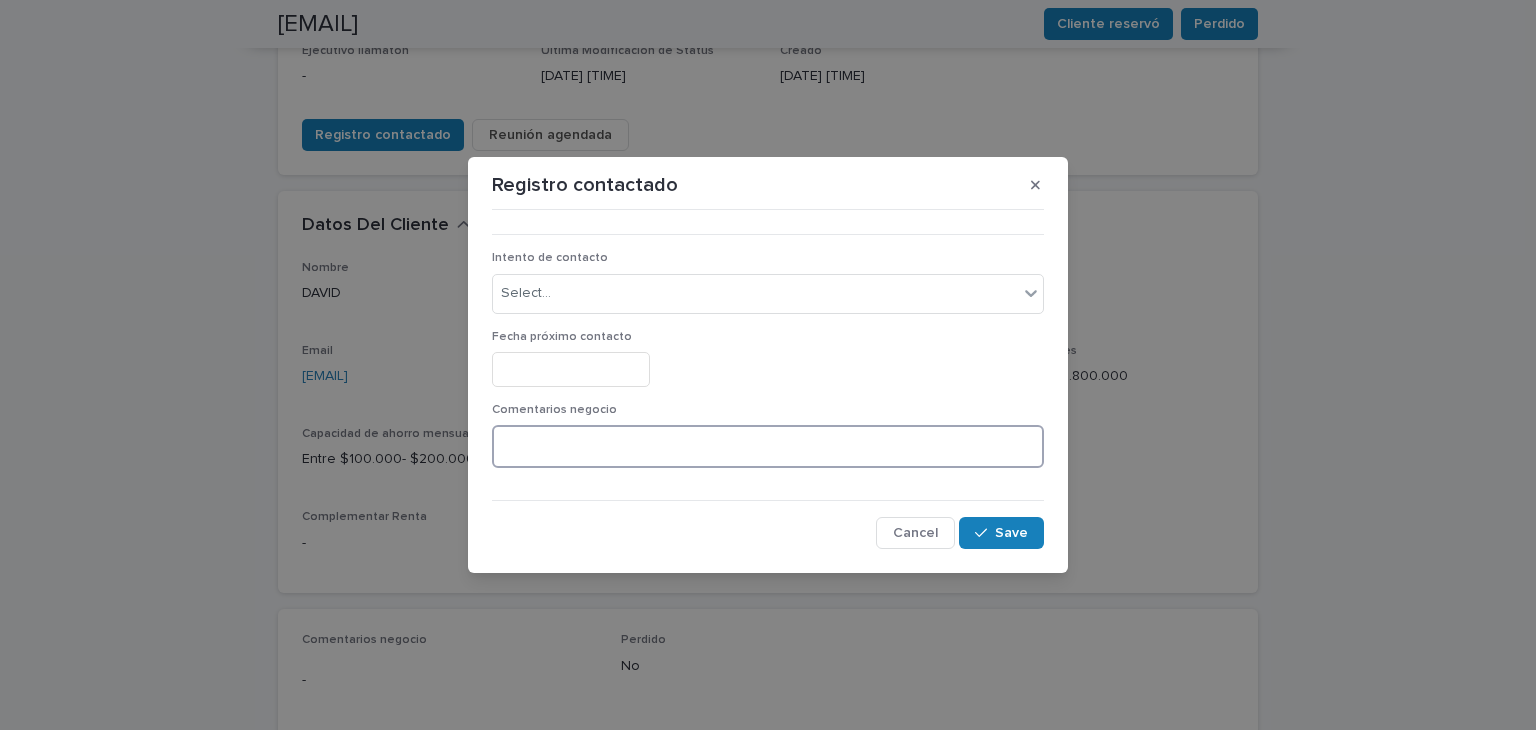 click at bounding box center [768, 446] 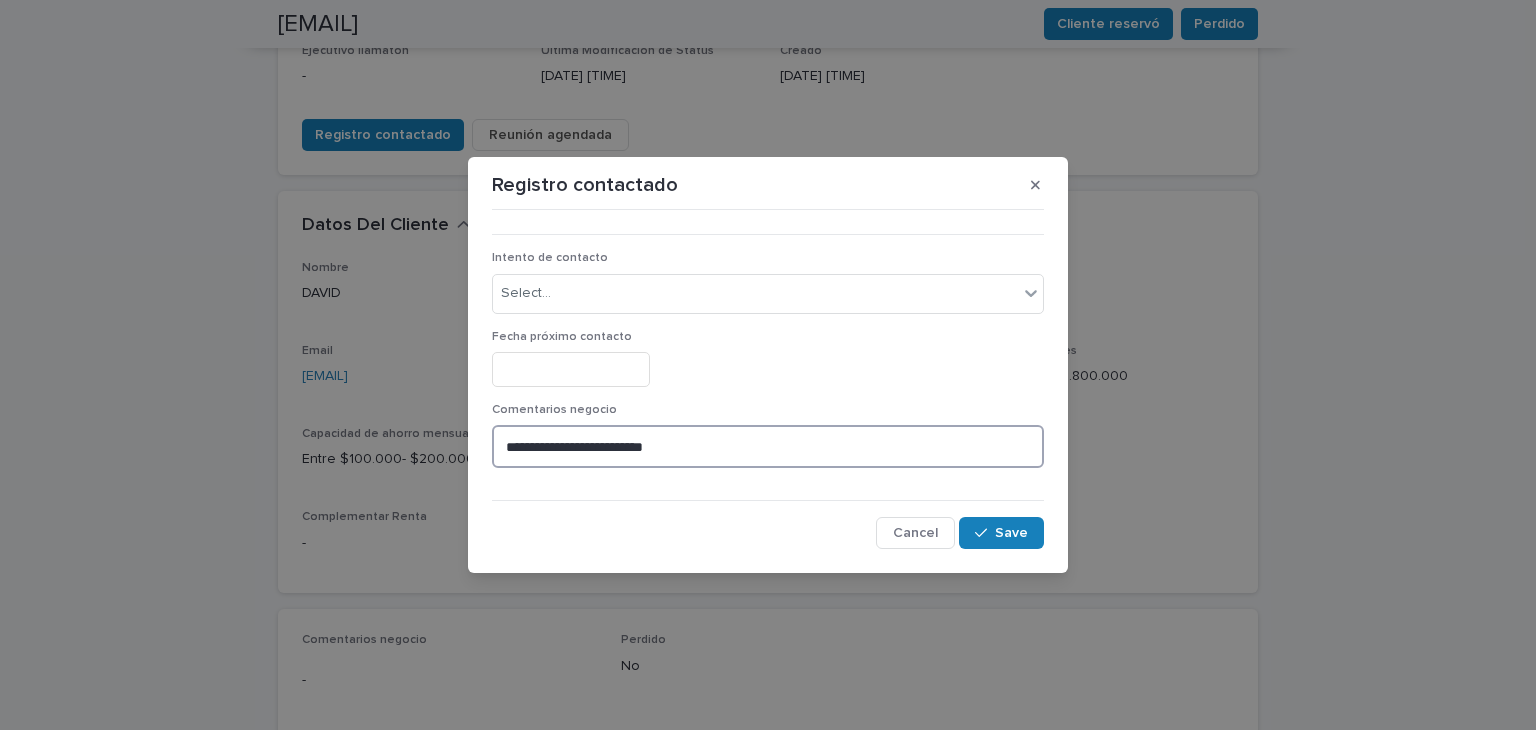 type on "**********" 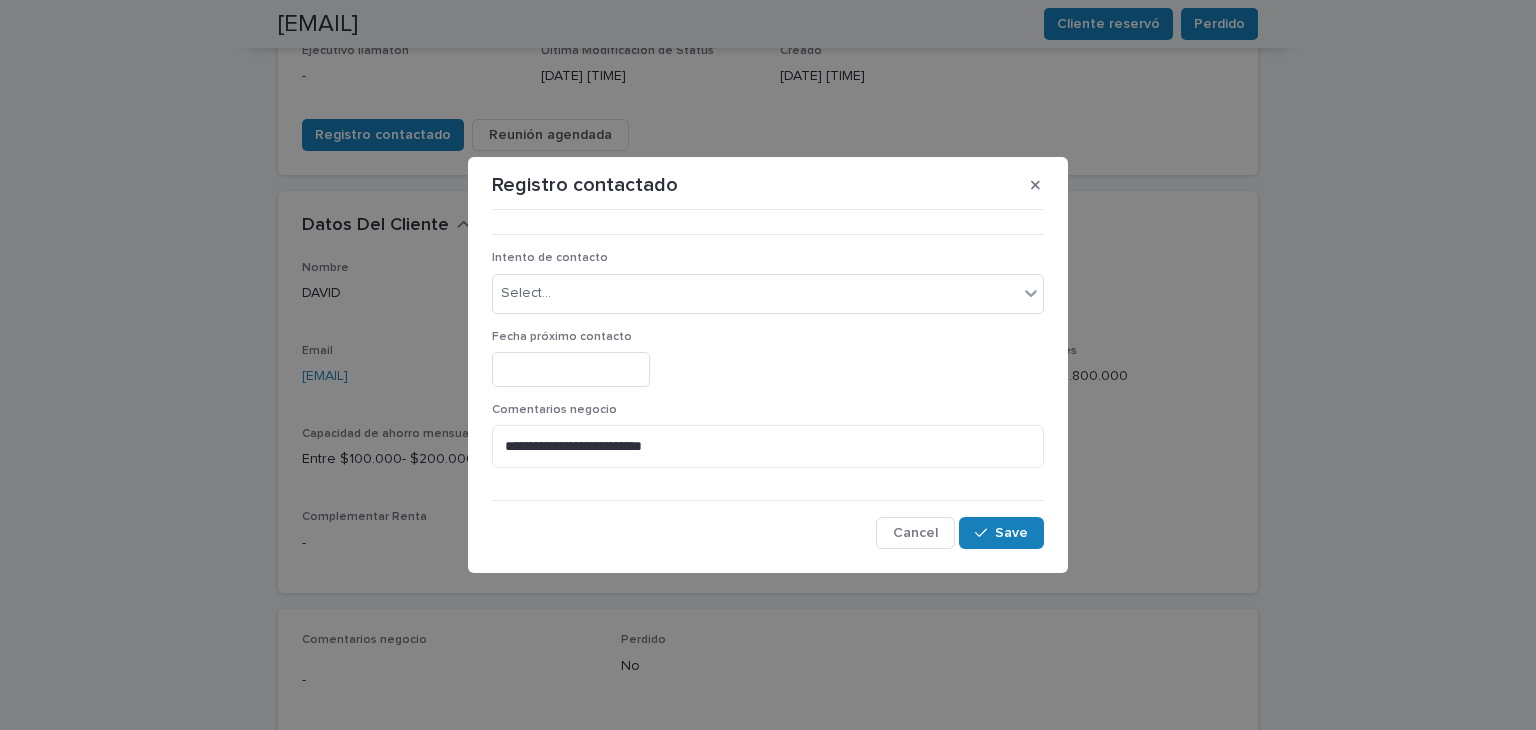 click on "**********" at bounding box center (768, 383) 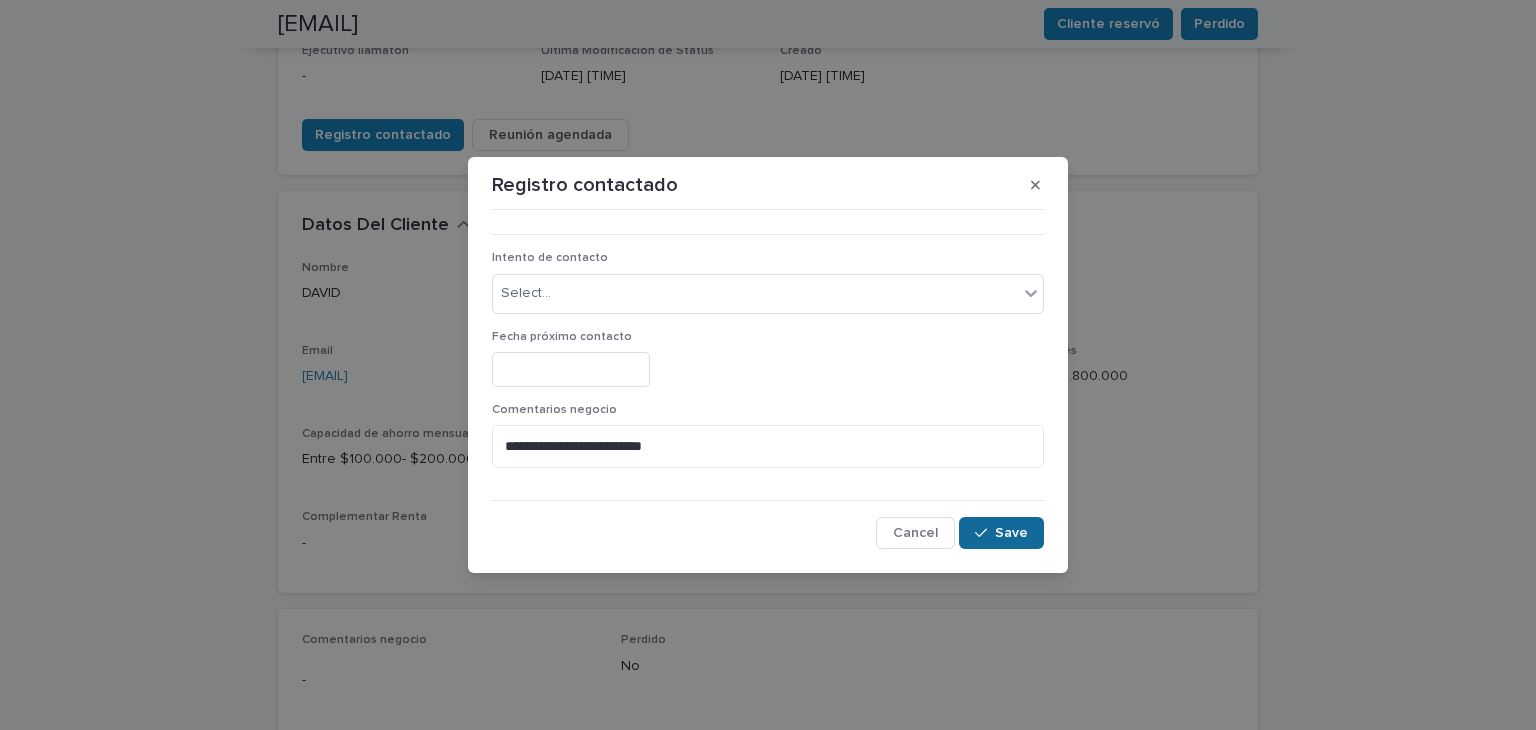 click on "Save" at bounding box center [1011, 533] 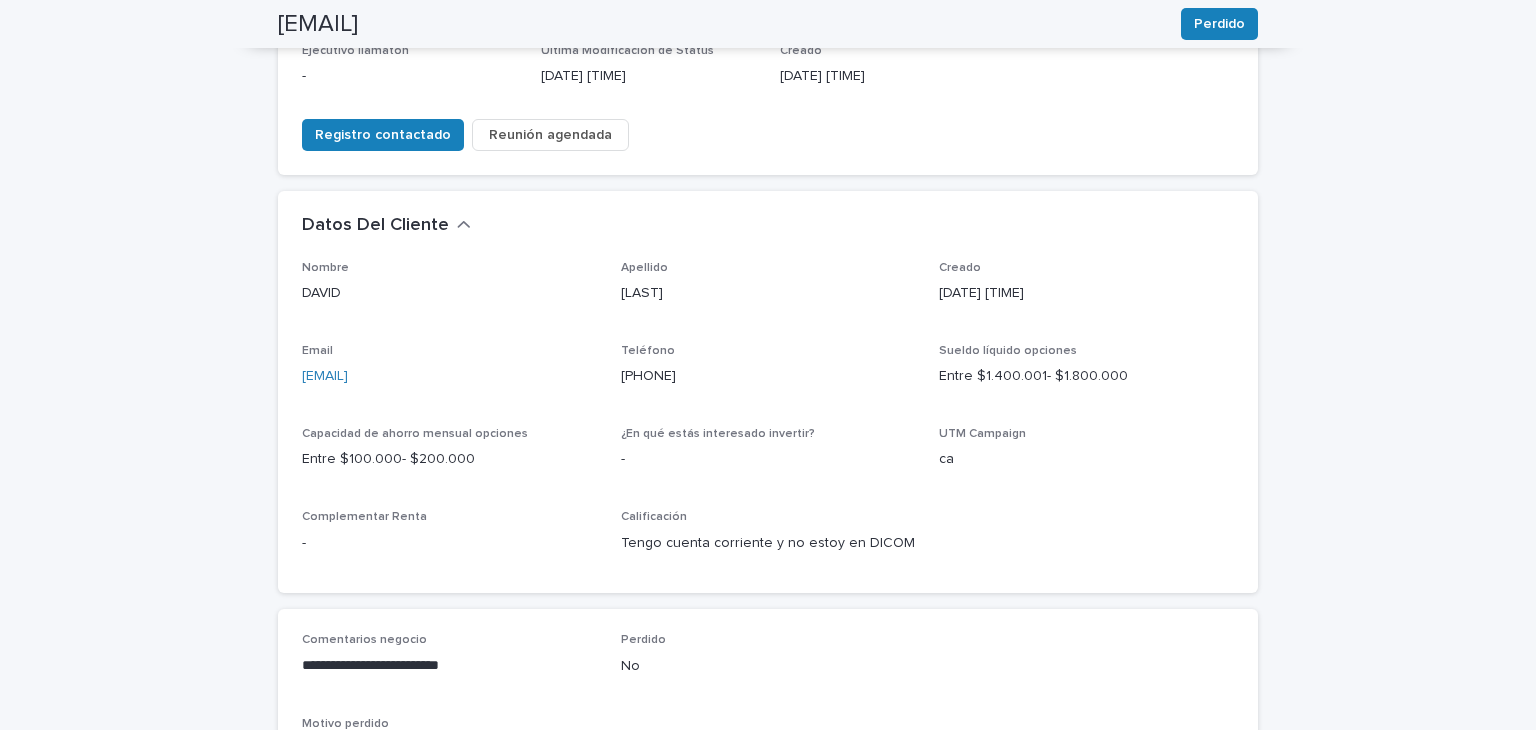 scroll, scrollTop: 386, scrollLeft: 0, axis: vertical 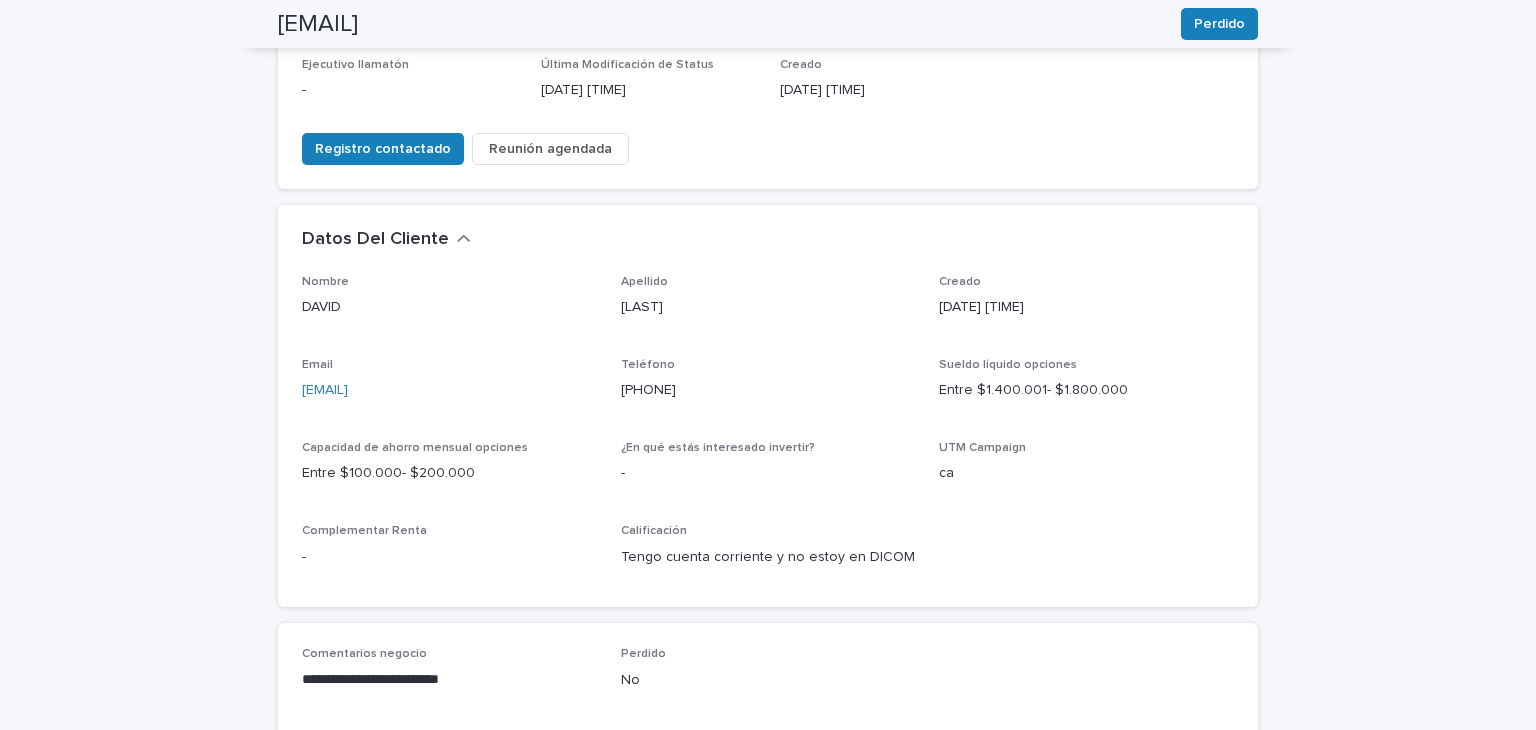 click on "**********" at bounding box center [768, 394] 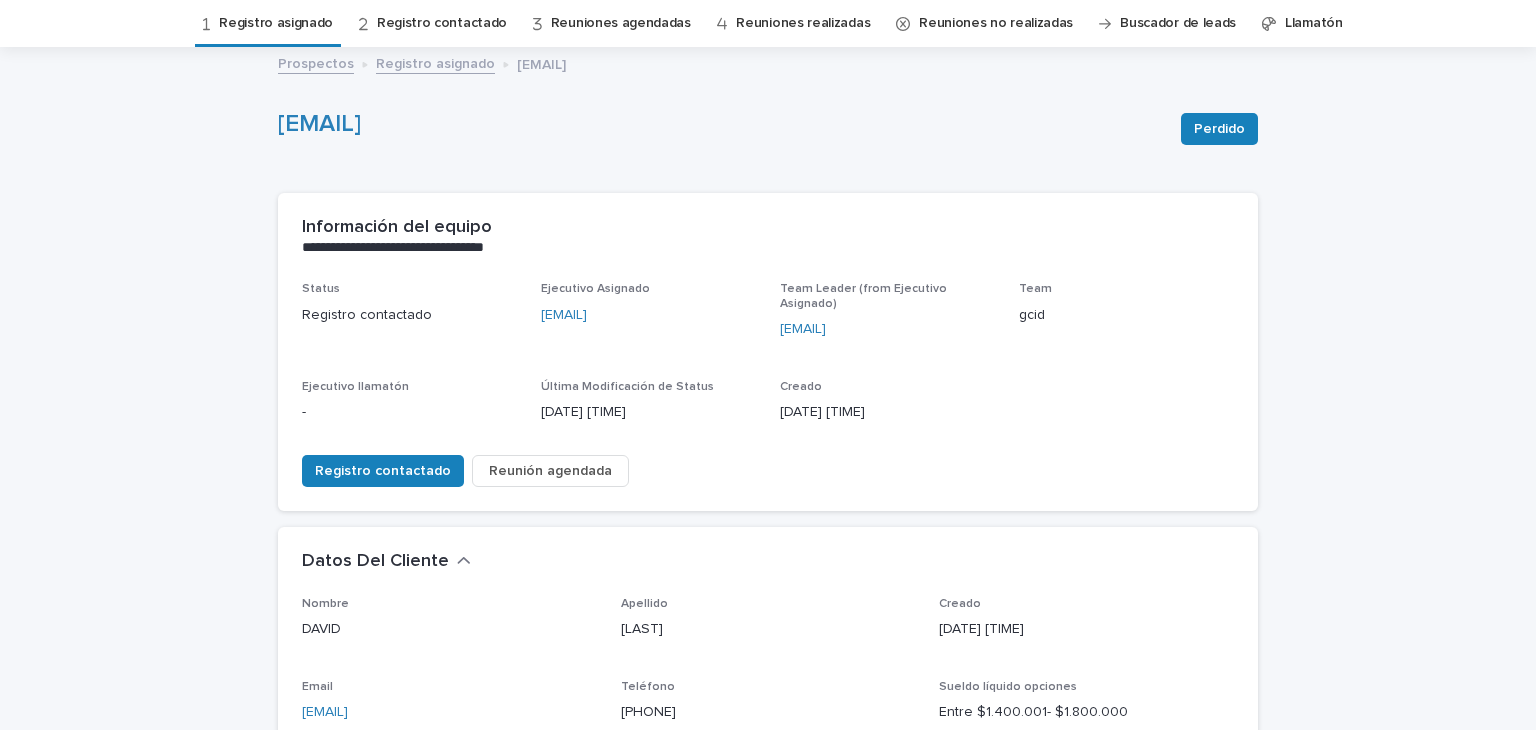 scroll, scrollTop: 0, scrollLeft: 0, axis: both 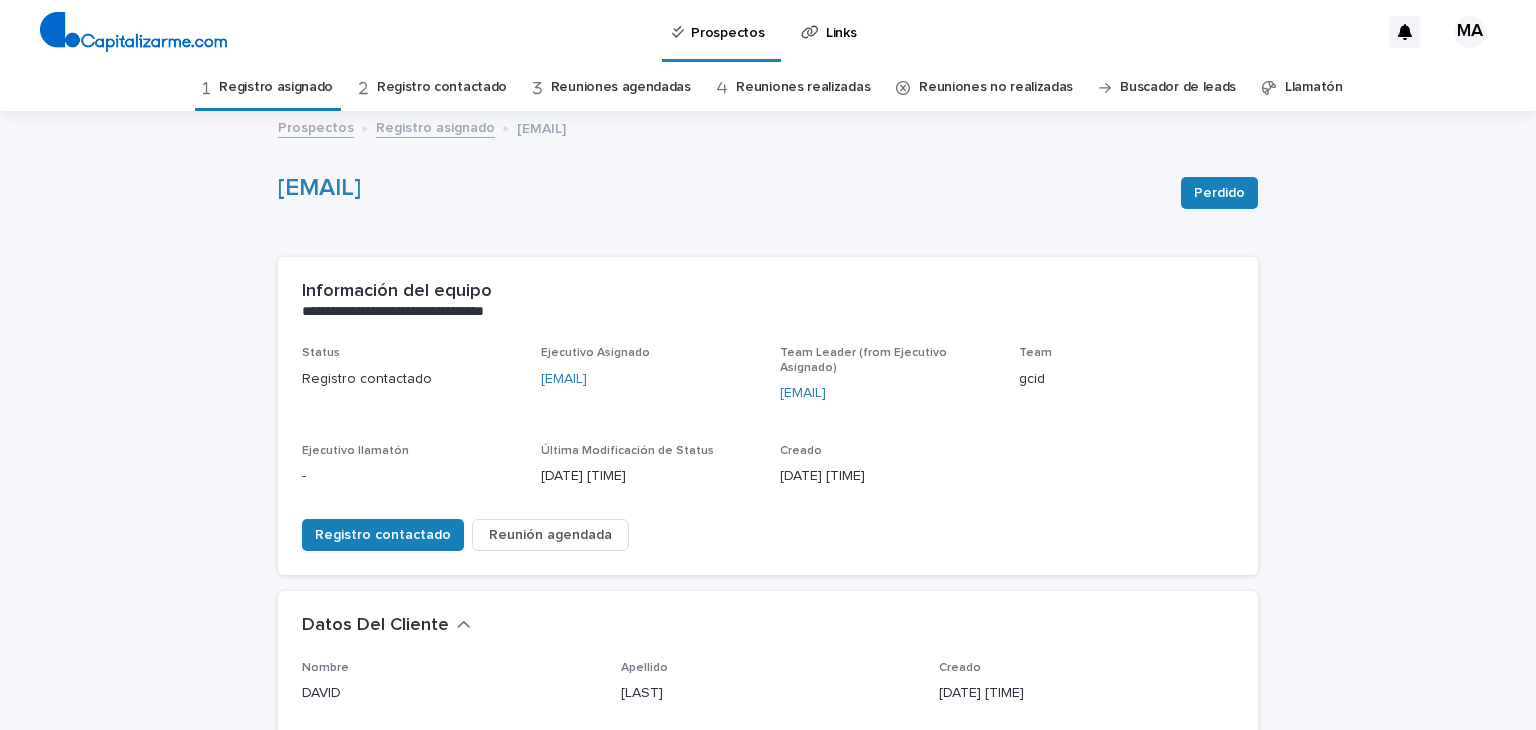 click on "Registro asignado" at bounding box center [276, 87] 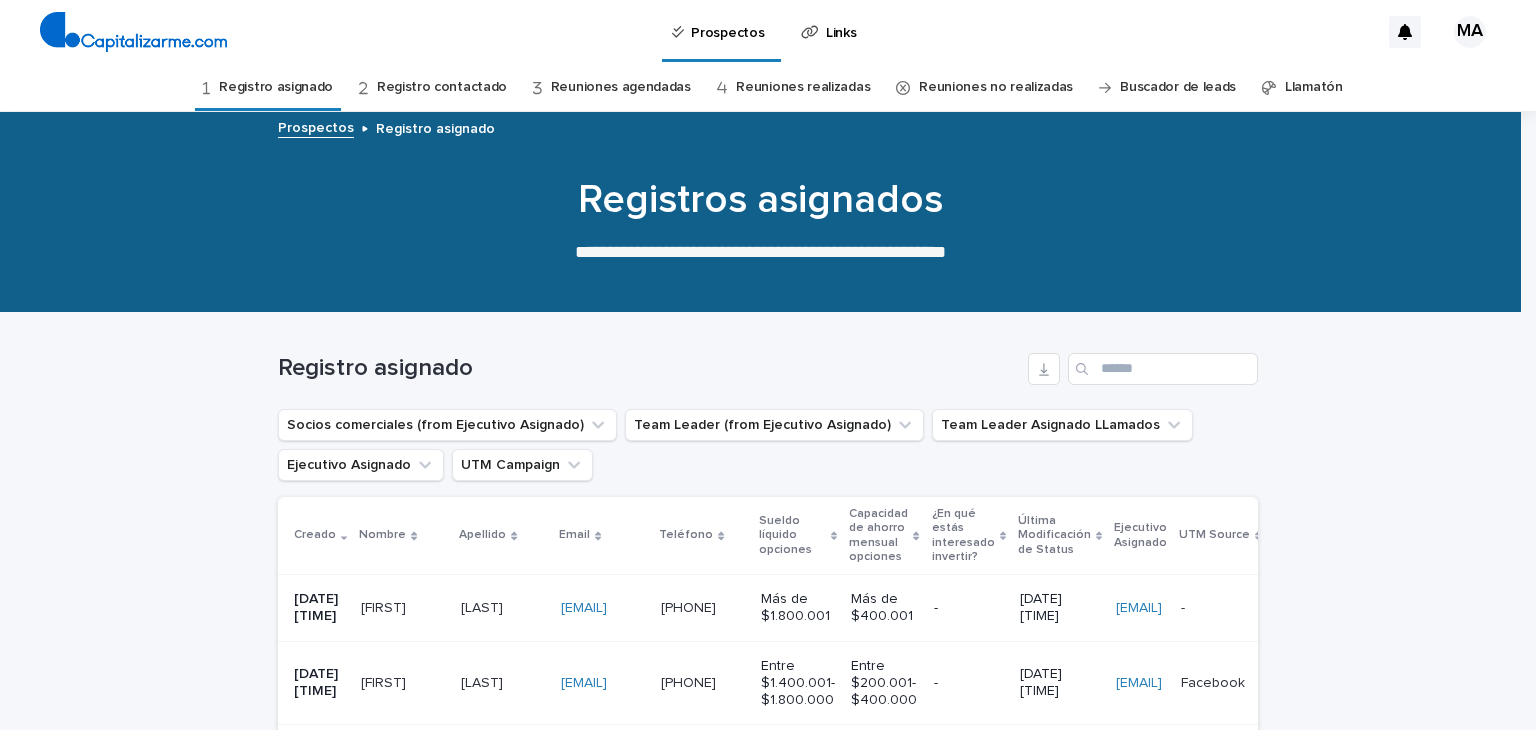 click on "Loading... Saving… Loading... Saving… Registro asignado Socios comerciales (from Ejecutivo Asignado) Team Leader (from Ejecutivo Asignado) Team Leader Asignado LLamados Ejecutivo Asignado UTM Campaign Creado Nombre Apellido Email Teléfono Sueldo líquido opciones Capacidad de ahorro mensual opciones ¿En qué estás interesado invertir? Última Modificación de Status Ejecutivo Asignado UTM Source UTM Campaign [DATE] [TIME] [FIRST] [FIRST] [LAST] [LAST] [EMAIL] [EMAIL] [PHONE] [PHONE] Más de $1.800.001 Más de $400.001 - [DATE] [TIME] [EMAIL] - - ca ca Registro contactado Reunión Agendada [DATE] [TIME] [FIRST] [FIRST] [LAST] [LAST] [EMAIL] [EMAIL] [PHONE] [PHONE] Entre $1.400.001- $1.800.000 Entre $200.001- $400.000 - [DATE] [TIME] Facebook Facebook CALL-VistaLlano-amplia CALL-VistaLlano-amplia 1 of" at bounding box center [768, 604] 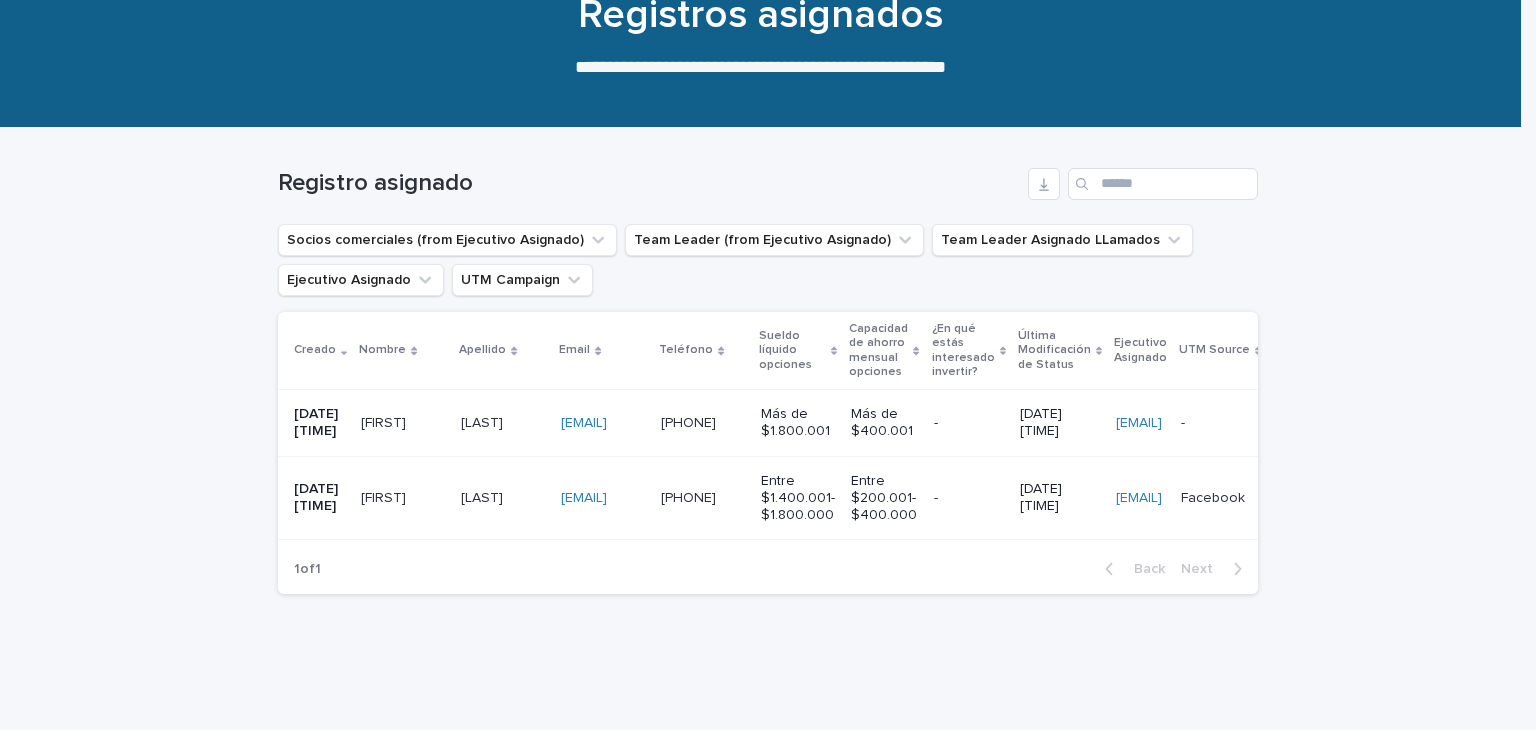 scroll, scrollTop: 200, scrollLeft: 0, axis: vertical 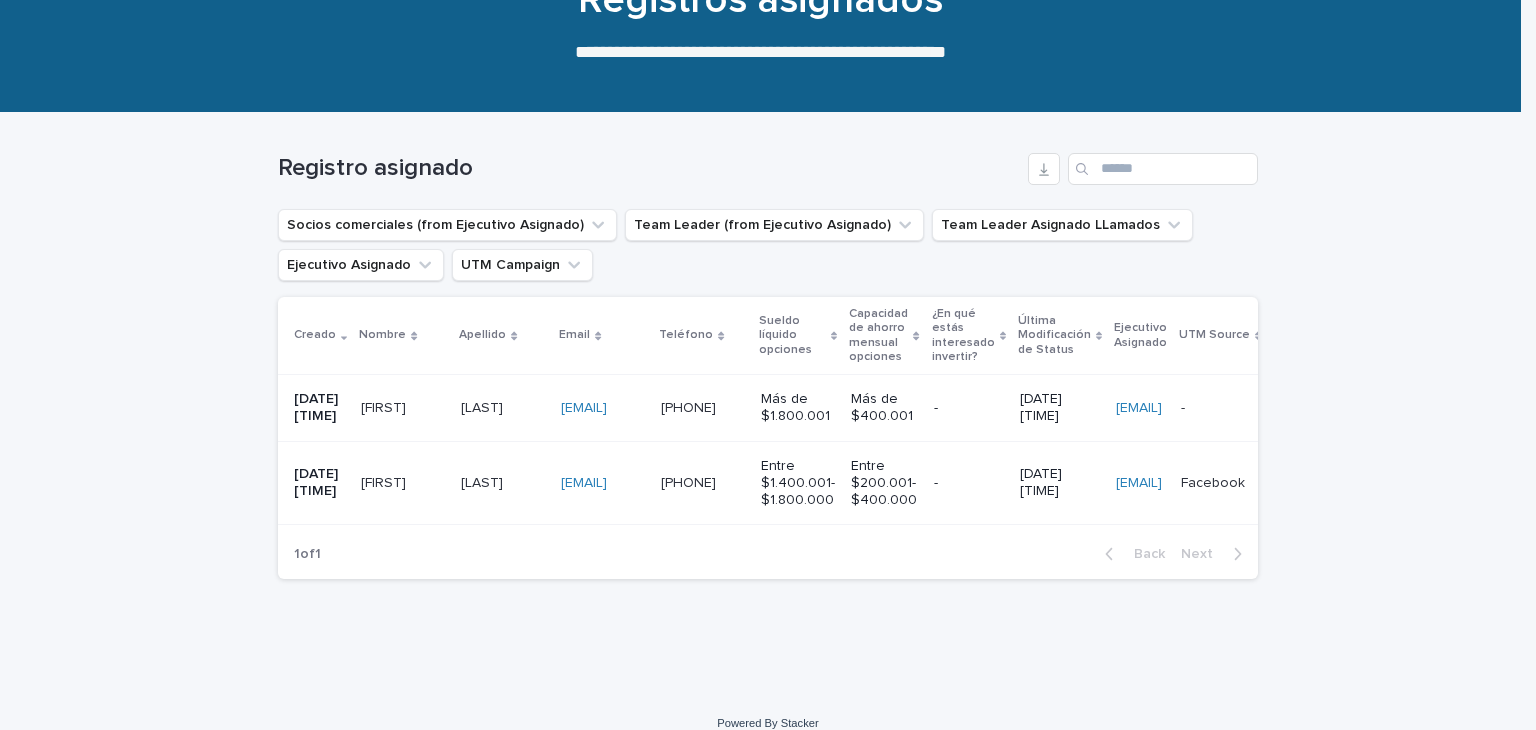 click on "[LAST]" at bounding box center (484, 481) 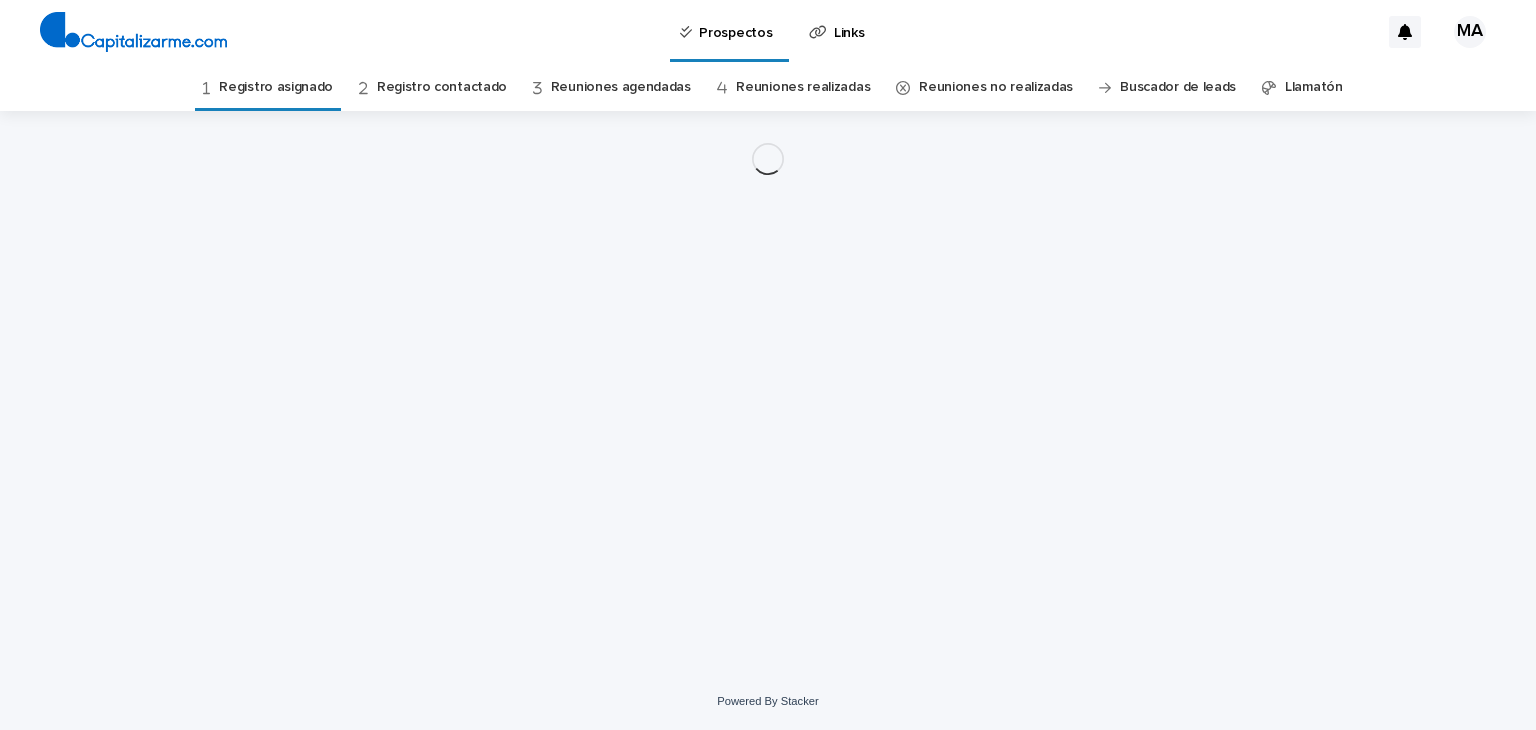 scroll, scrollTop: 0, scrollLeft: 0, axis: both 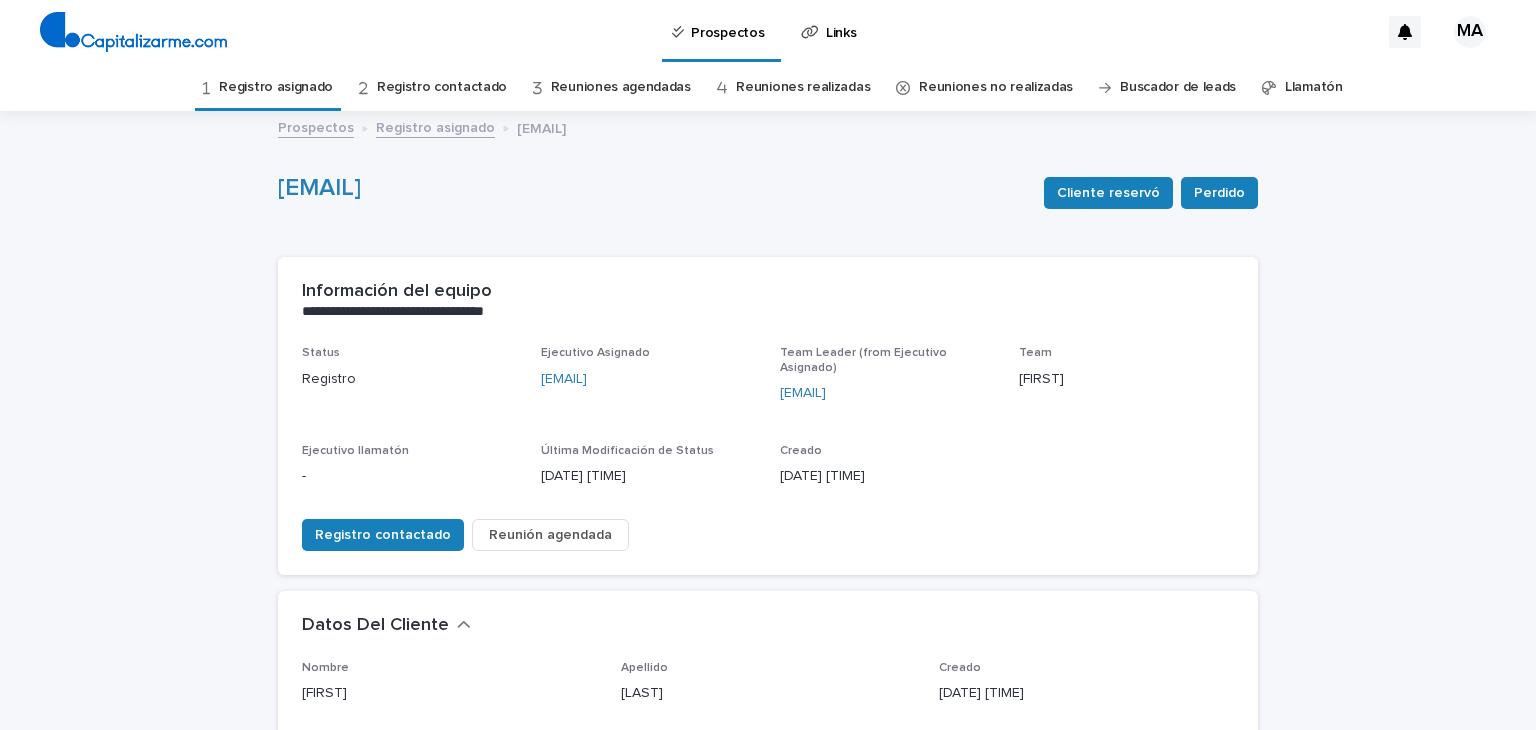 click on "**********" at bounding box center [768, 798] 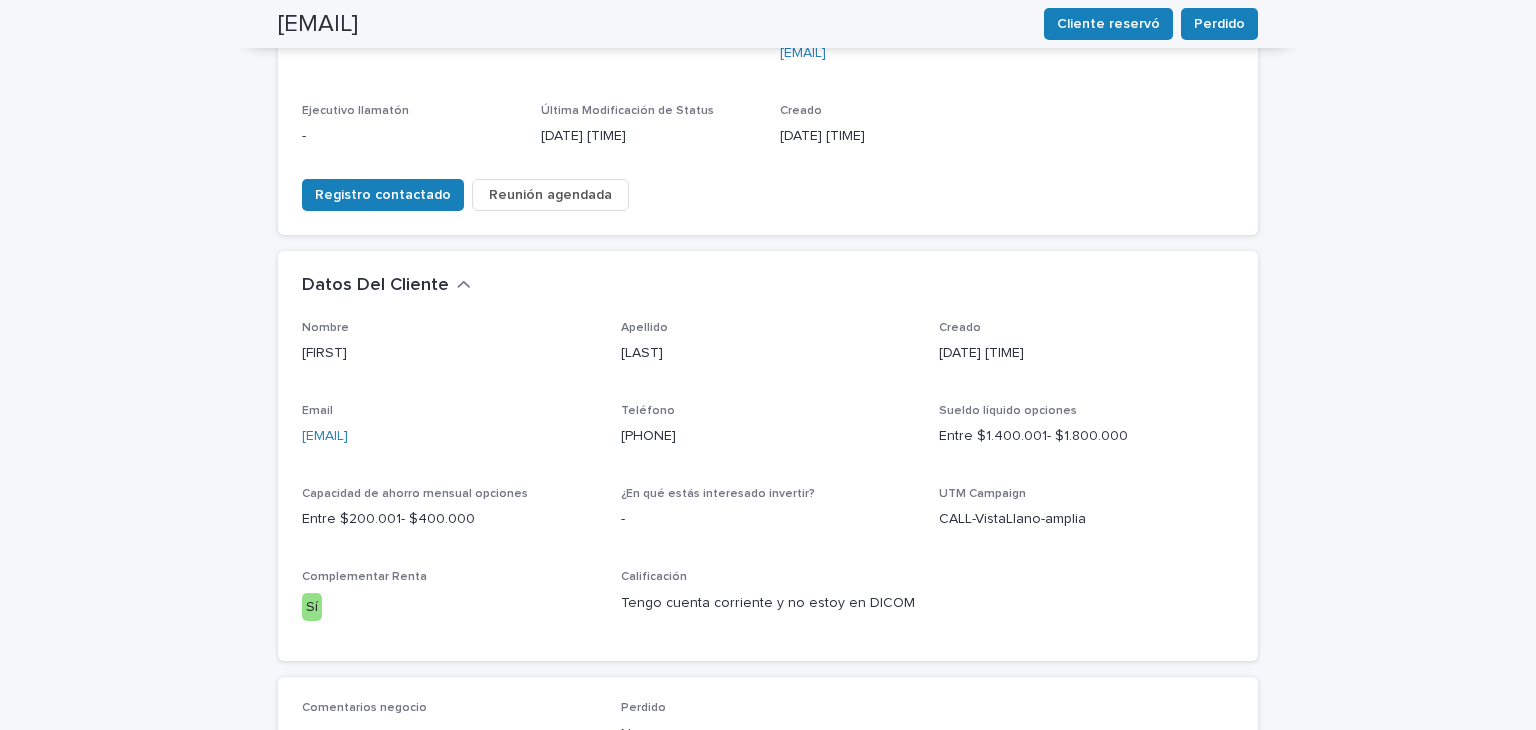 scroll, scrollTop: 360, scrollLeft: 0, axis: vertical 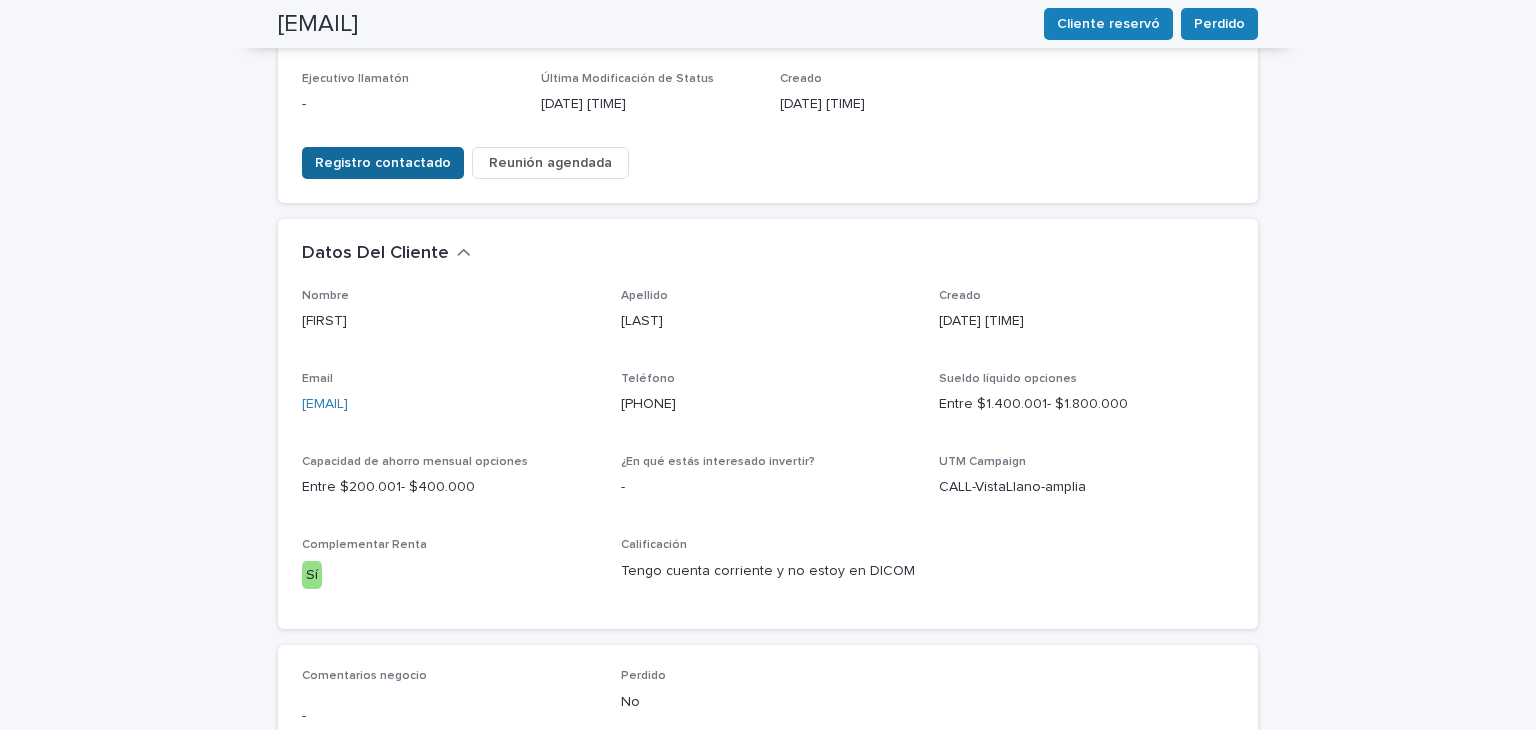 click on "Registro contactado" at bounding box center (383, 163) 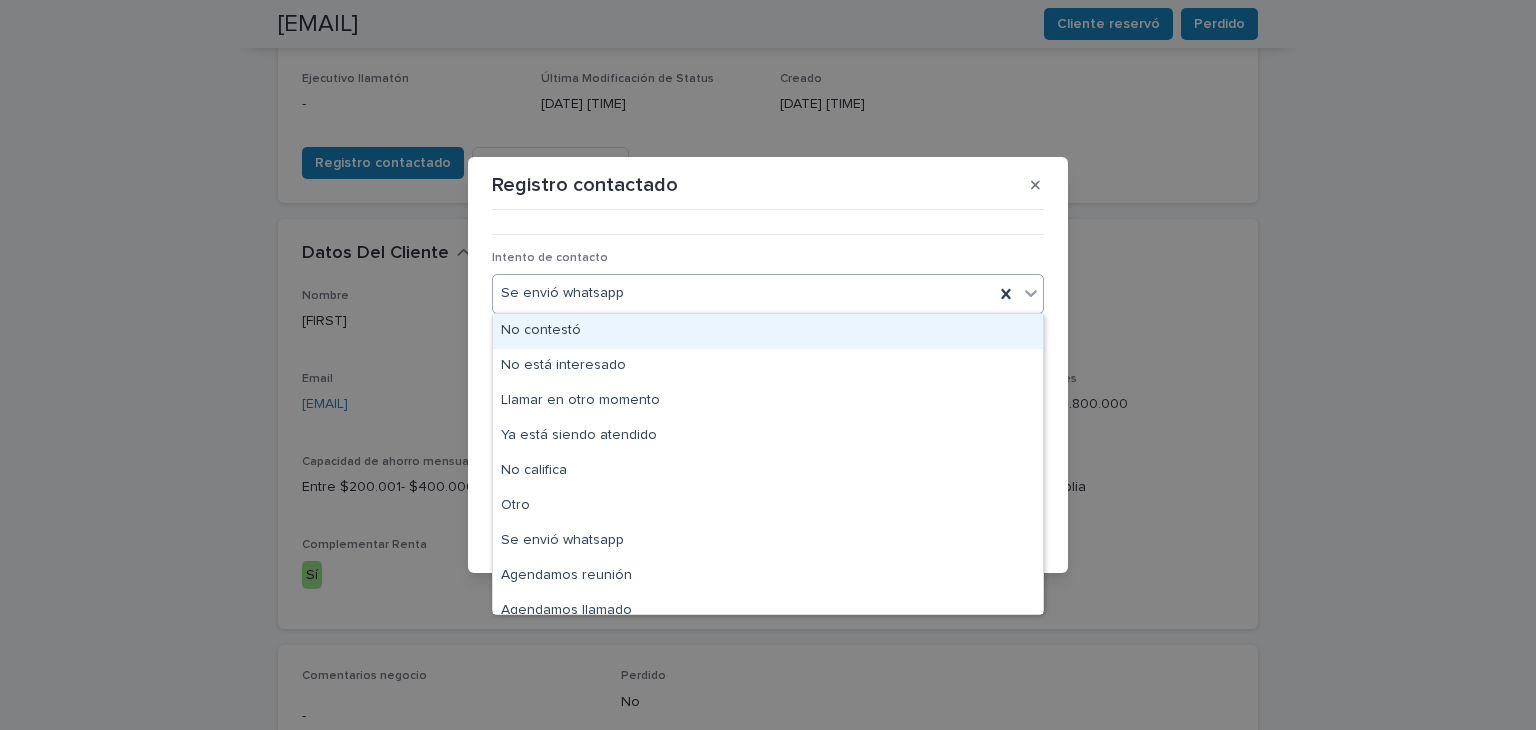 click on "Se envió whatsapp" at bounding box center [743, 293] 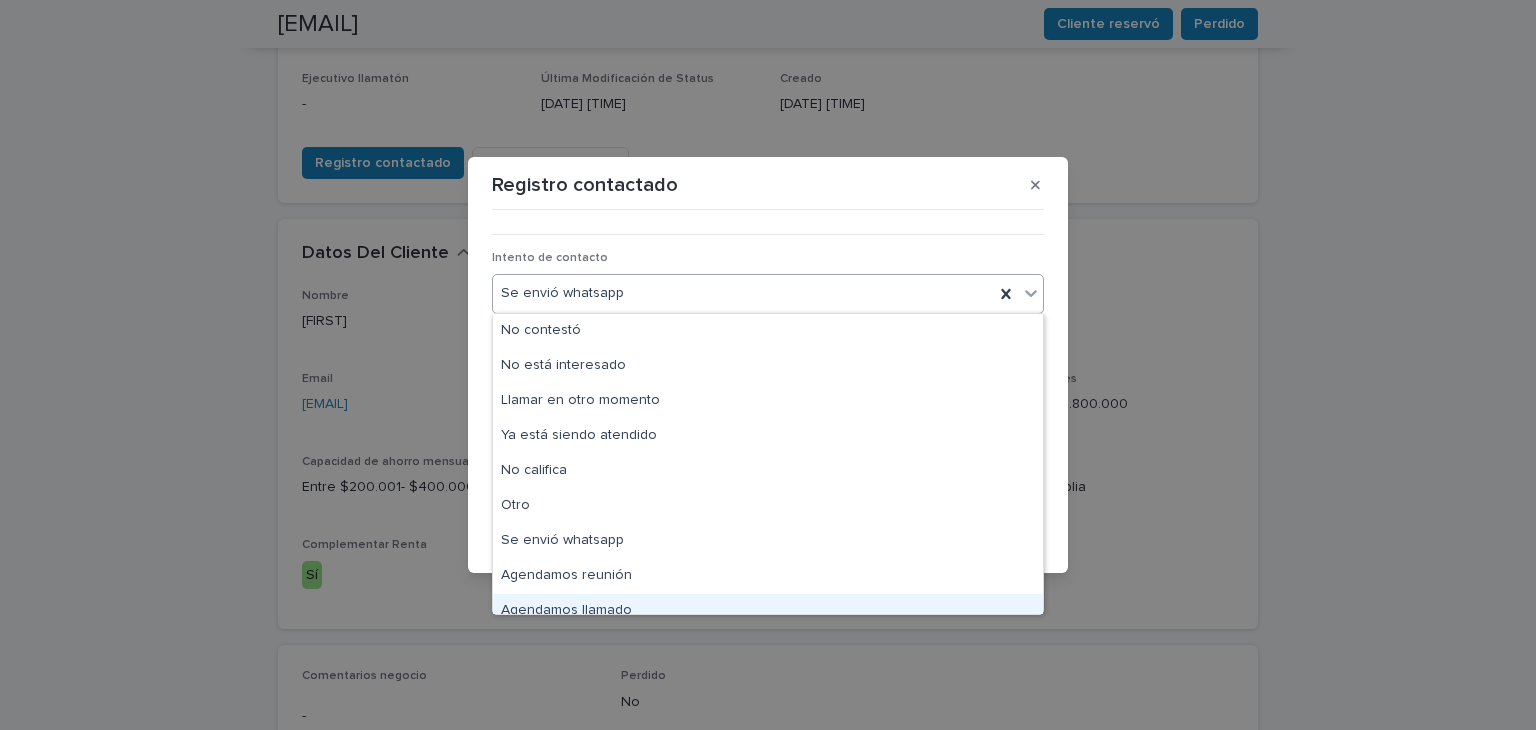 click on "Agendamos llamado" at bounding box center [768, 611] 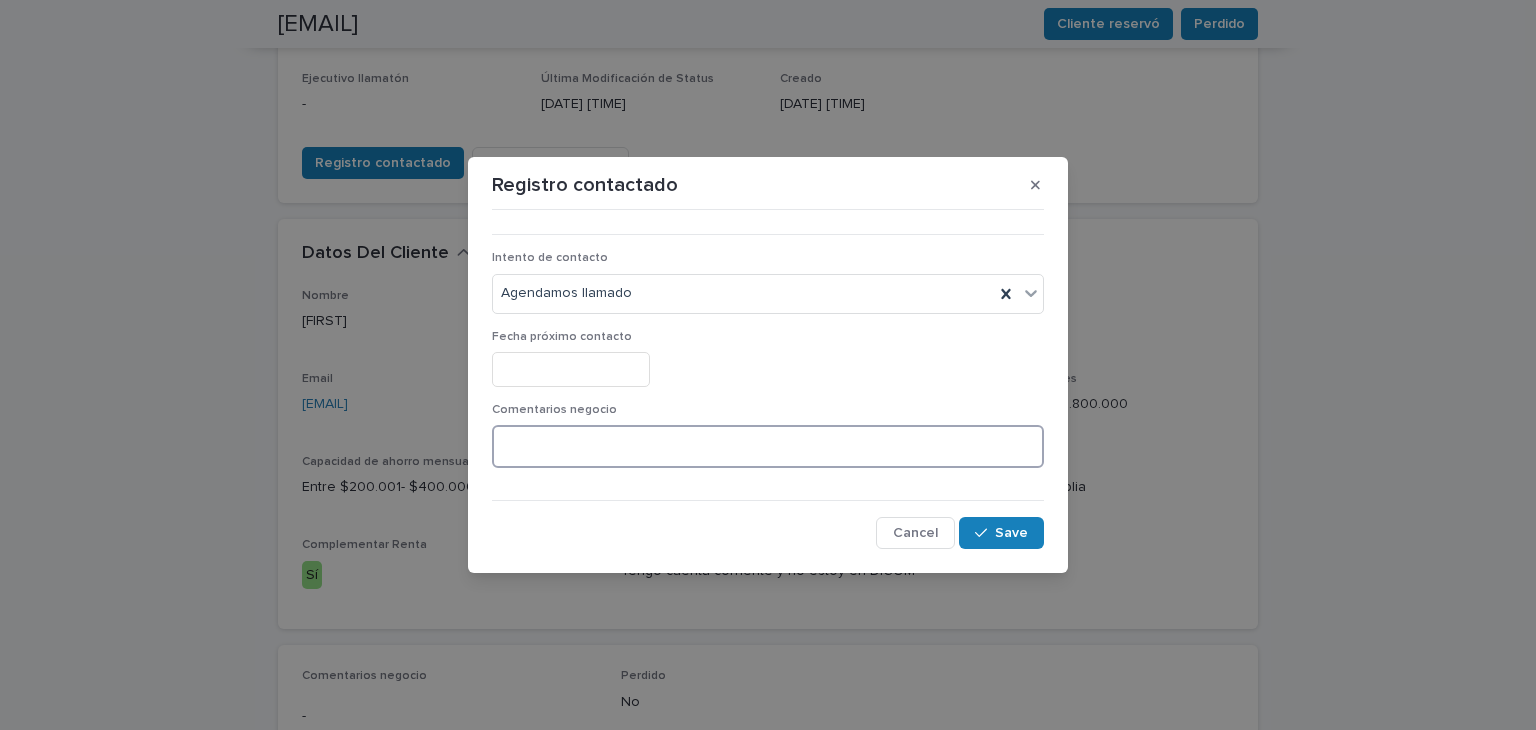click at bounding box center [768, 446] 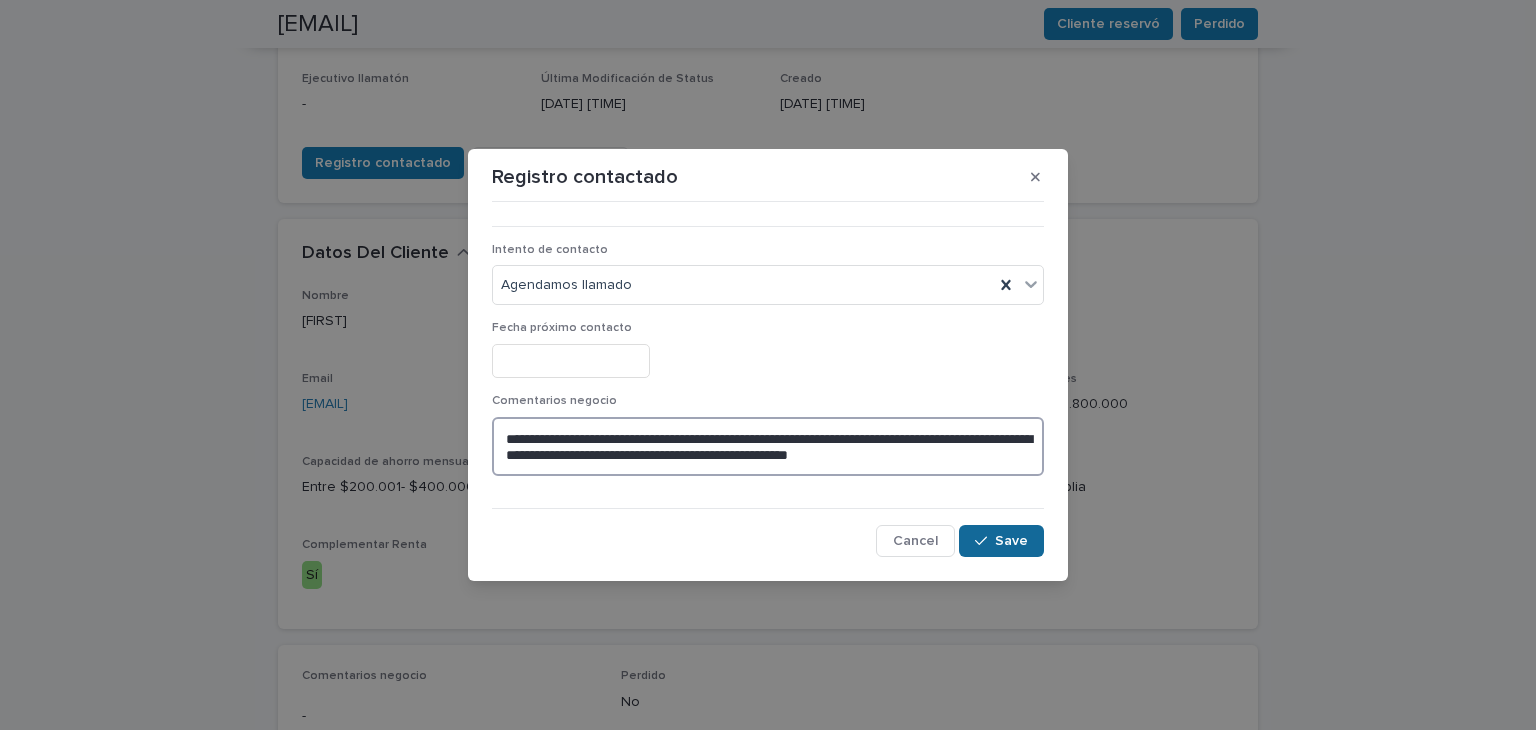 type on "**********" 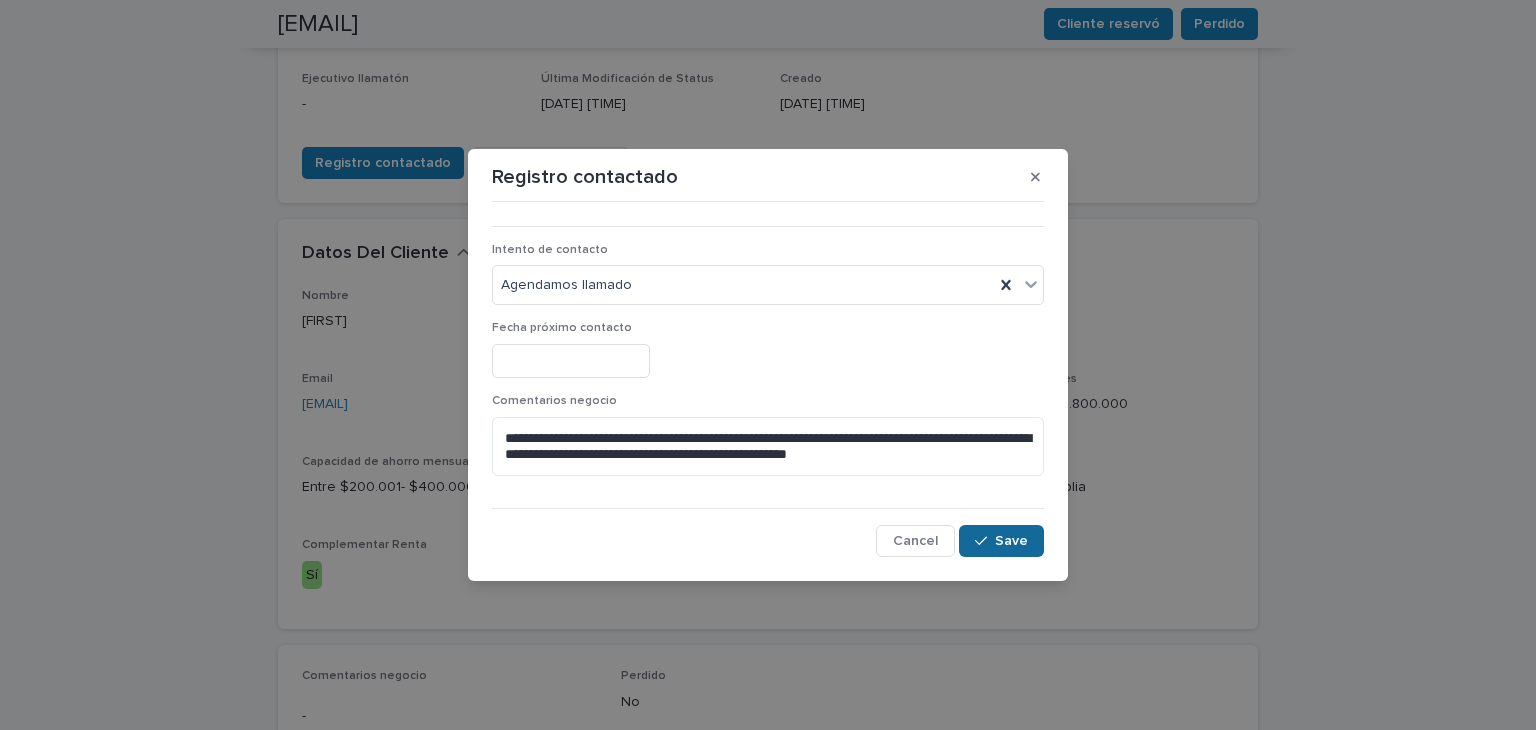 click on "Save" at bounding box center [1011, 541] 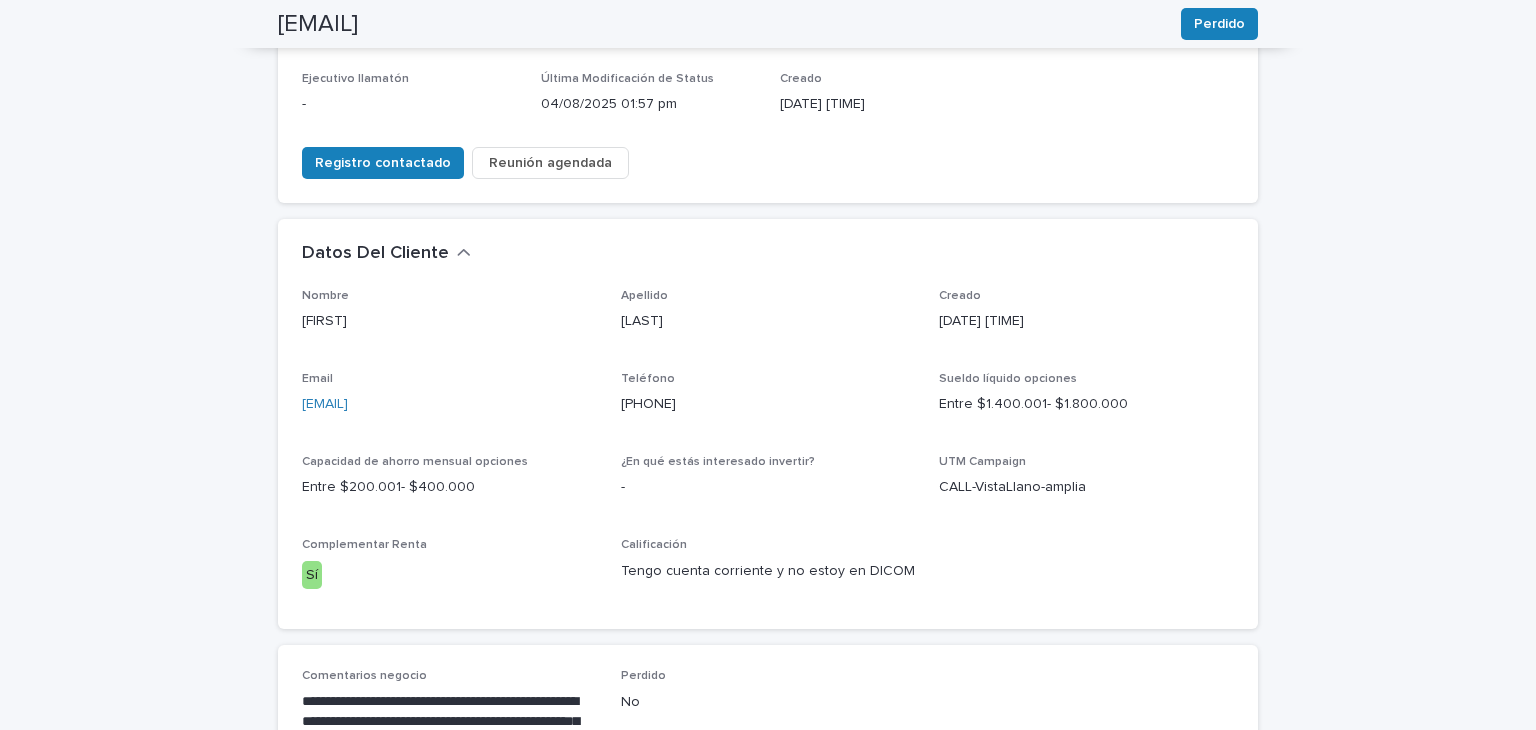 scroll, scrollTop: 387, scrollLeft: 0, axis: vertical 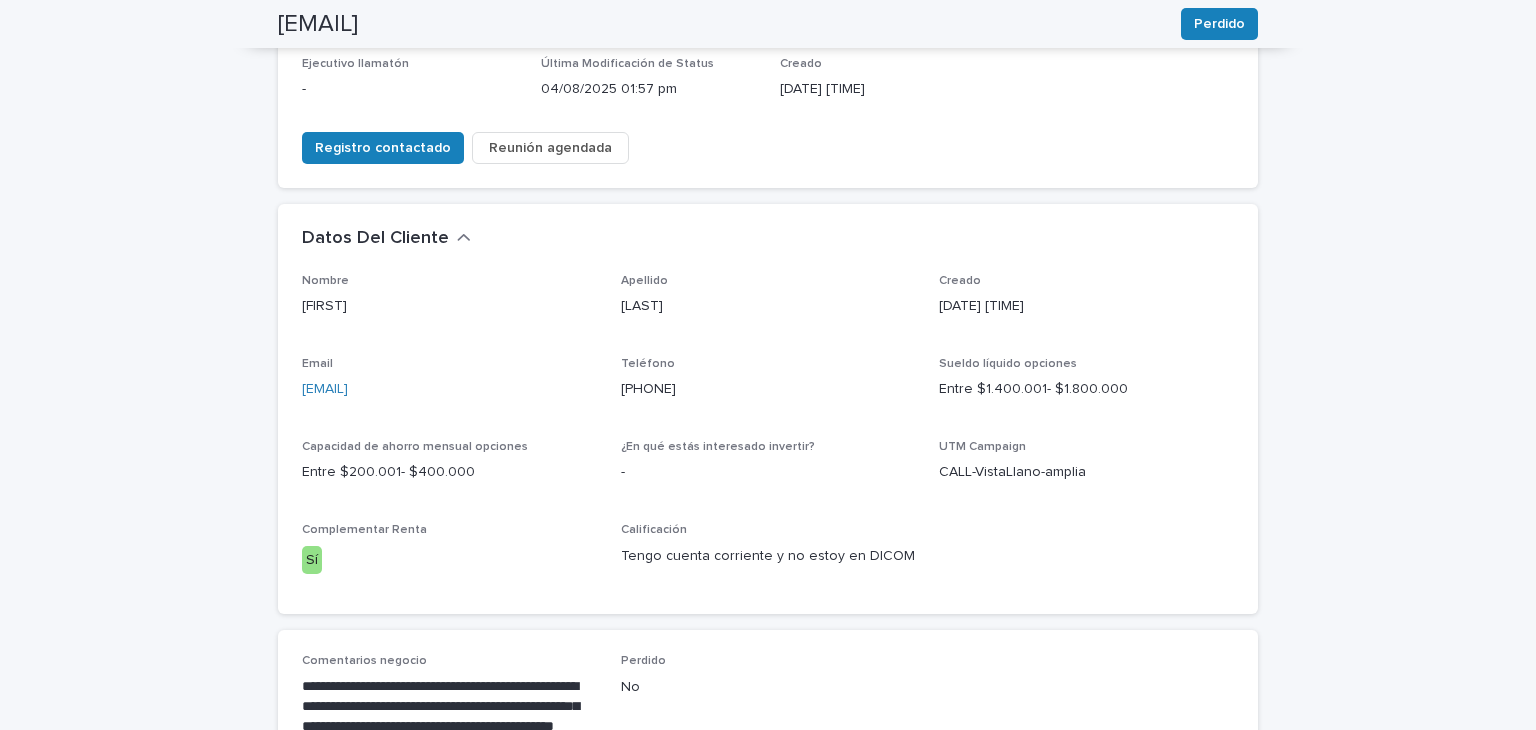 type 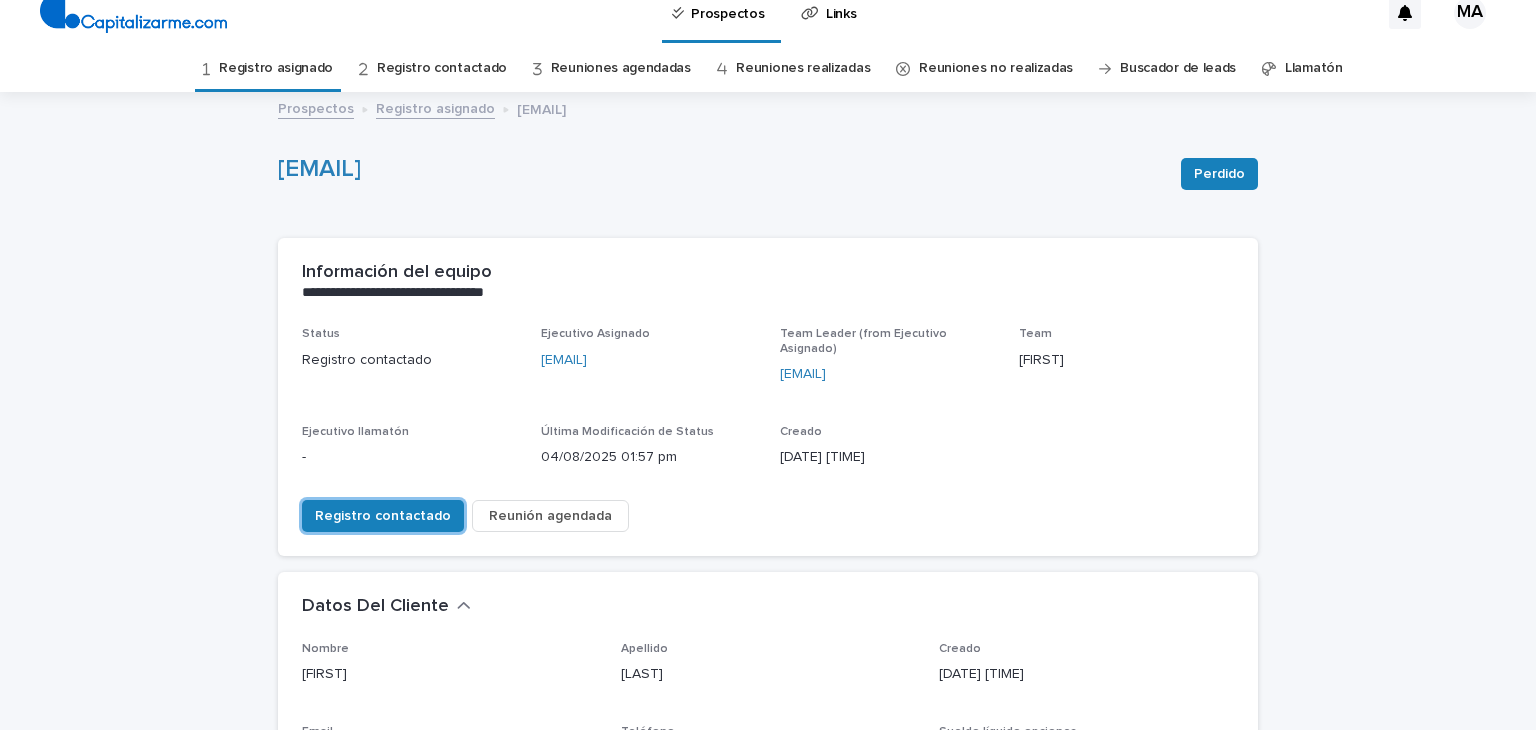 scroll, scrollTop: 0, scrollLeft: 0, axis: both 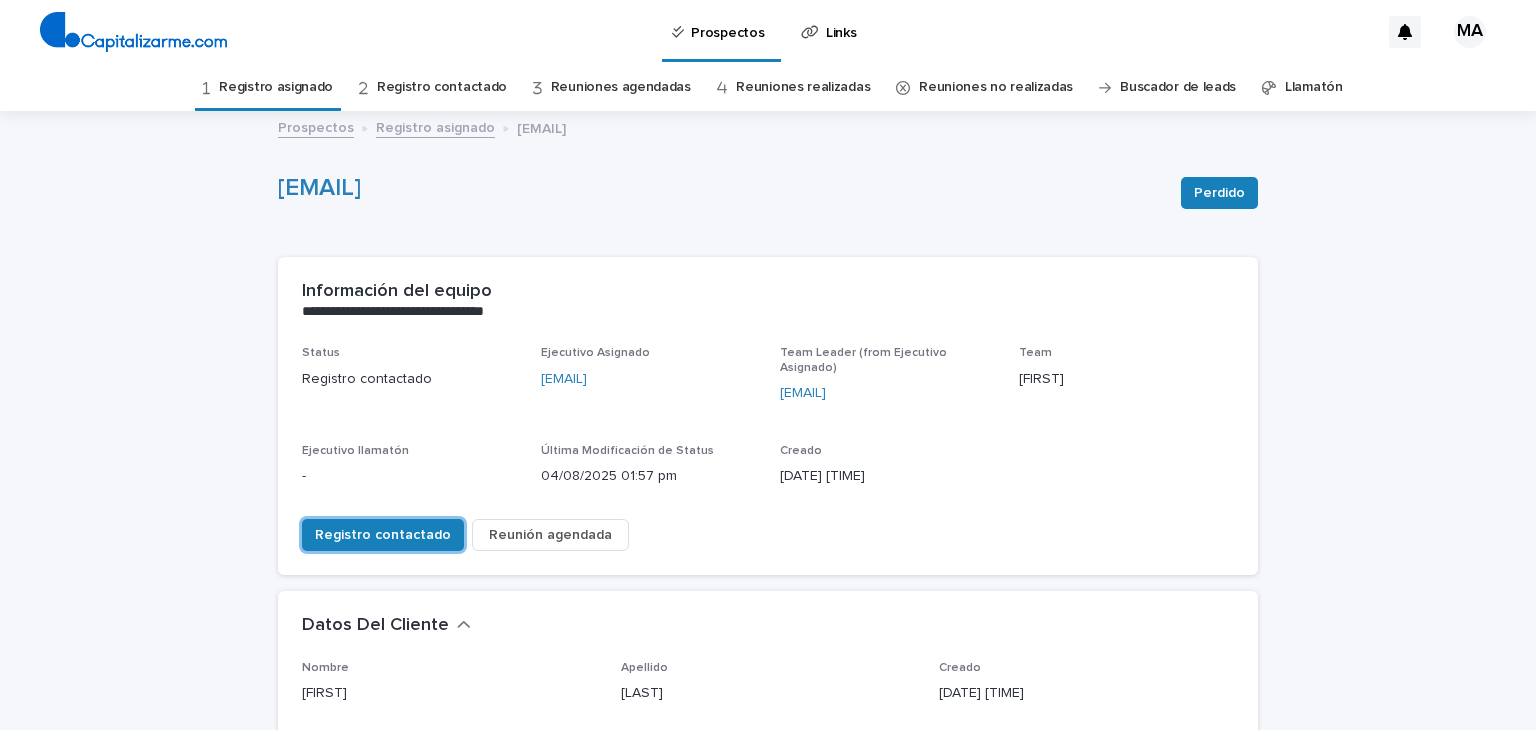 click on "Registro asignado" at bounding box center (276, 87) 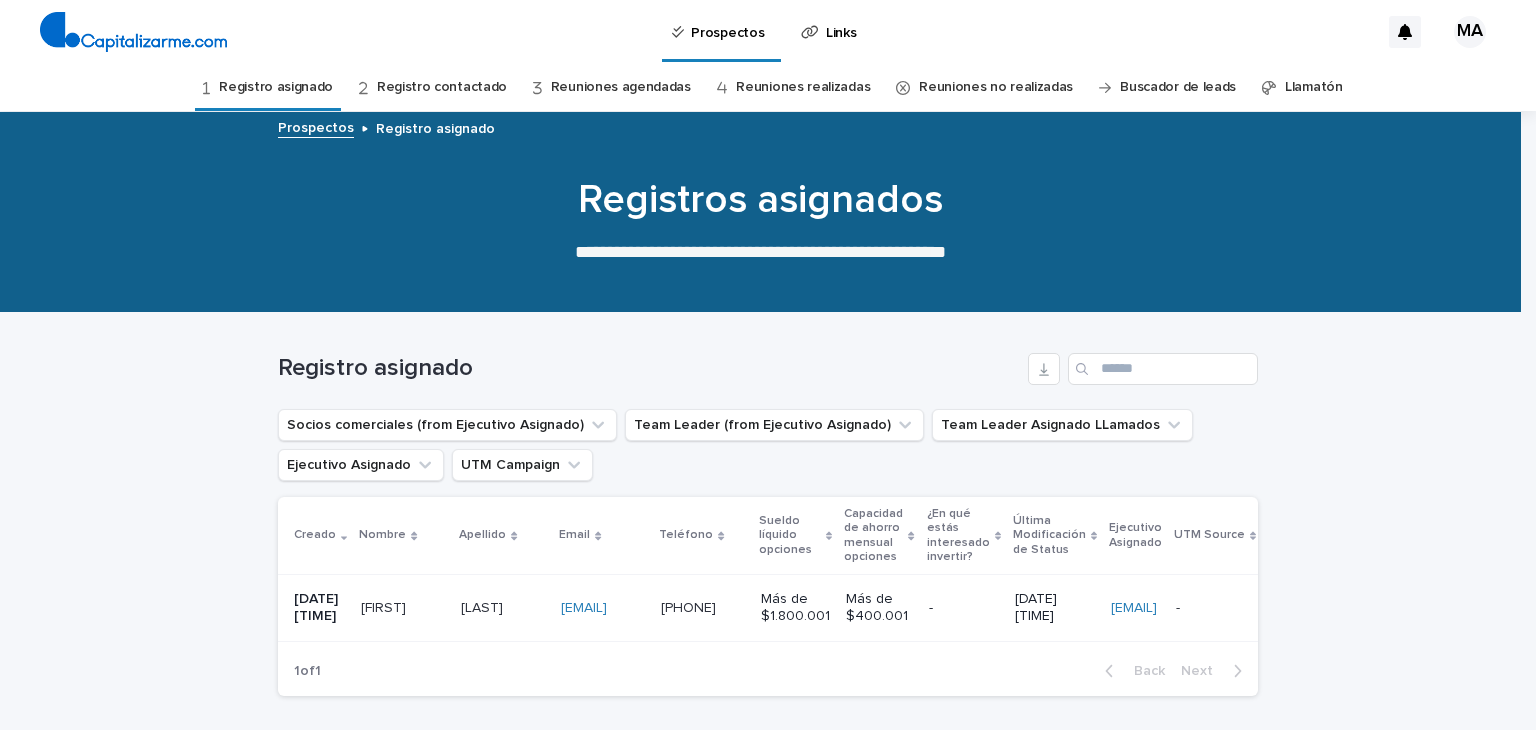 click on "[LAST]" at bounding box center [484, 606] 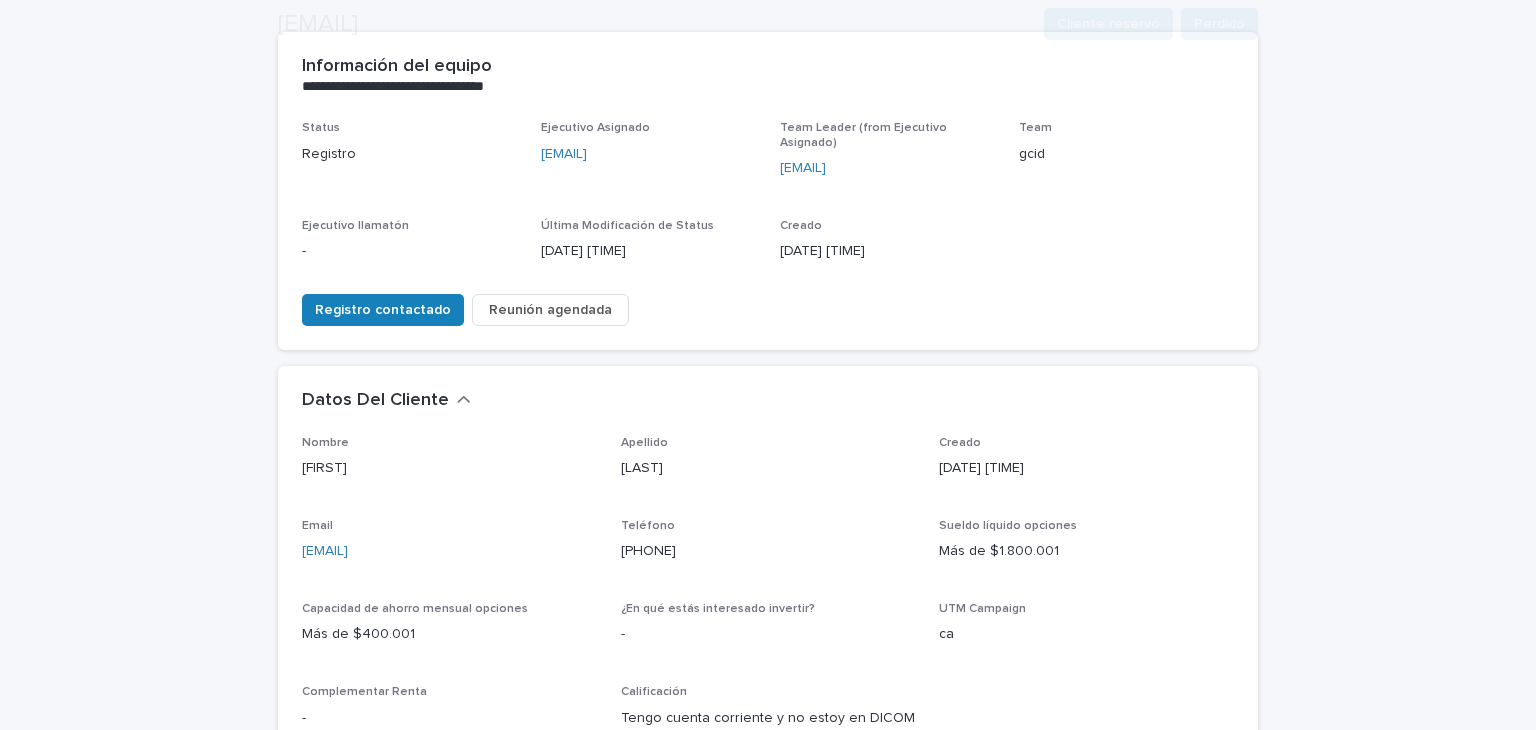 scroll, scrollTop: 260, scrollLeft: 0, axis: vertical 